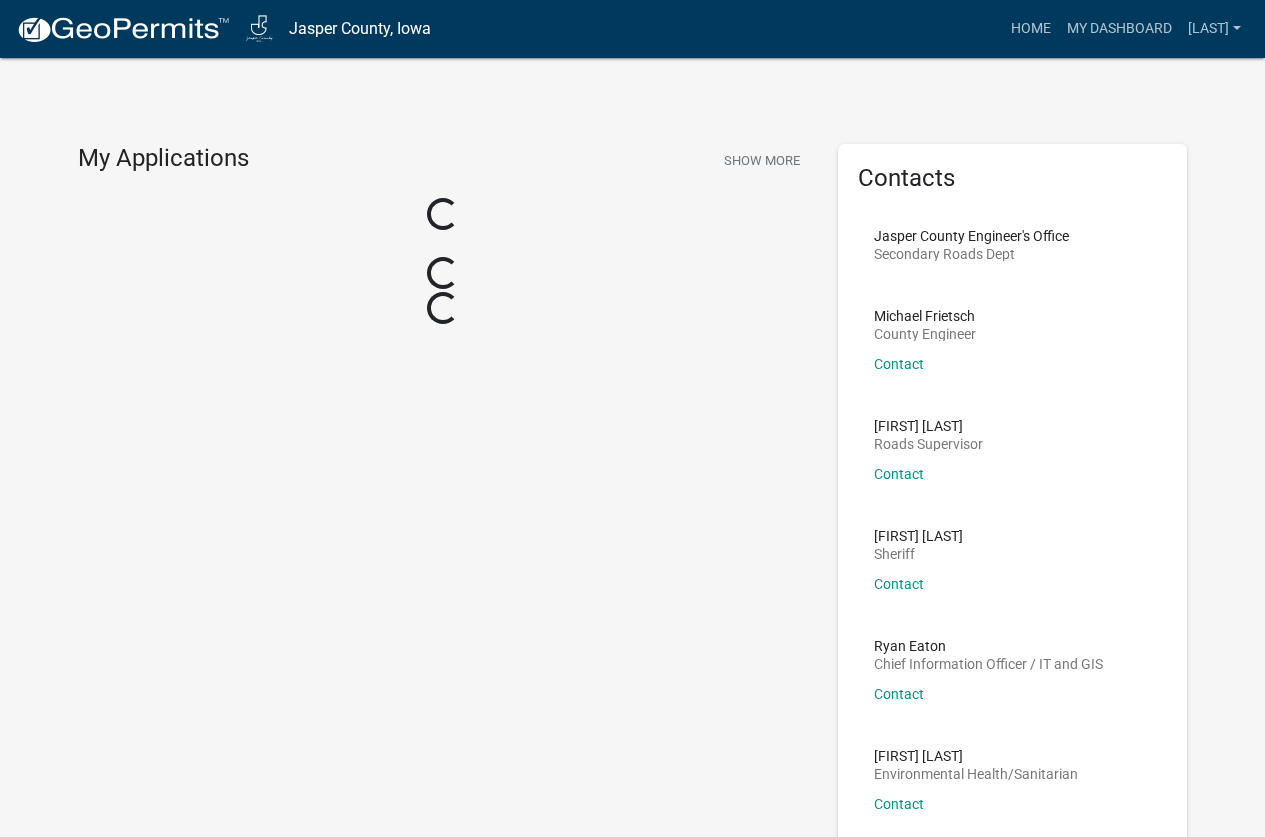 scroll, scrollTop: 0, scrollLeft: 0, axis: both 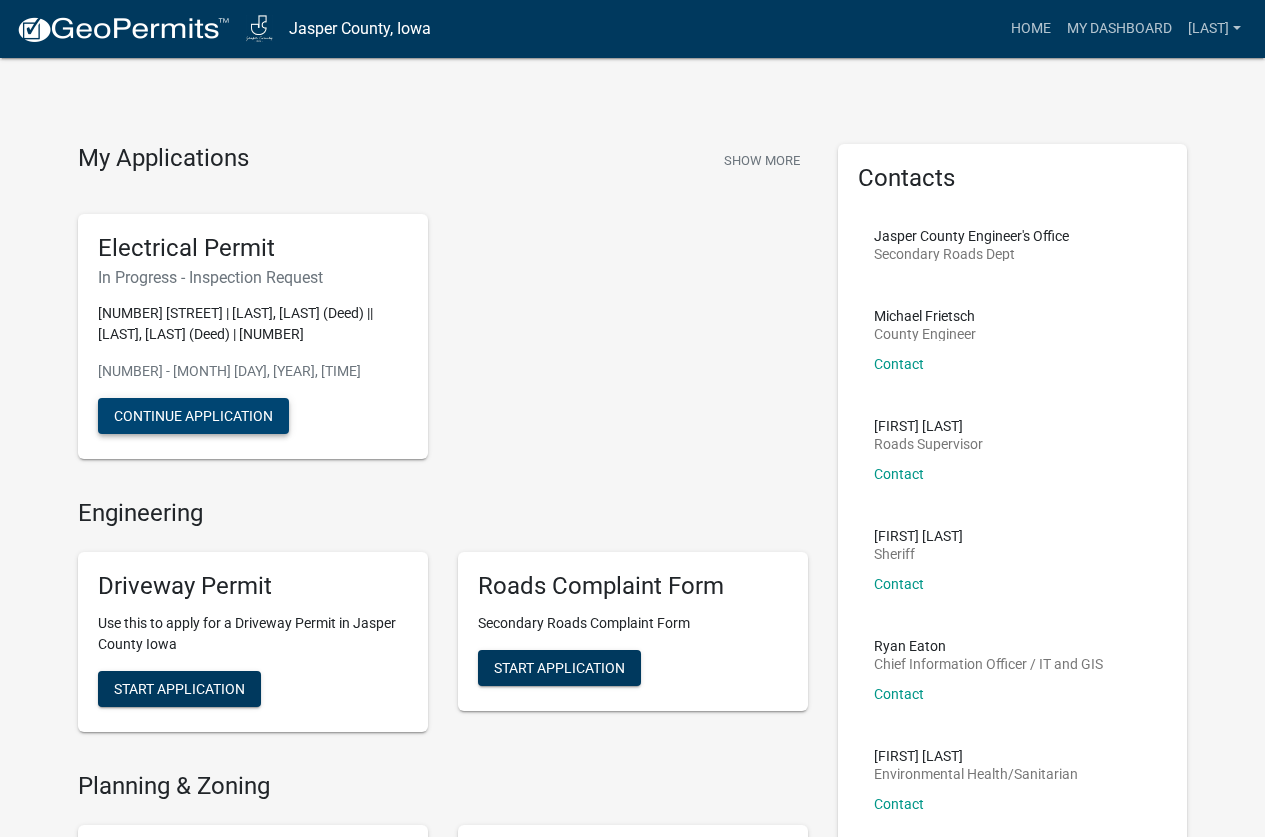 click on "Continue Application" 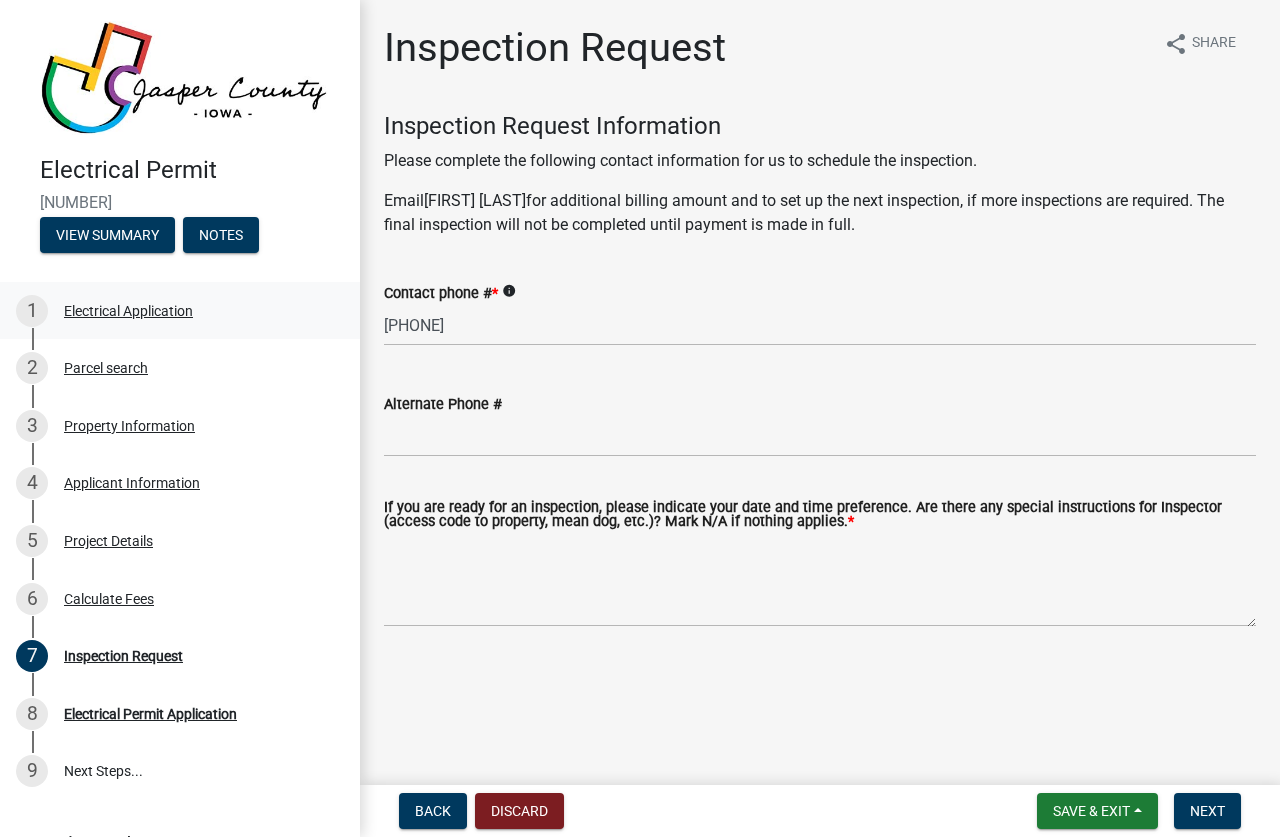 click on "1     Electrical Application" at bounding box center (172, 311) 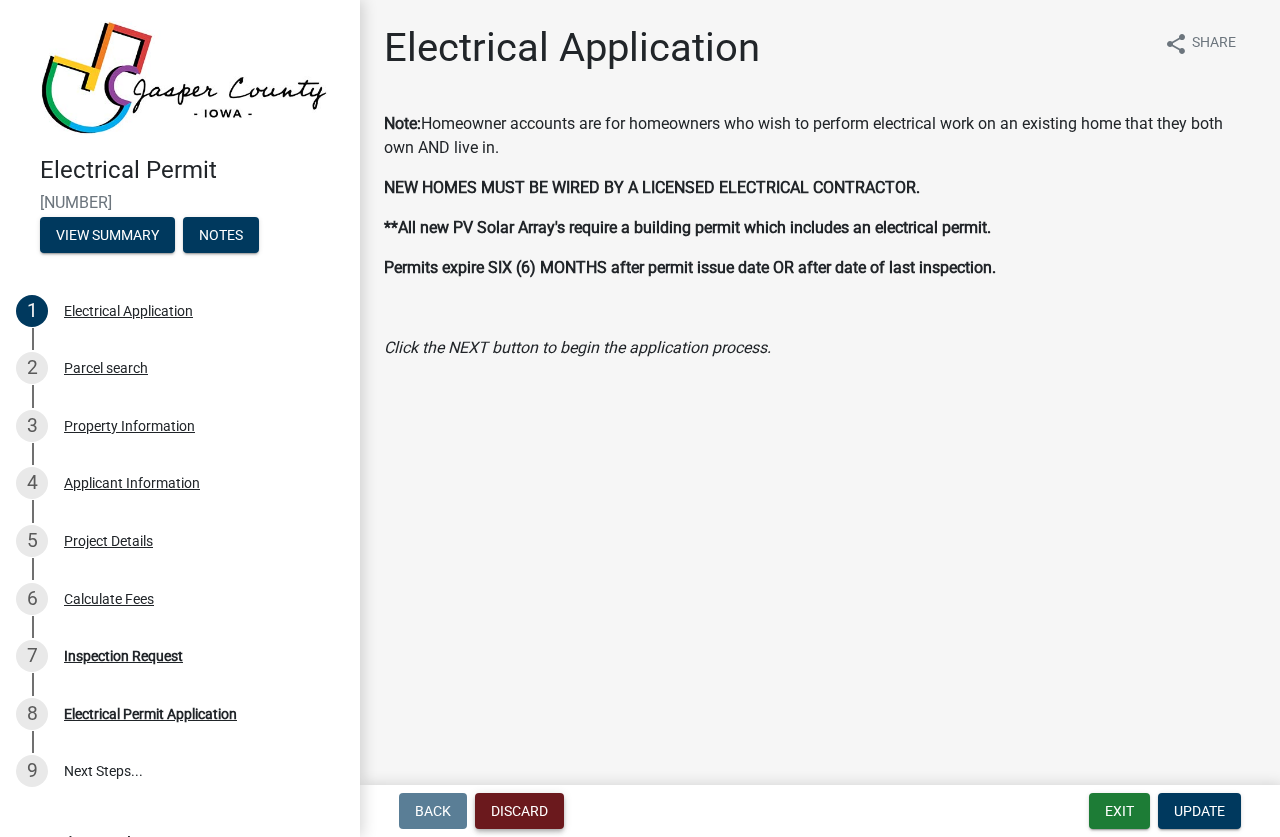 click on "Discard" at bounding box center (519, 811) 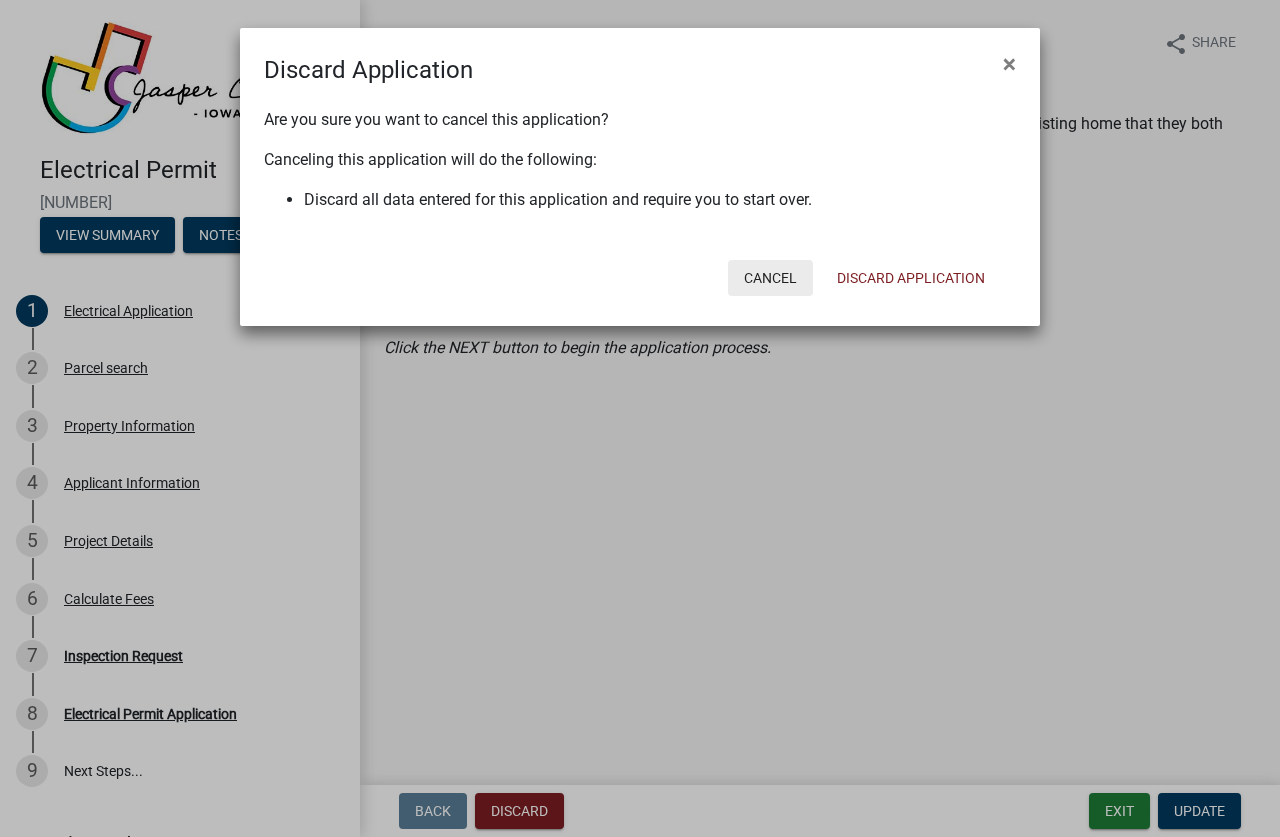 click on "Cancel" 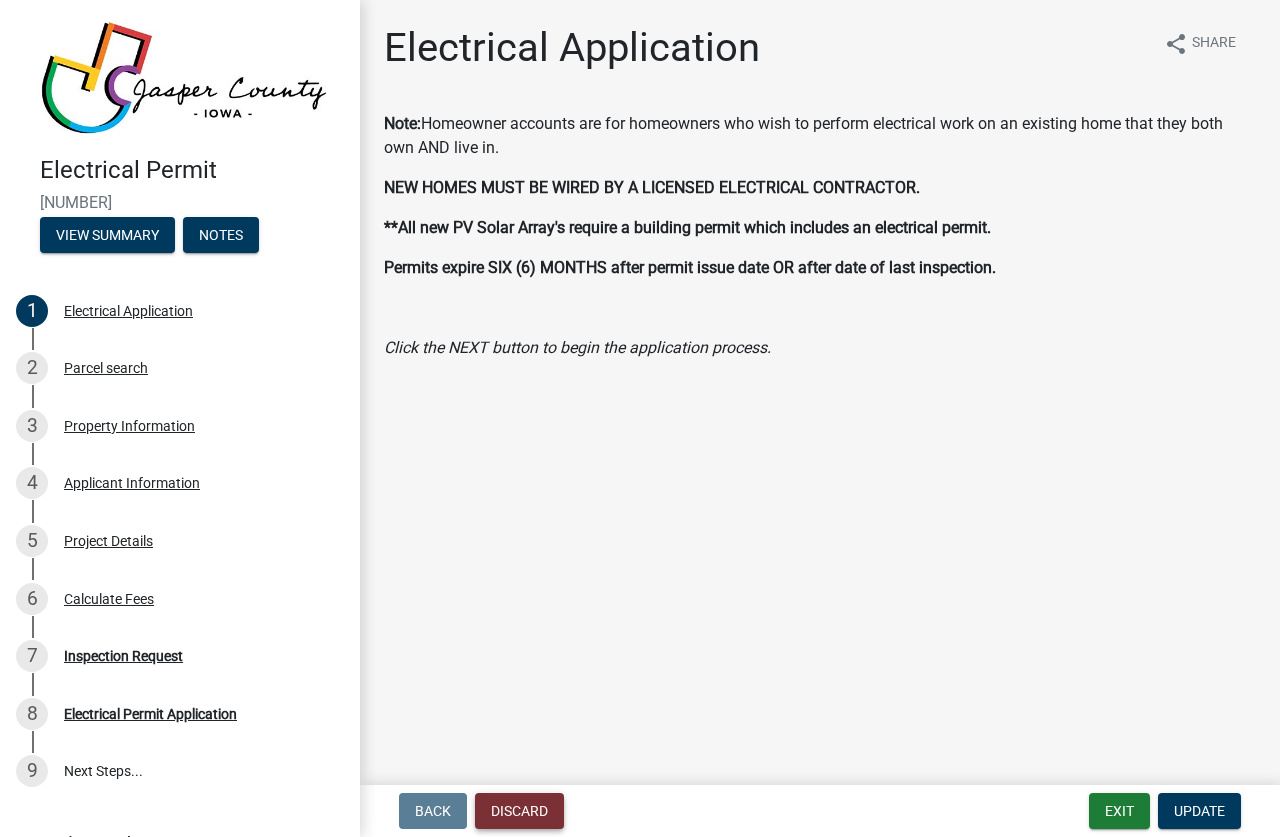 click on "Discard" at bounding box center (519, 811) 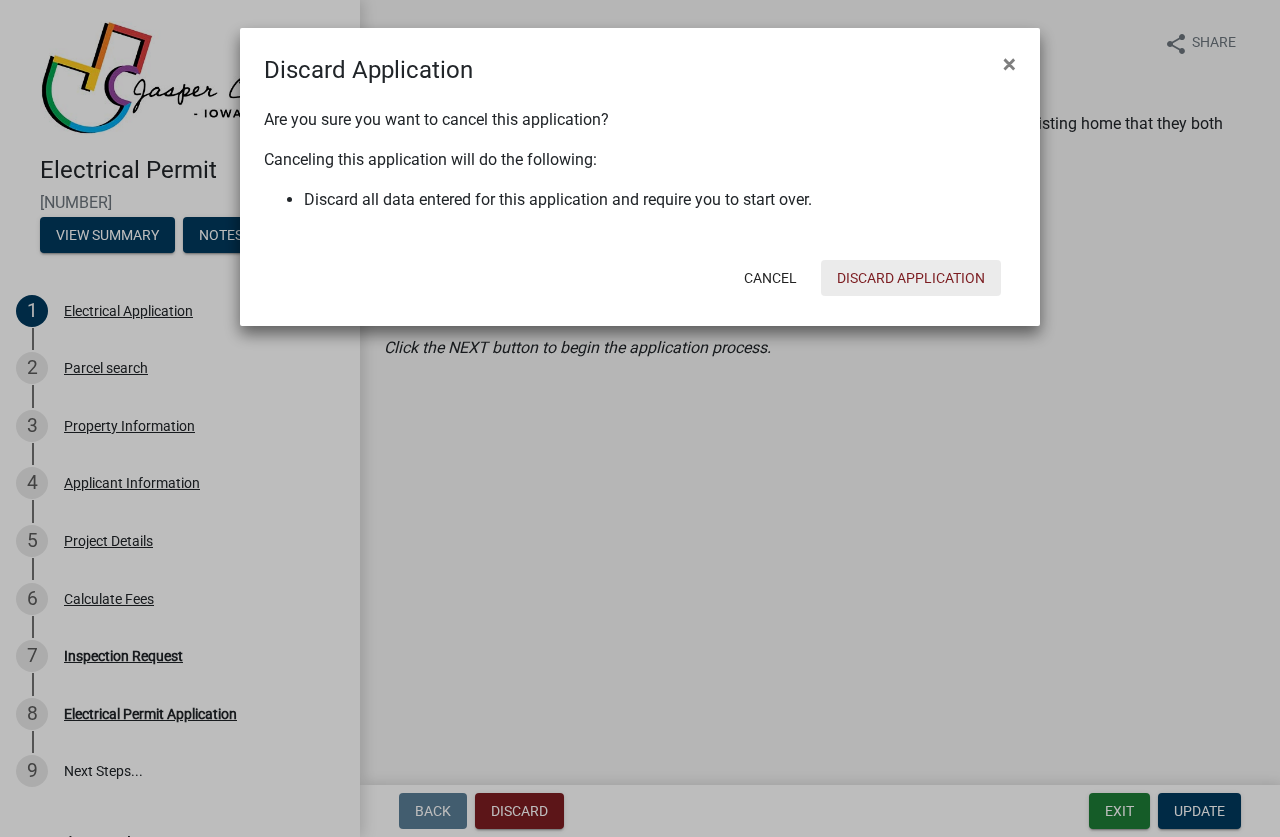 click on "Discard Application" 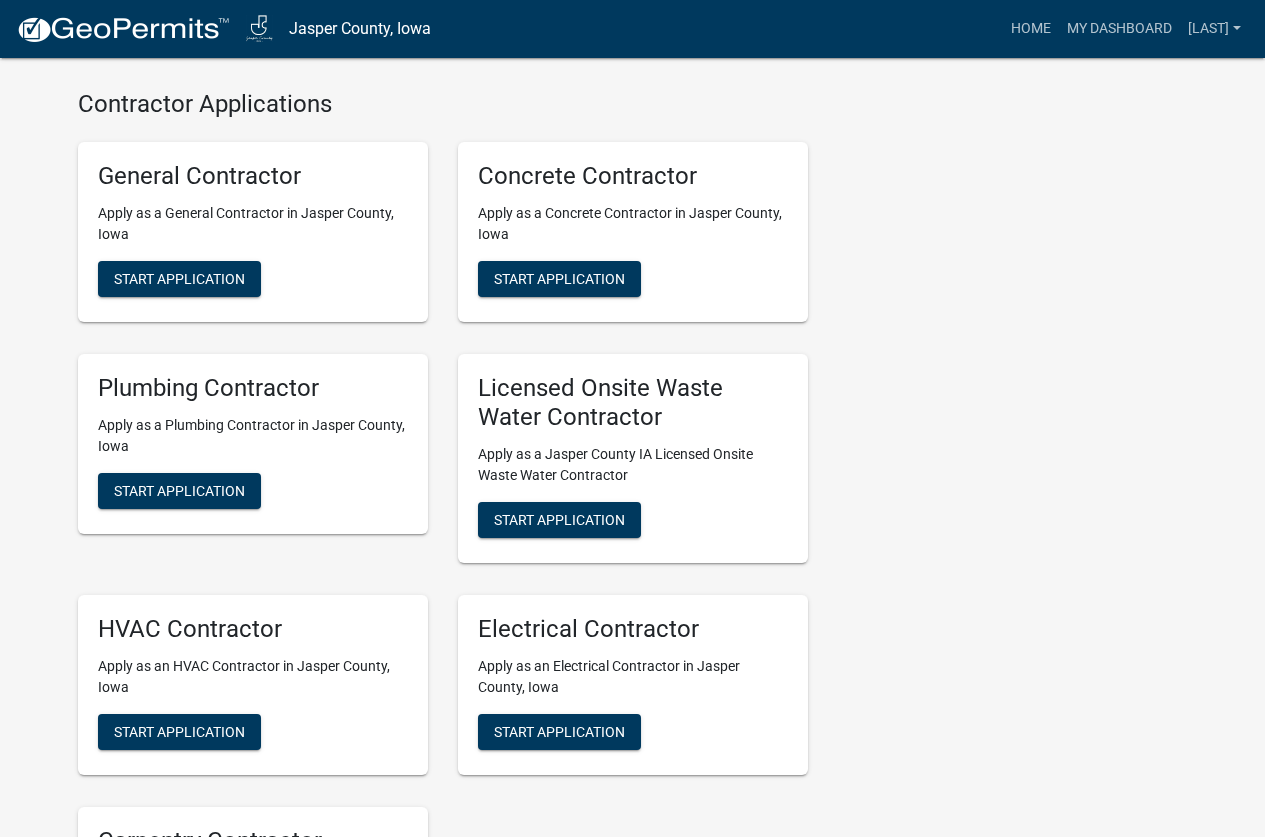 scroll, scrollTop: 1400, scrollLeft: 0, axis: vertical 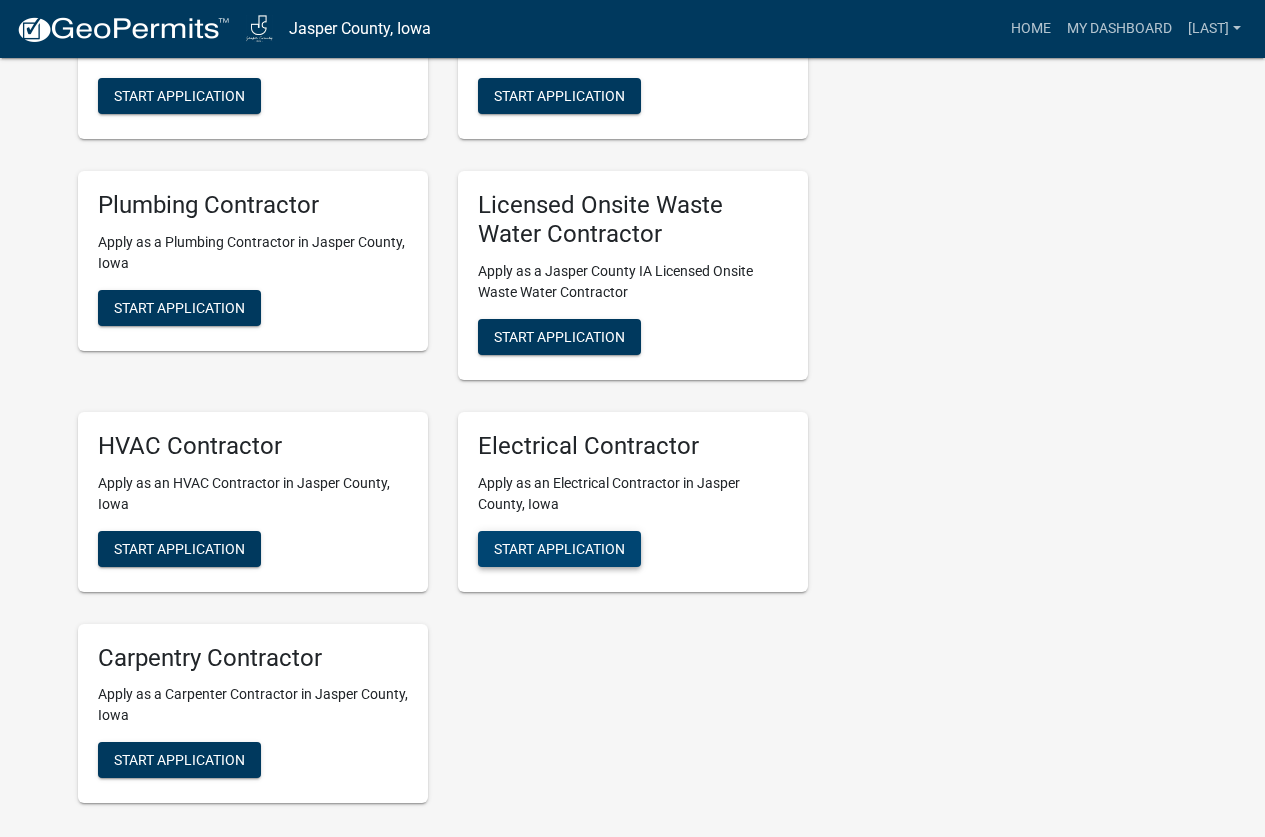 click on "Start Application" 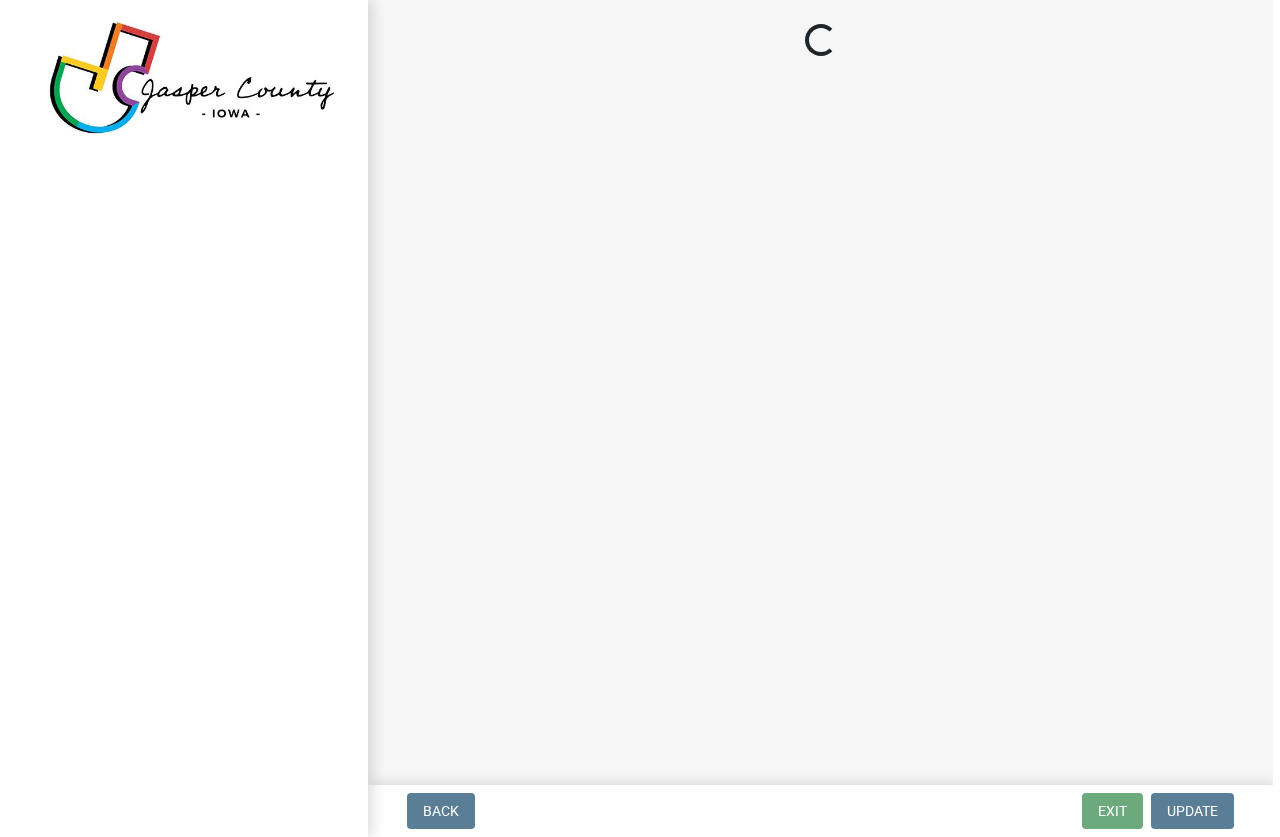 scroll, scrollTop: 0, scrollLeft: 0, axis: both 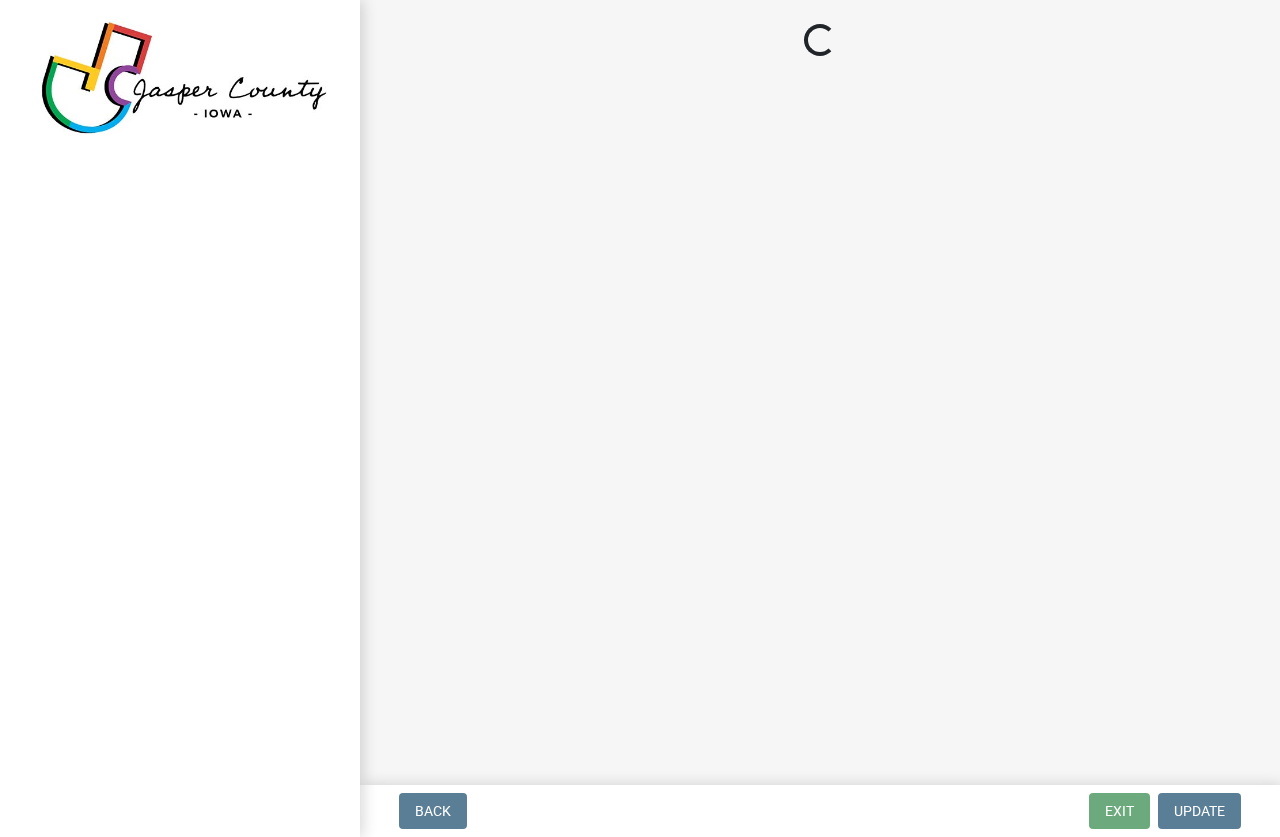 select on "Ia" 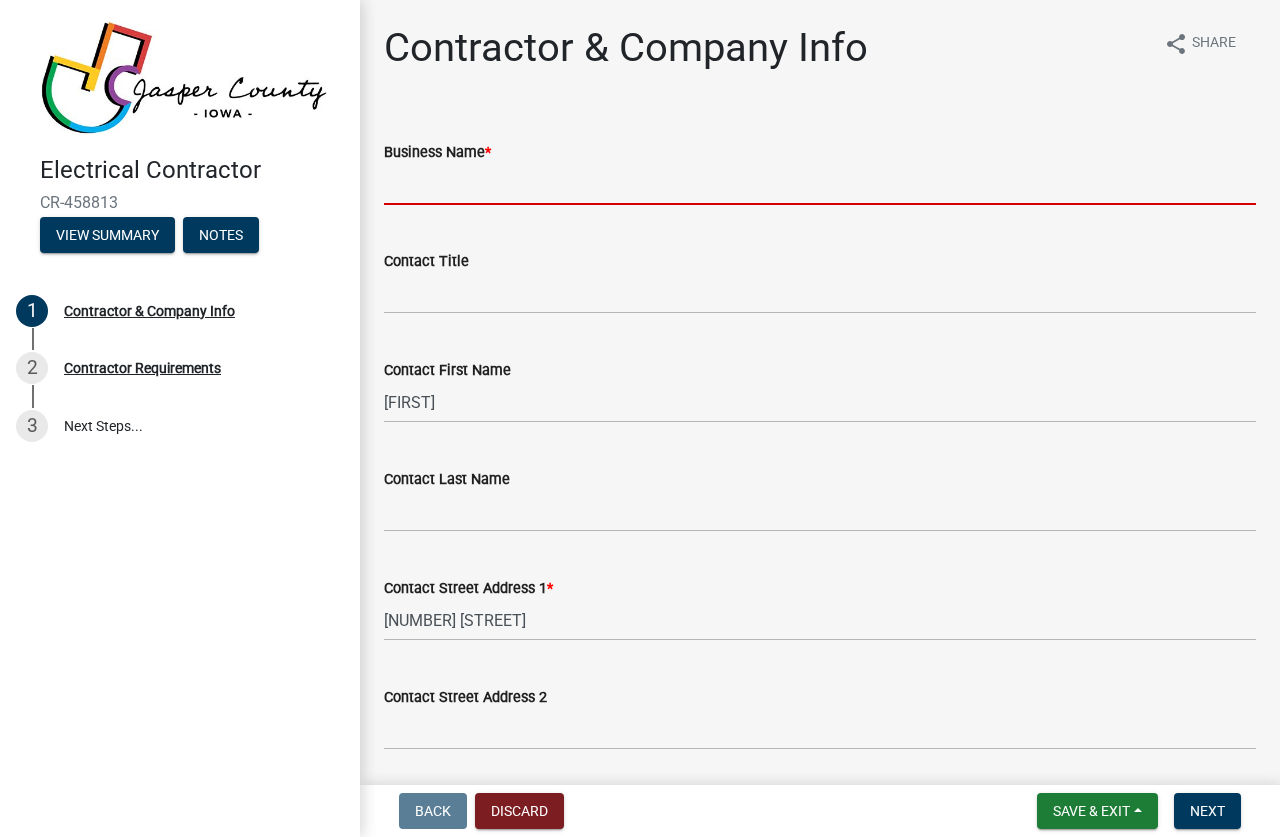 click on "Business Name  *" at bounding box center [820, 184] 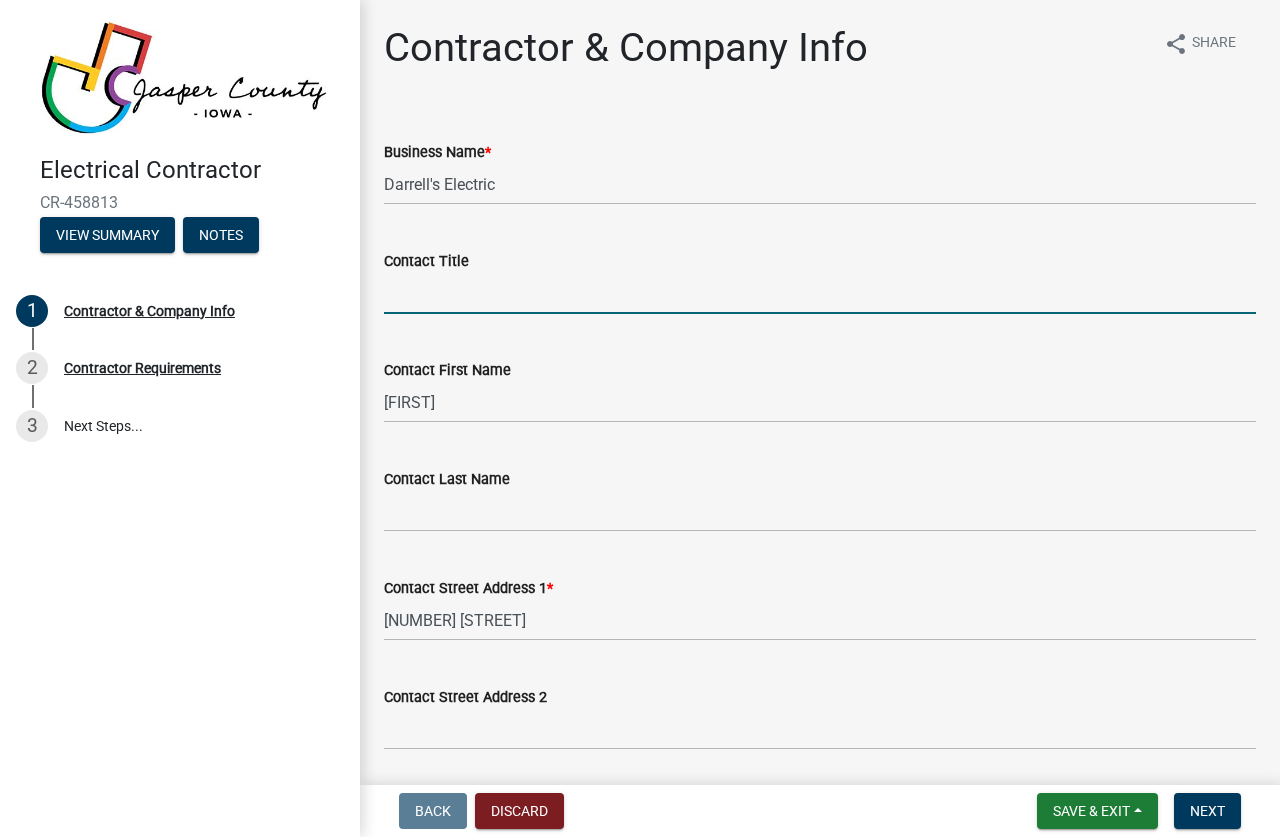 click on "Contact Title" at bounding box center (820, 293) 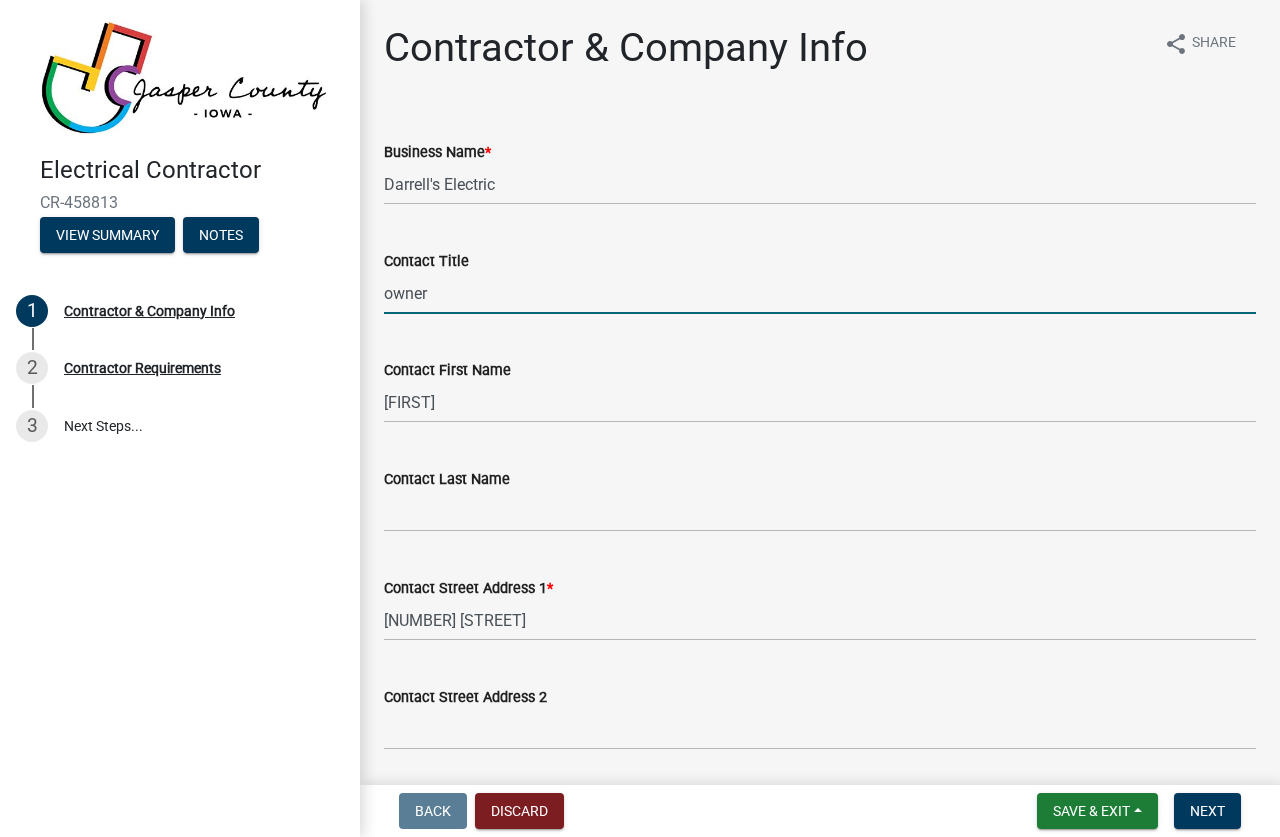 type on "owner" 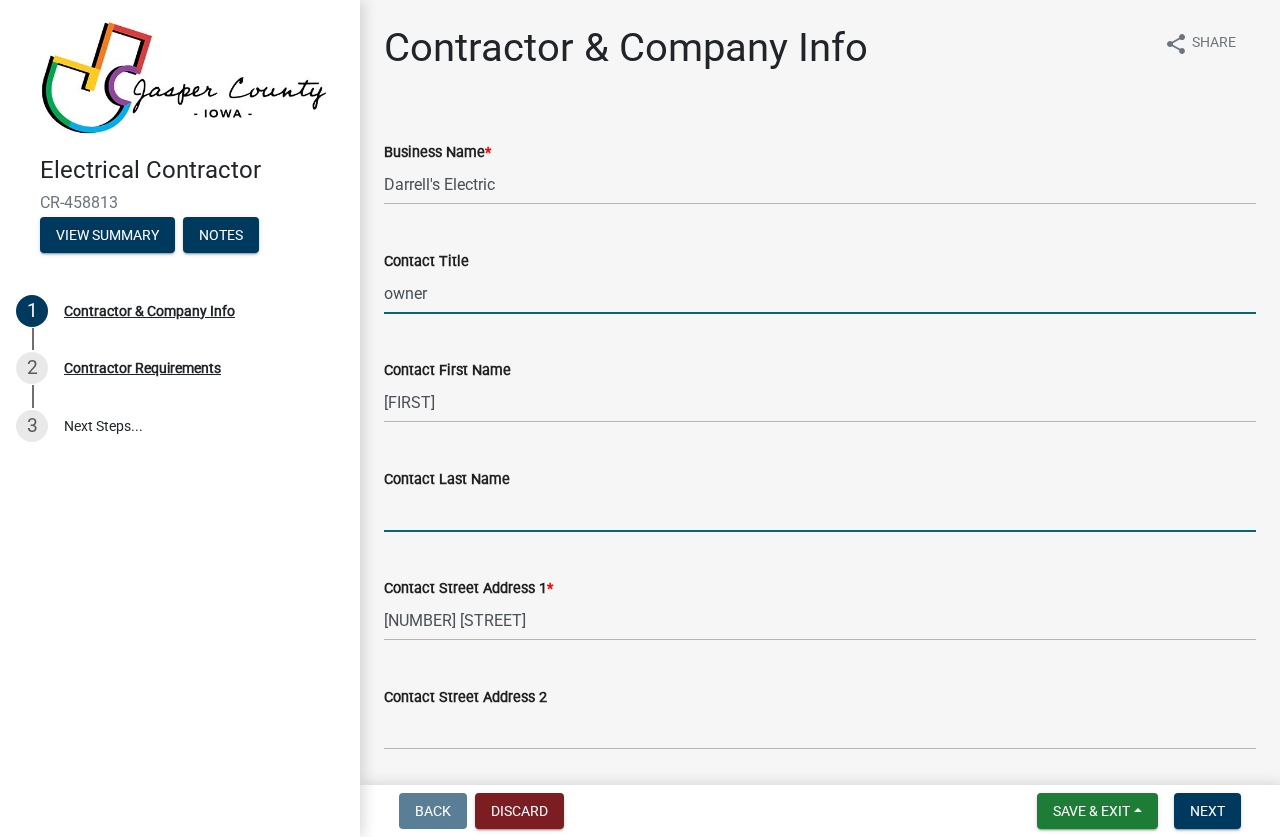 click on "Contact Last Name" at bounding box center [820, 511] 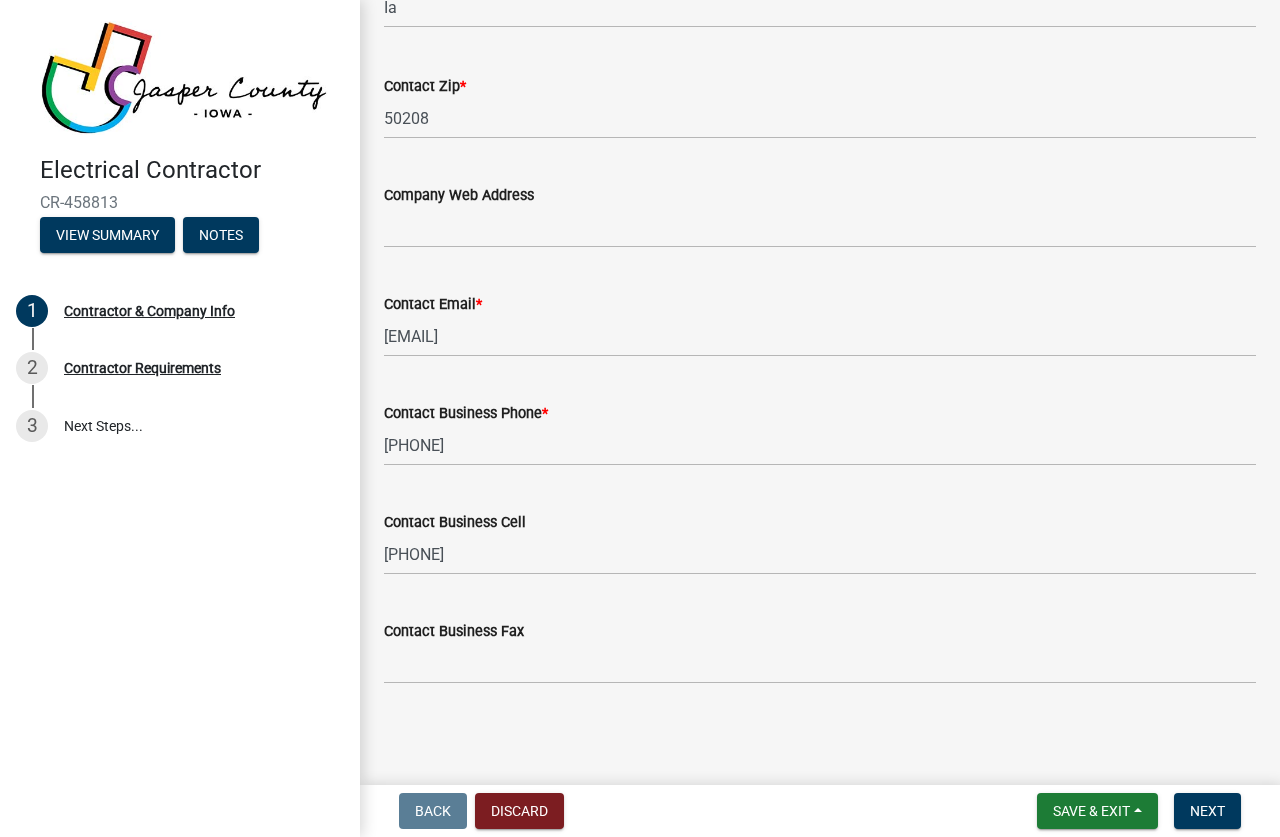 scroll, scrollTop: 965, scrollLeft: 0, axis: vertical 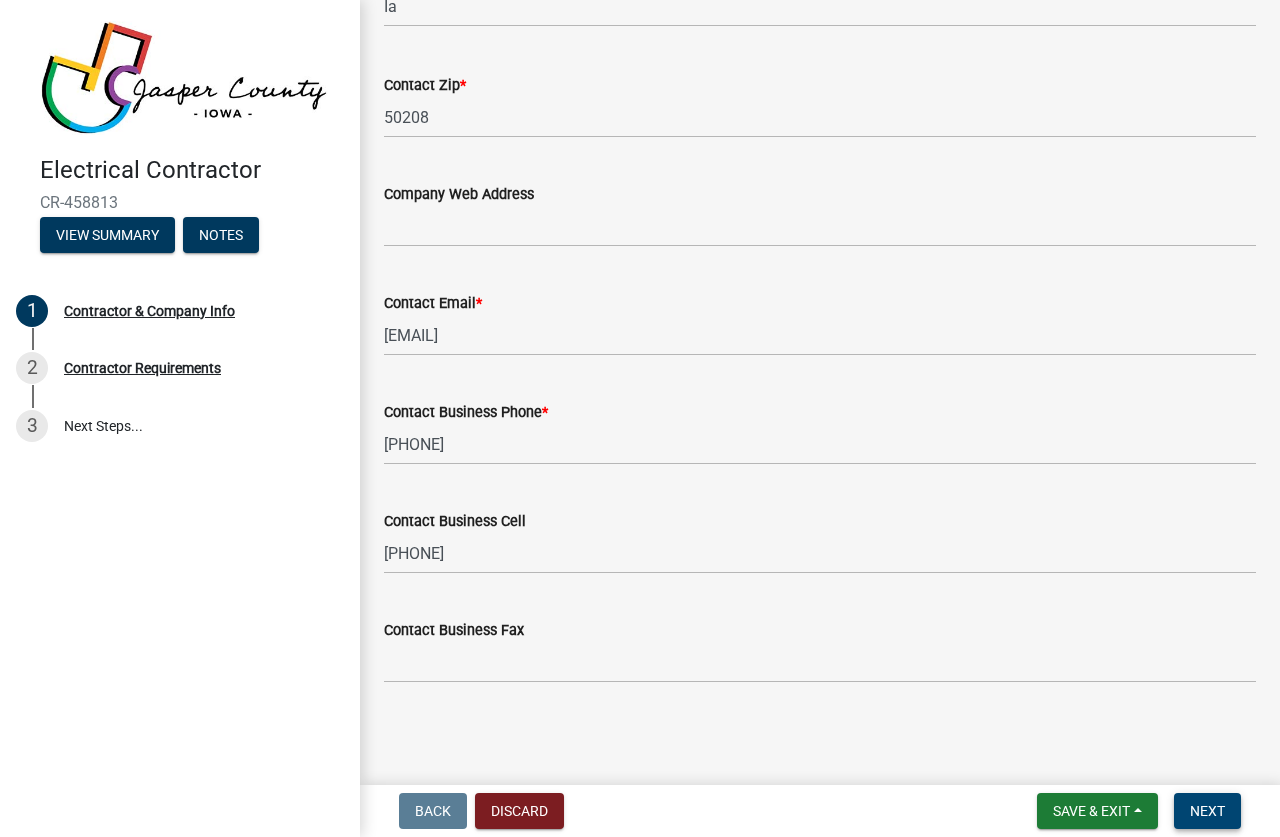 type on "[LAST]" 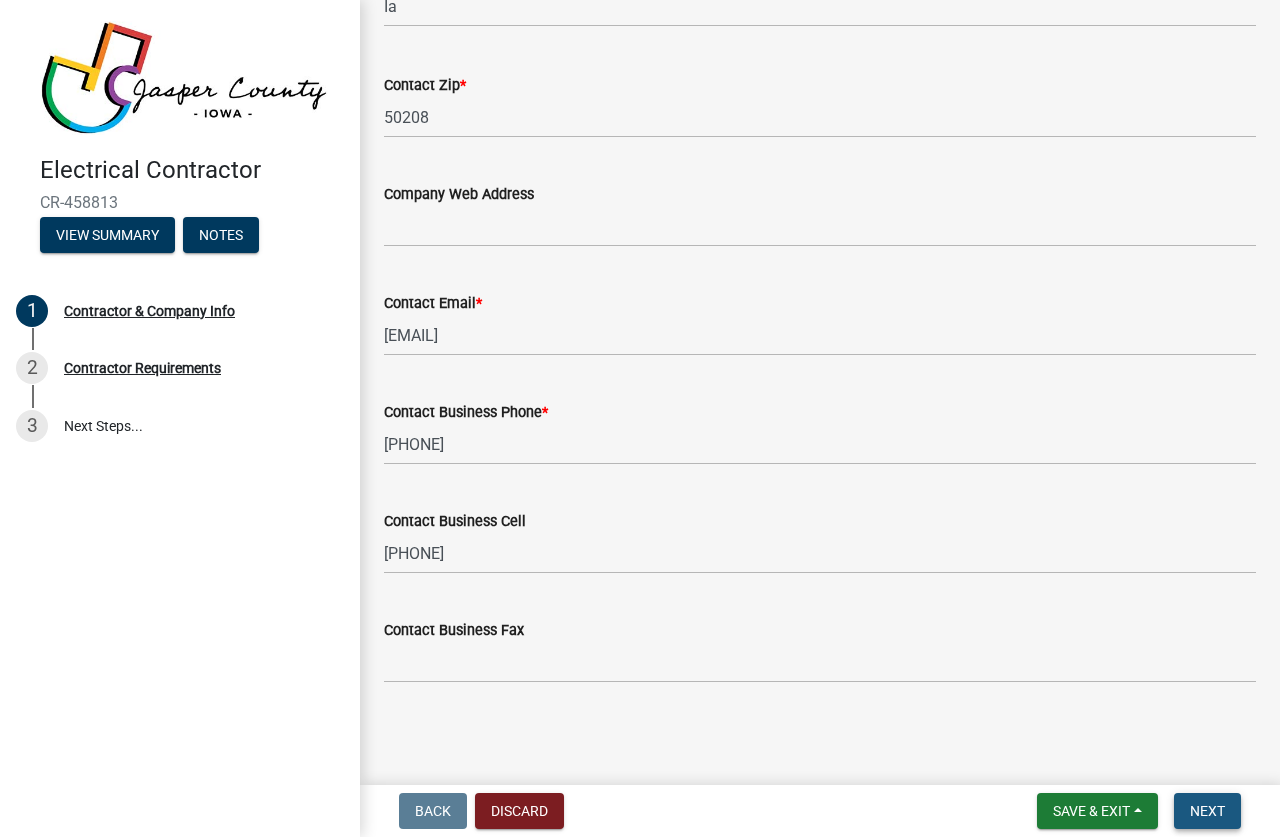 click on "Next" at bounding box center [1207, 811] 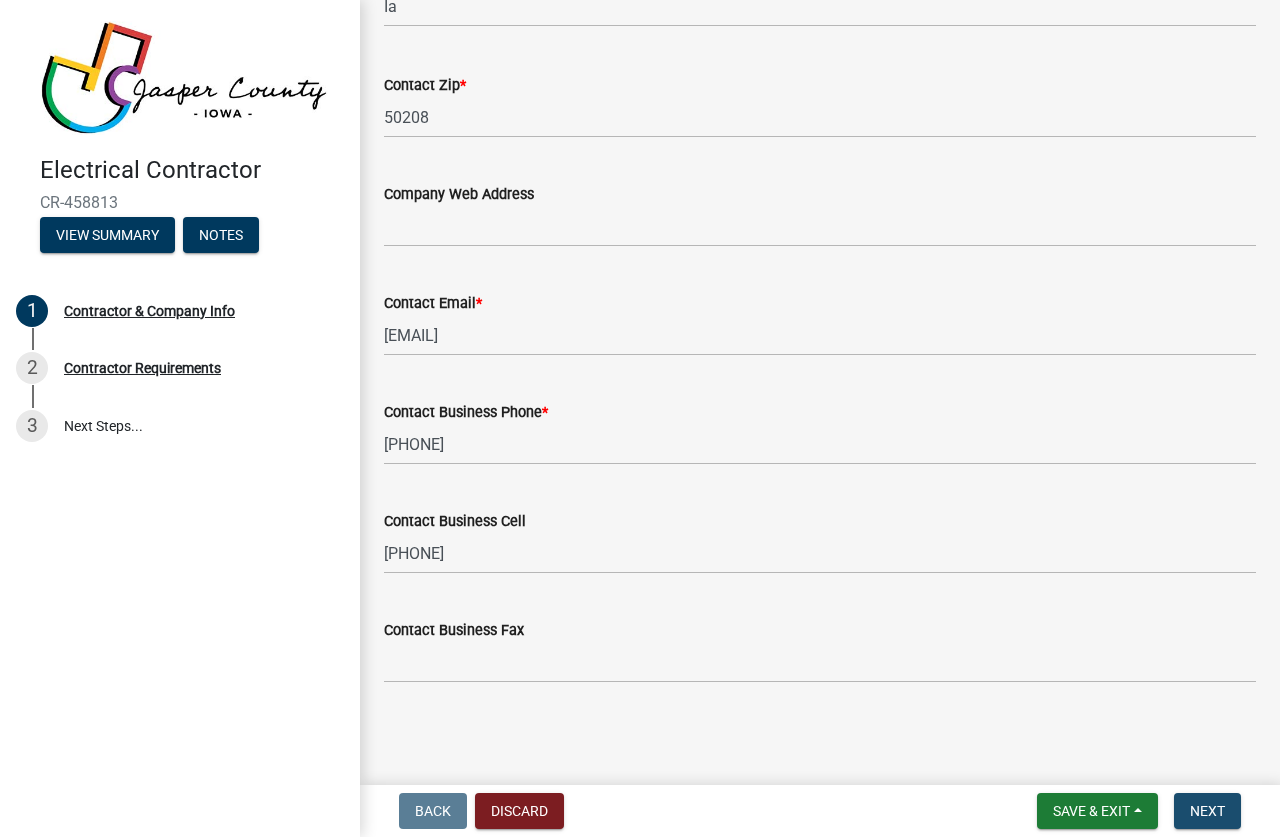 scroll, scrollTop: 0, scrollLeft: 0, axis: both 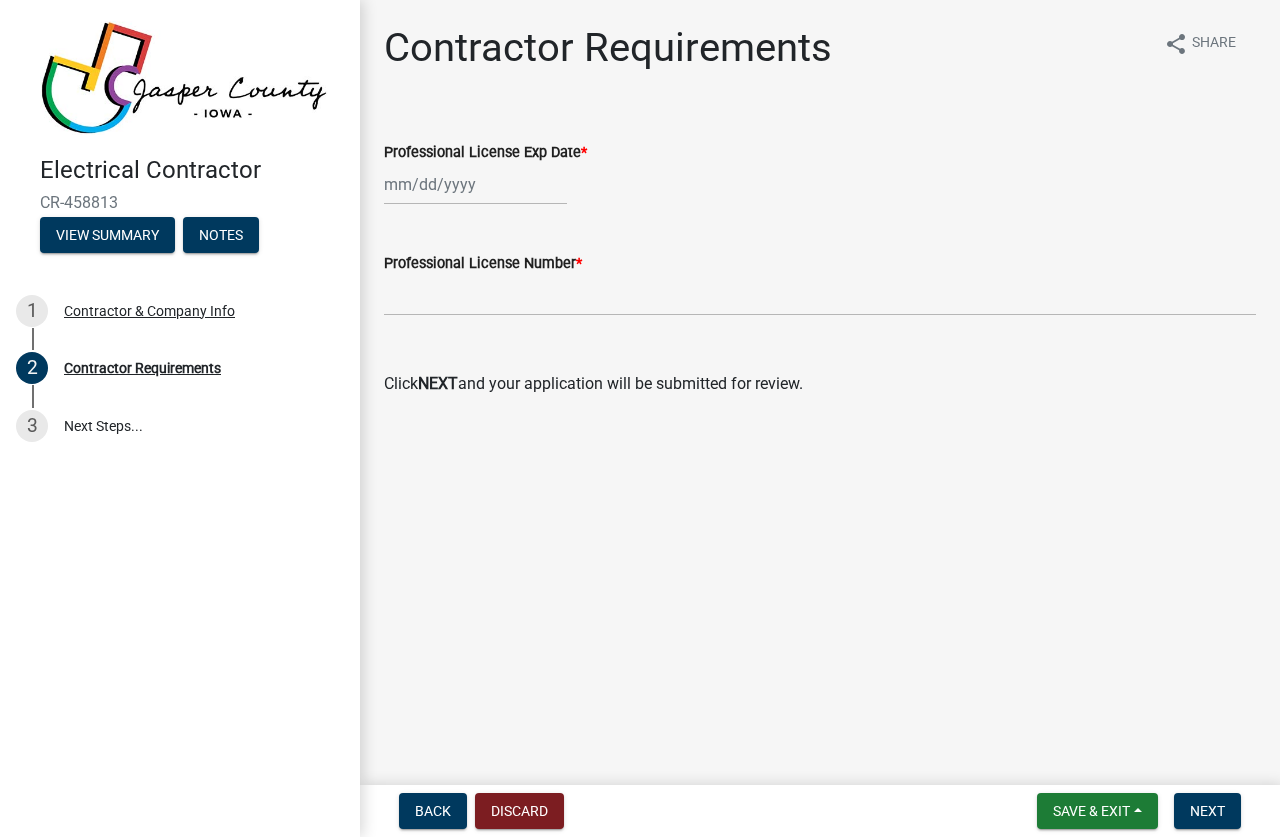click 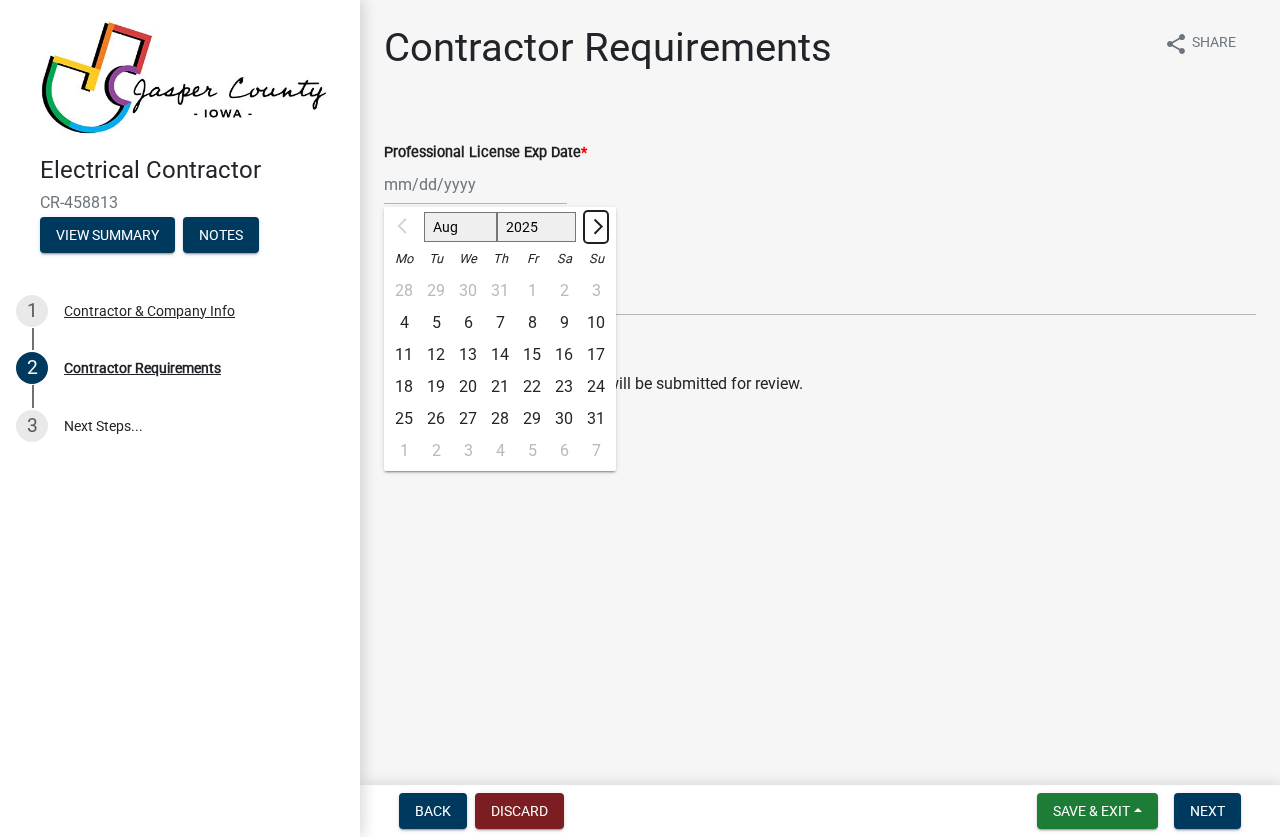 click 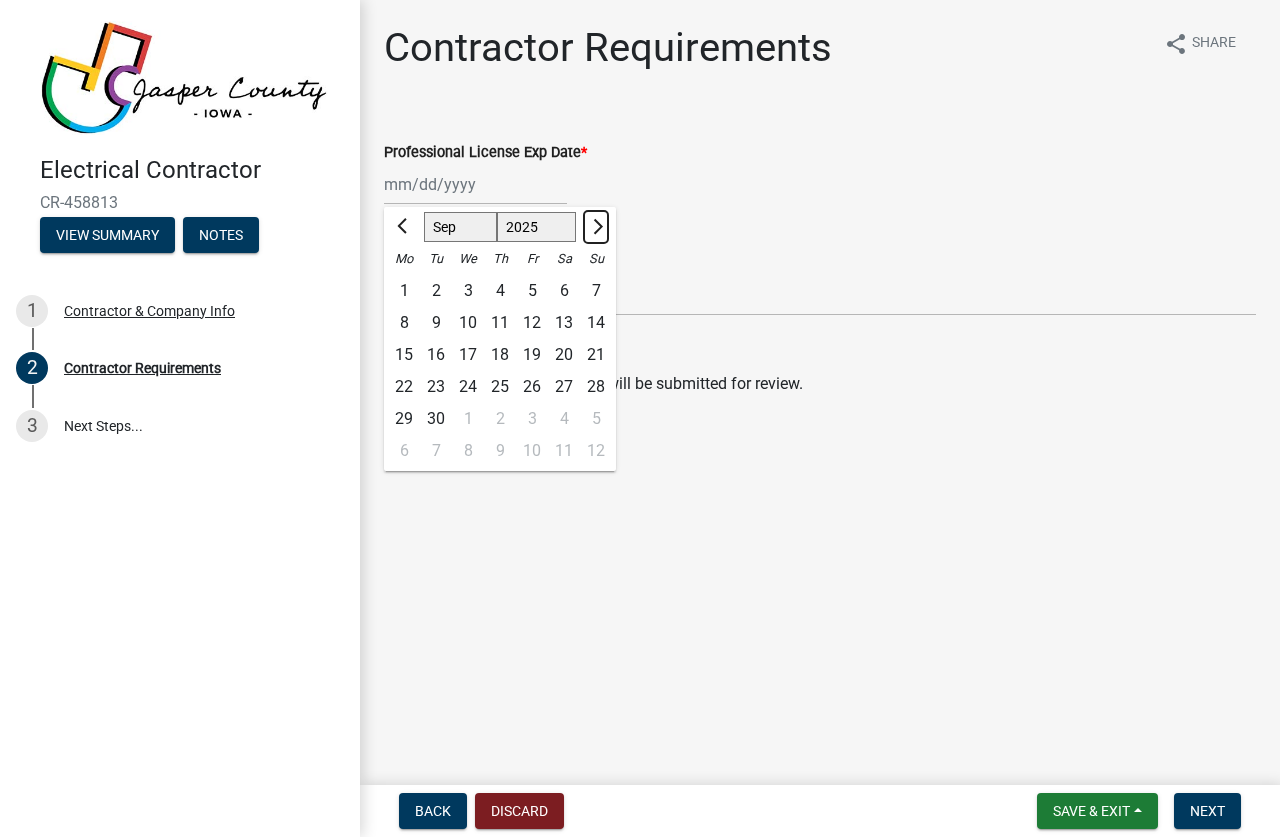 click 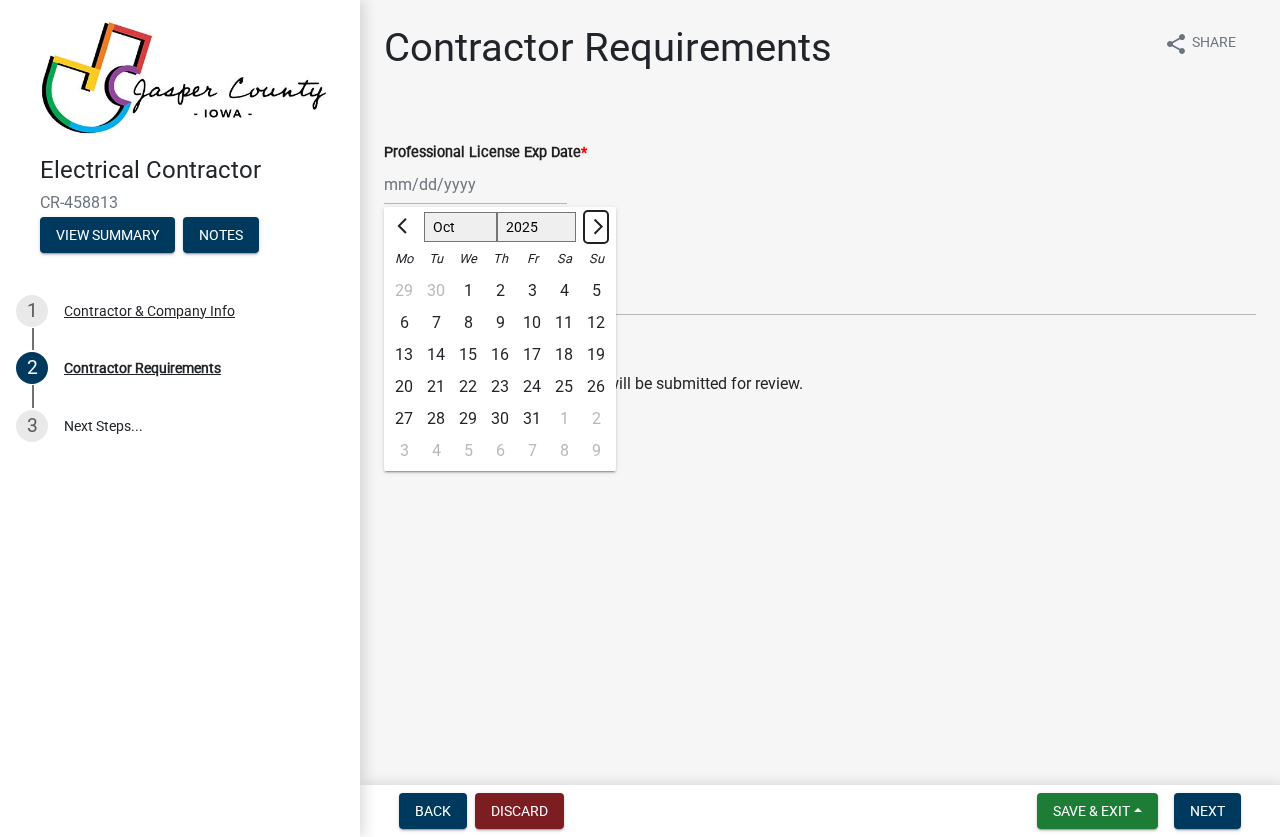 click 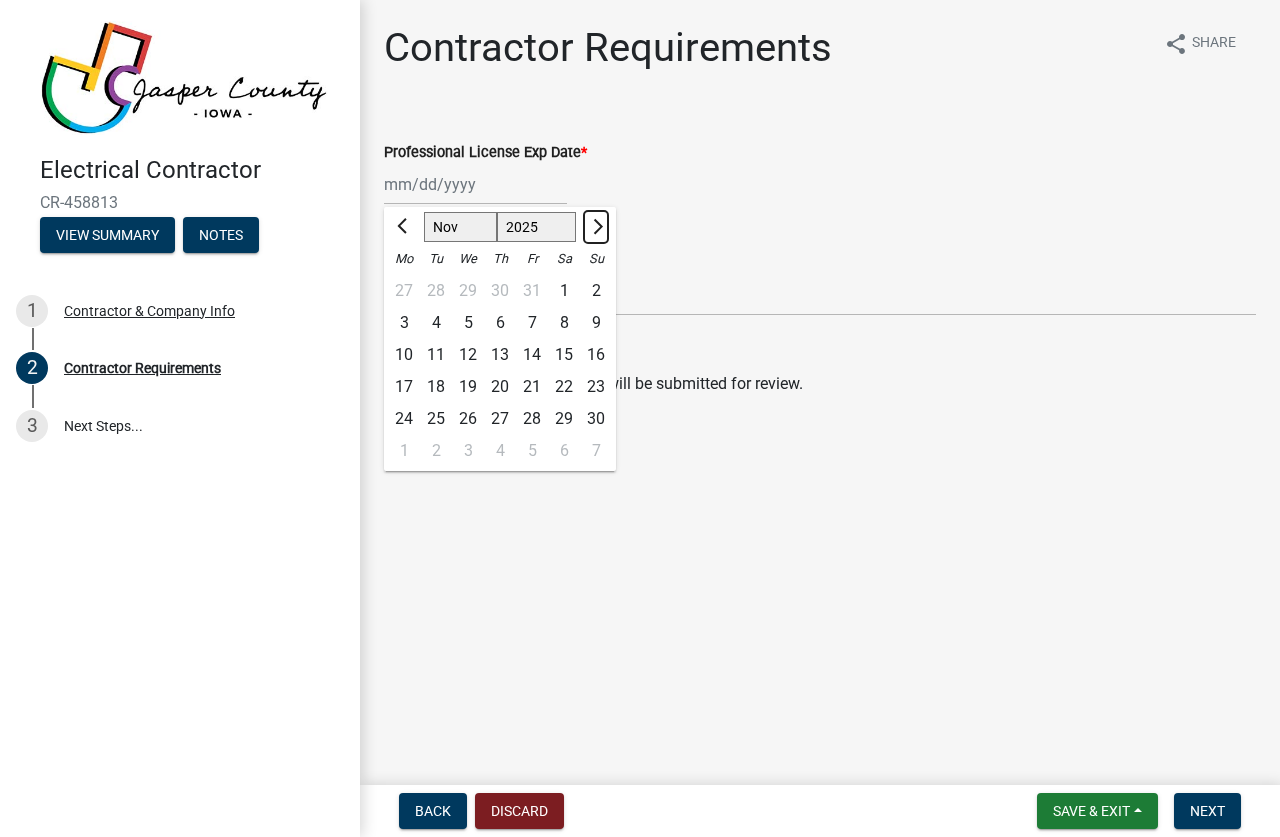 click 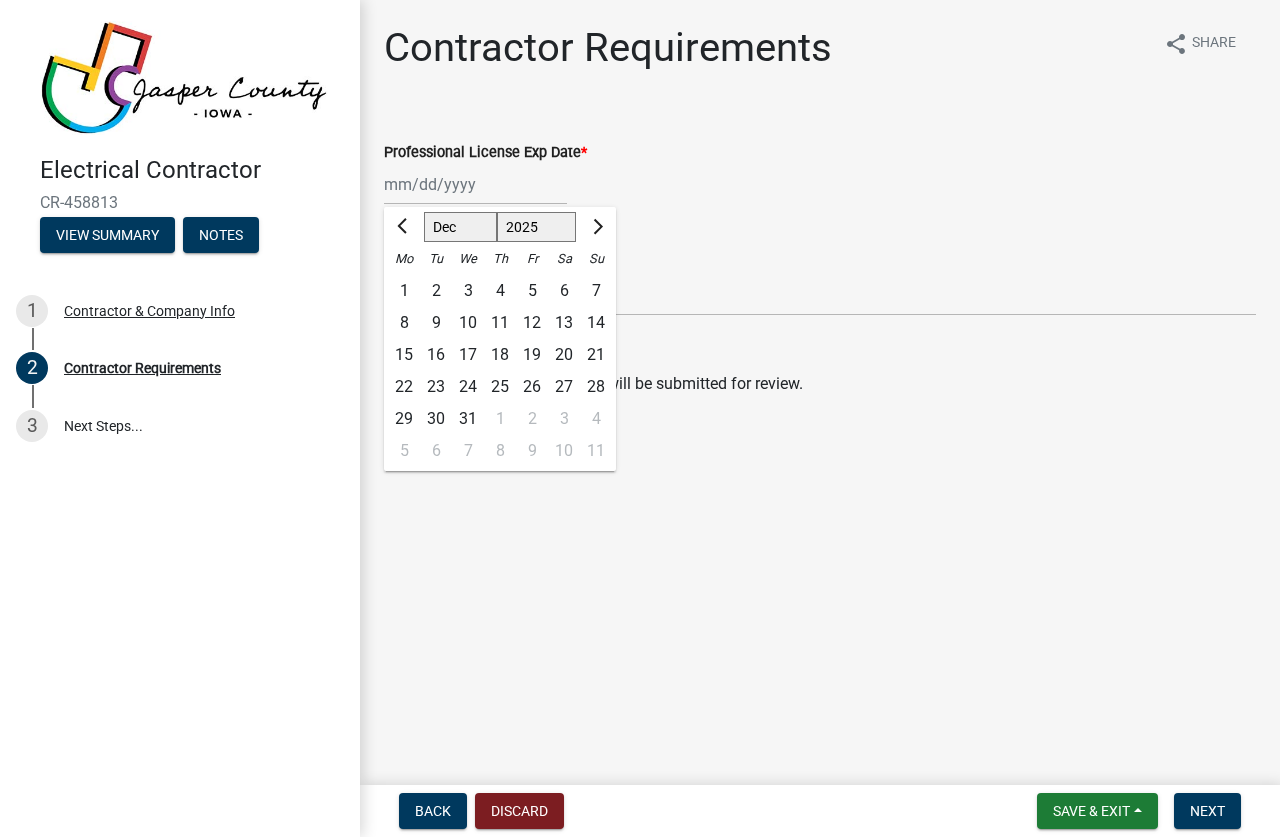 click on "31" 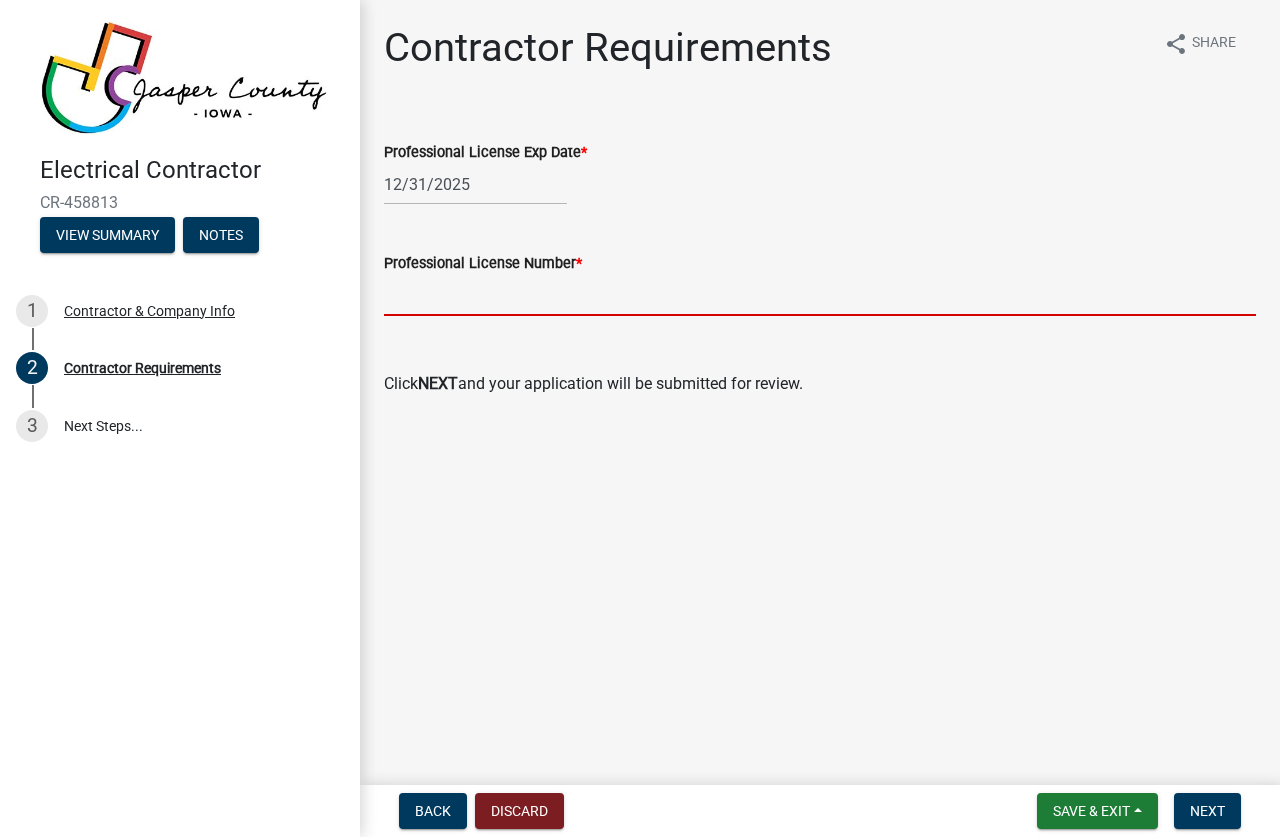 click on "Professional License Number  *" at bounding box center (820, 295) 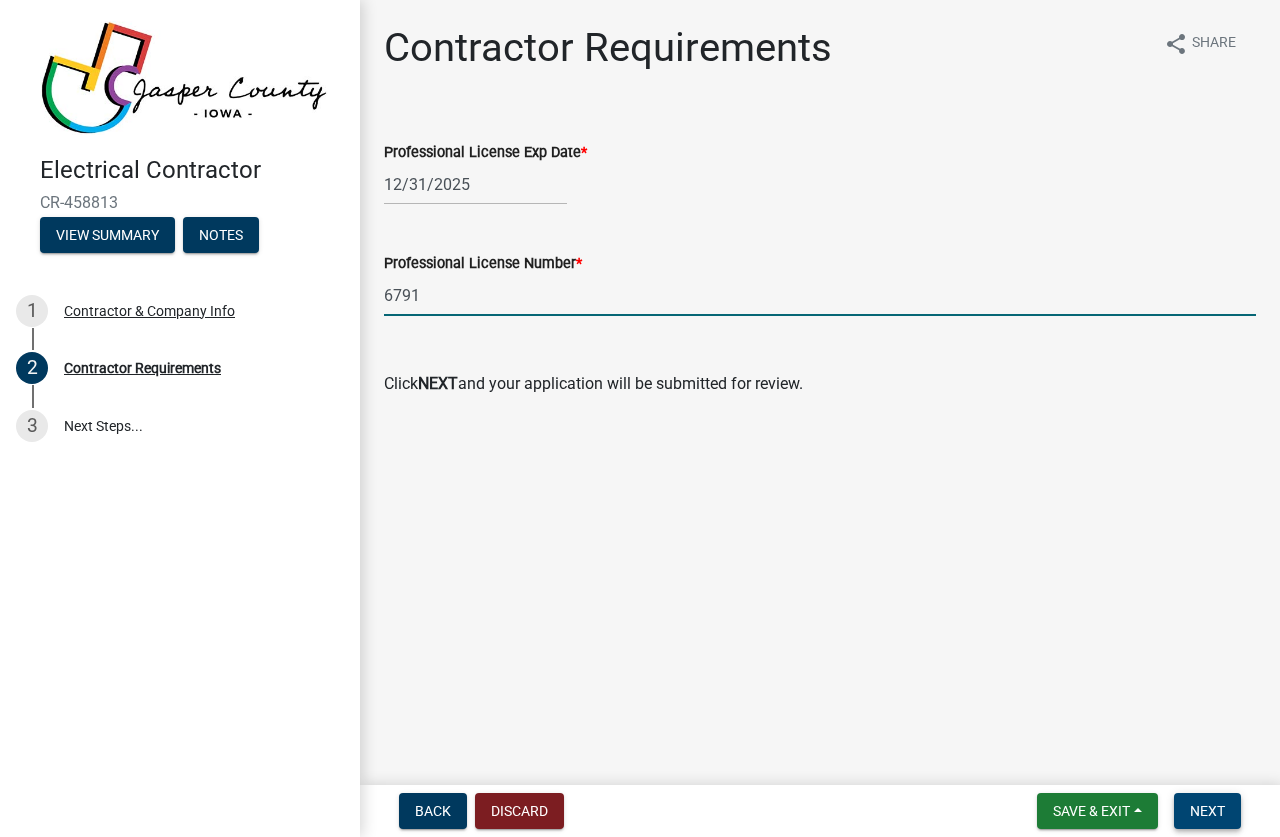 type on "6791" 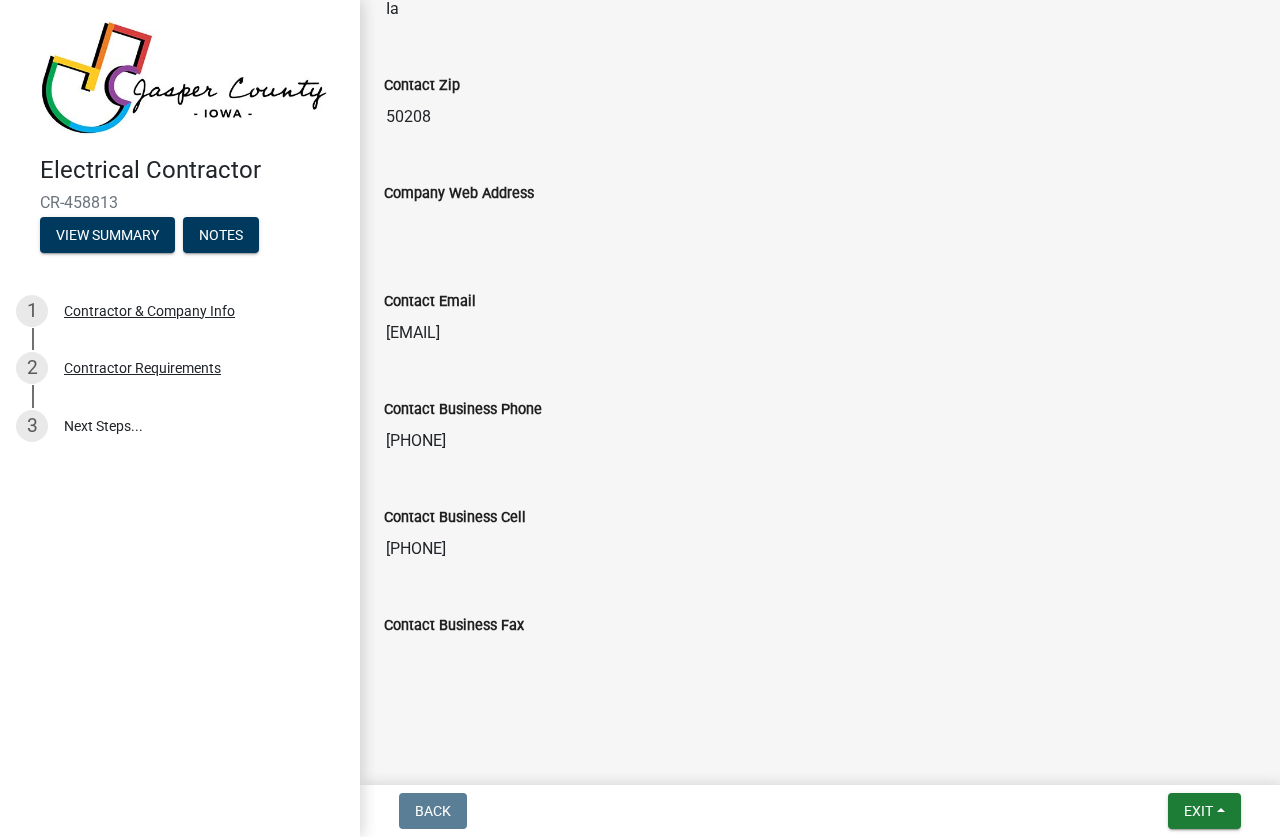 scroll, scrollTop: 1076, scrollLeft: 0, axis: vertical 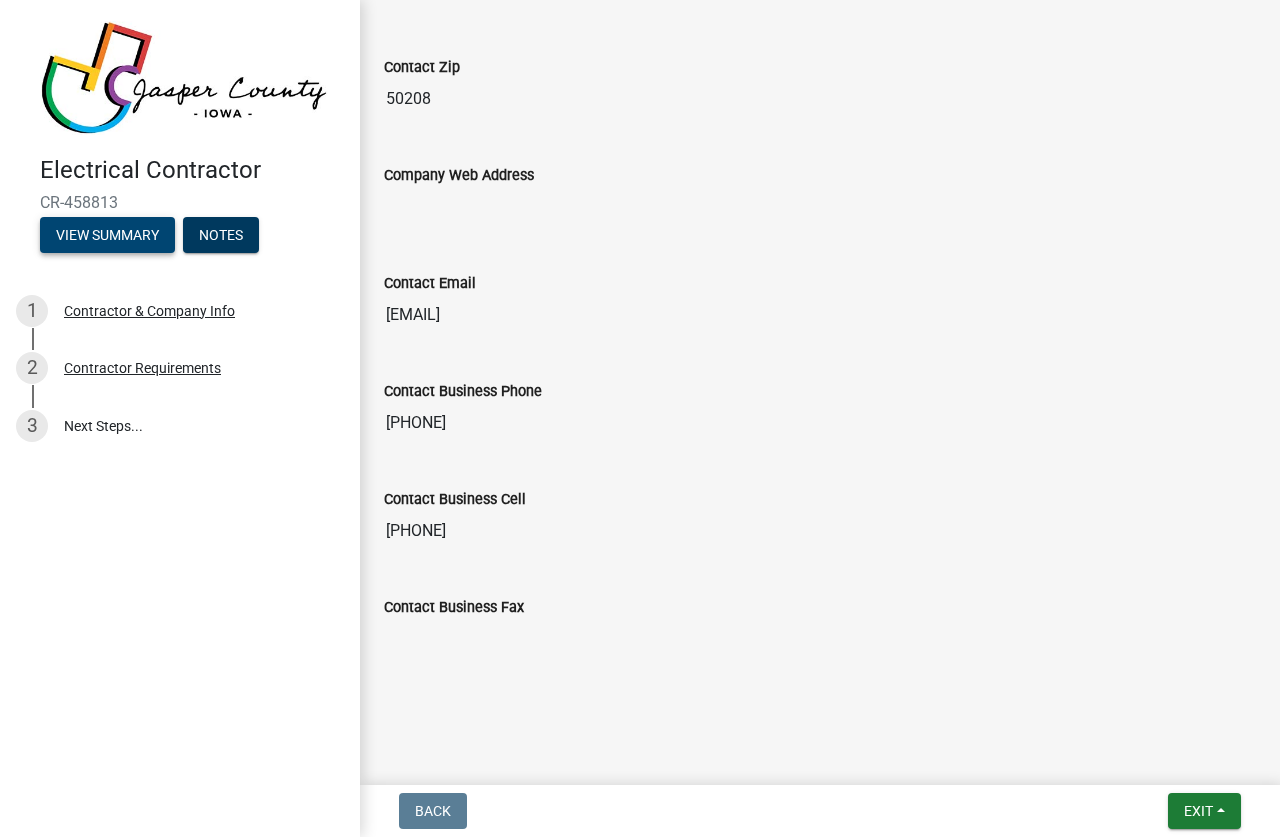click on "View Summary" at bounding box center [107, 235] 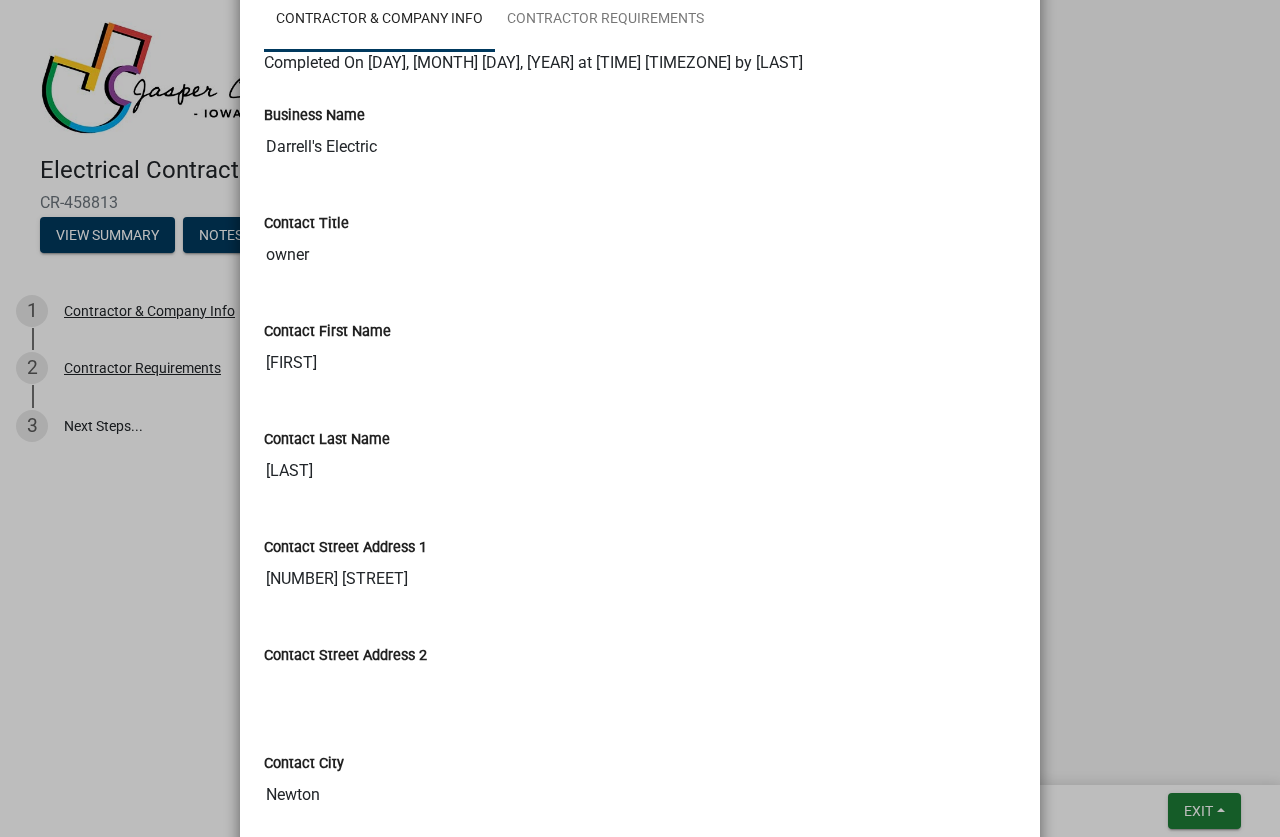 scroll, scrollTop: 0, scrollLeft: 0, axis: both 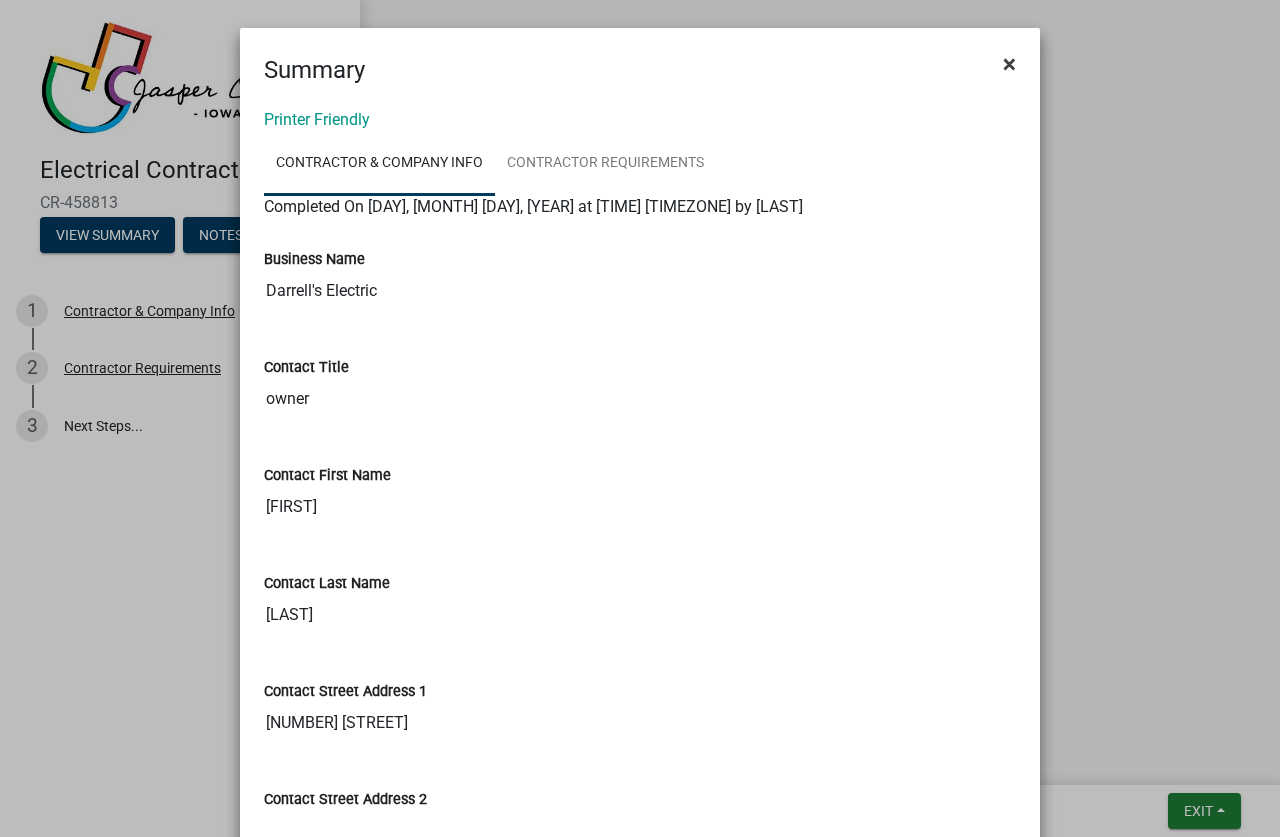 click on "×" 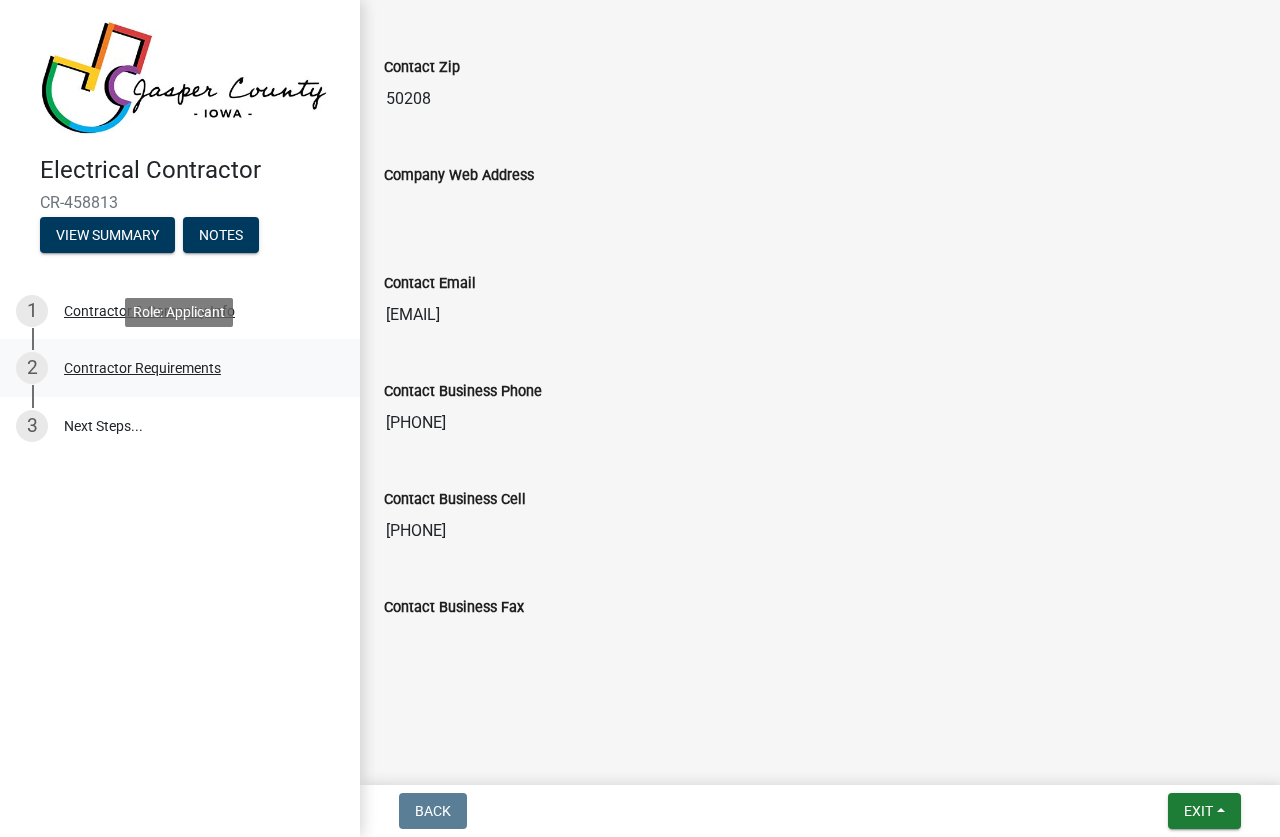 click on "Contractor Requirements" at bounding box center [142, 368] 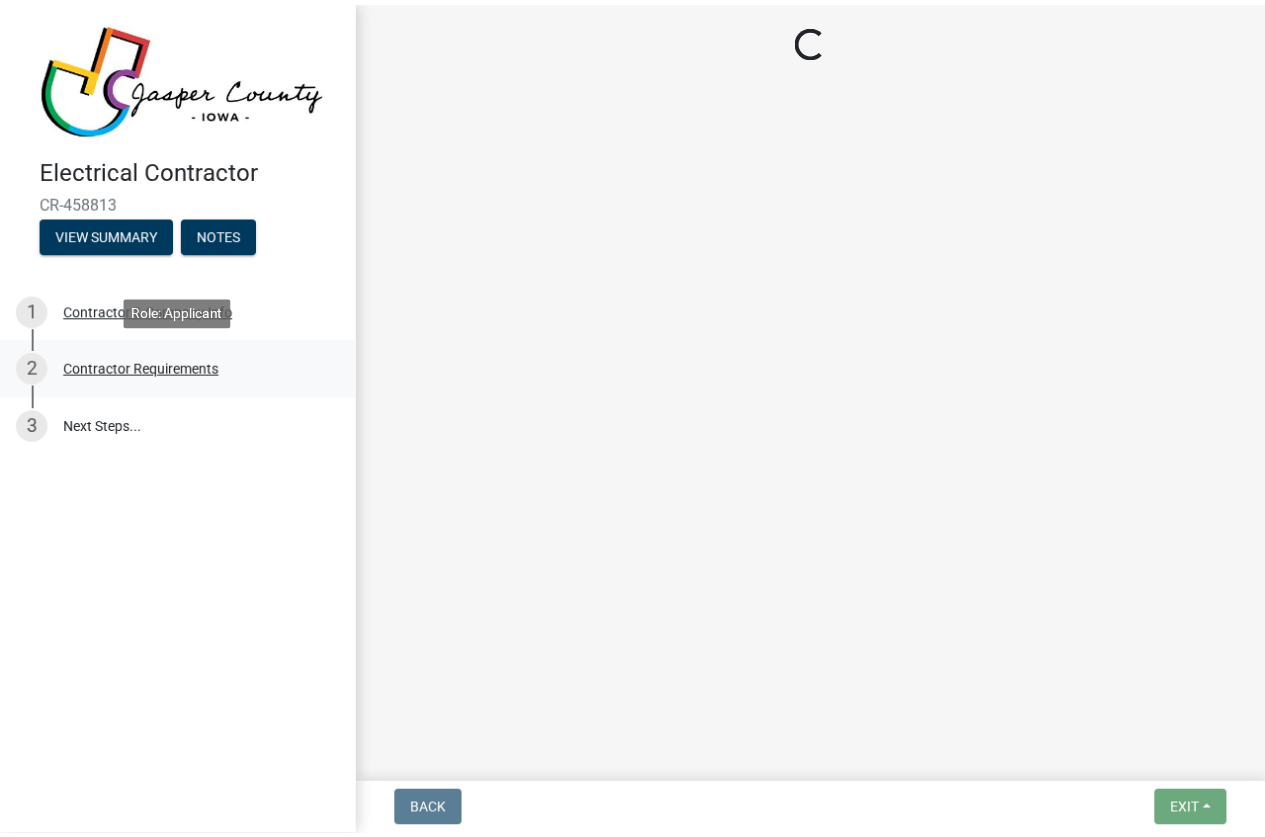 scroll, scrollTop: 0, scrollLeft: 0, axis: both 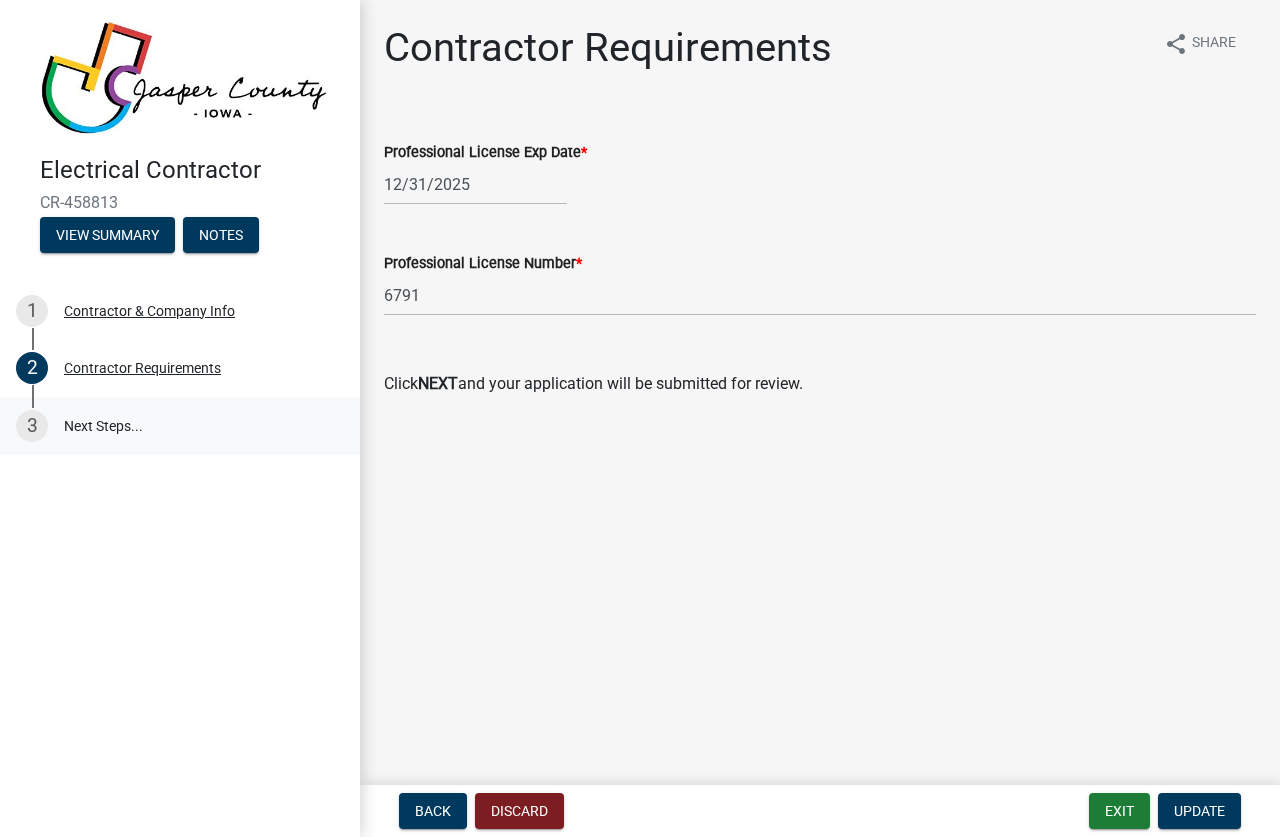 click on "3   Next Steps..." at bounding box center [180, 426] 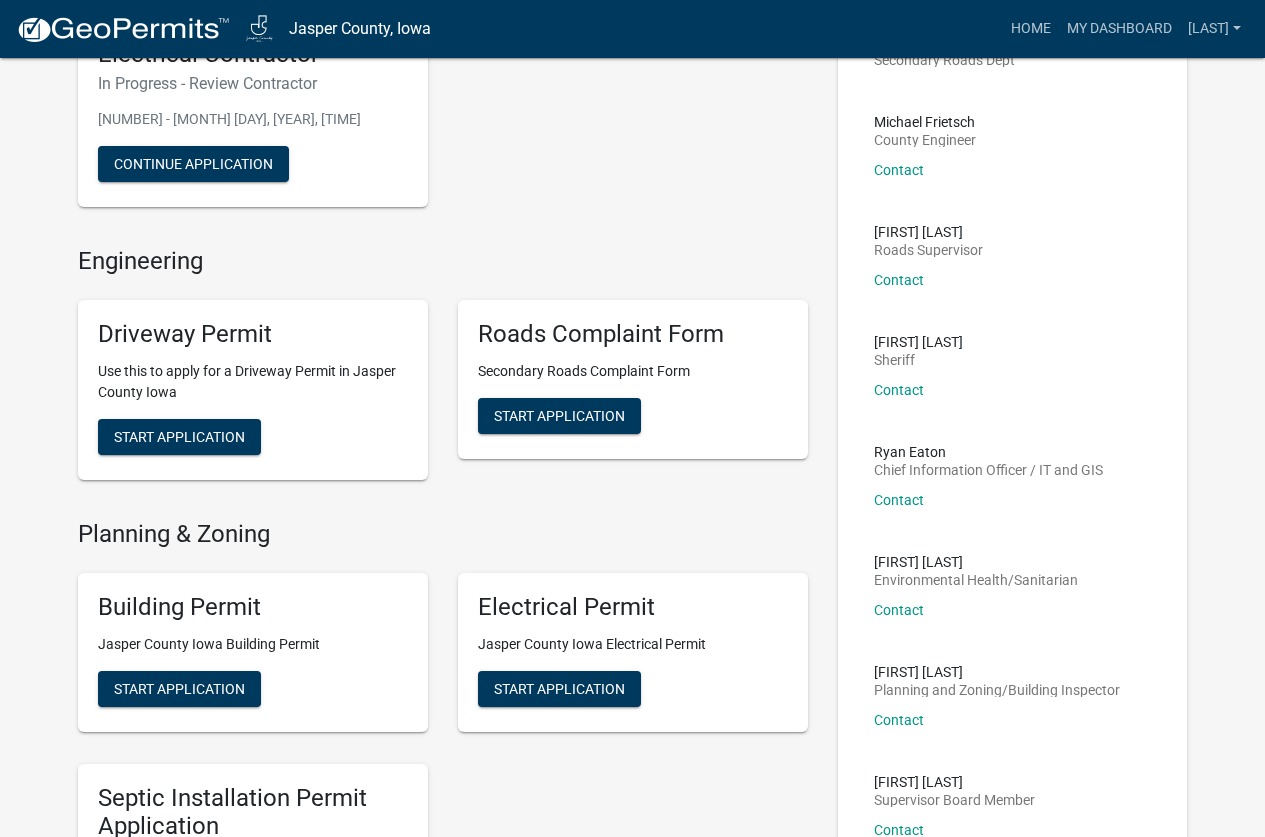 scroll, scrollTop: 0, scrollLeft: 0, axis: both 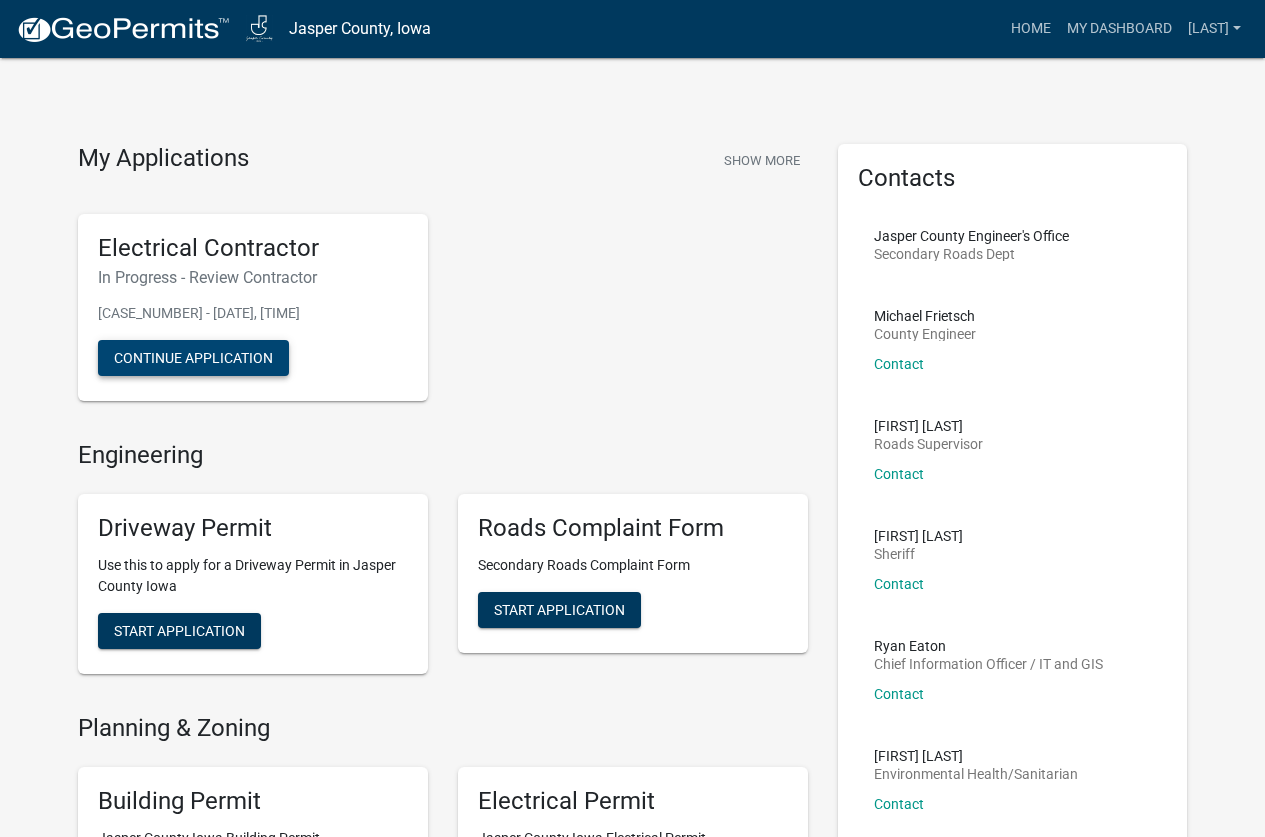 click on "Continue Application" 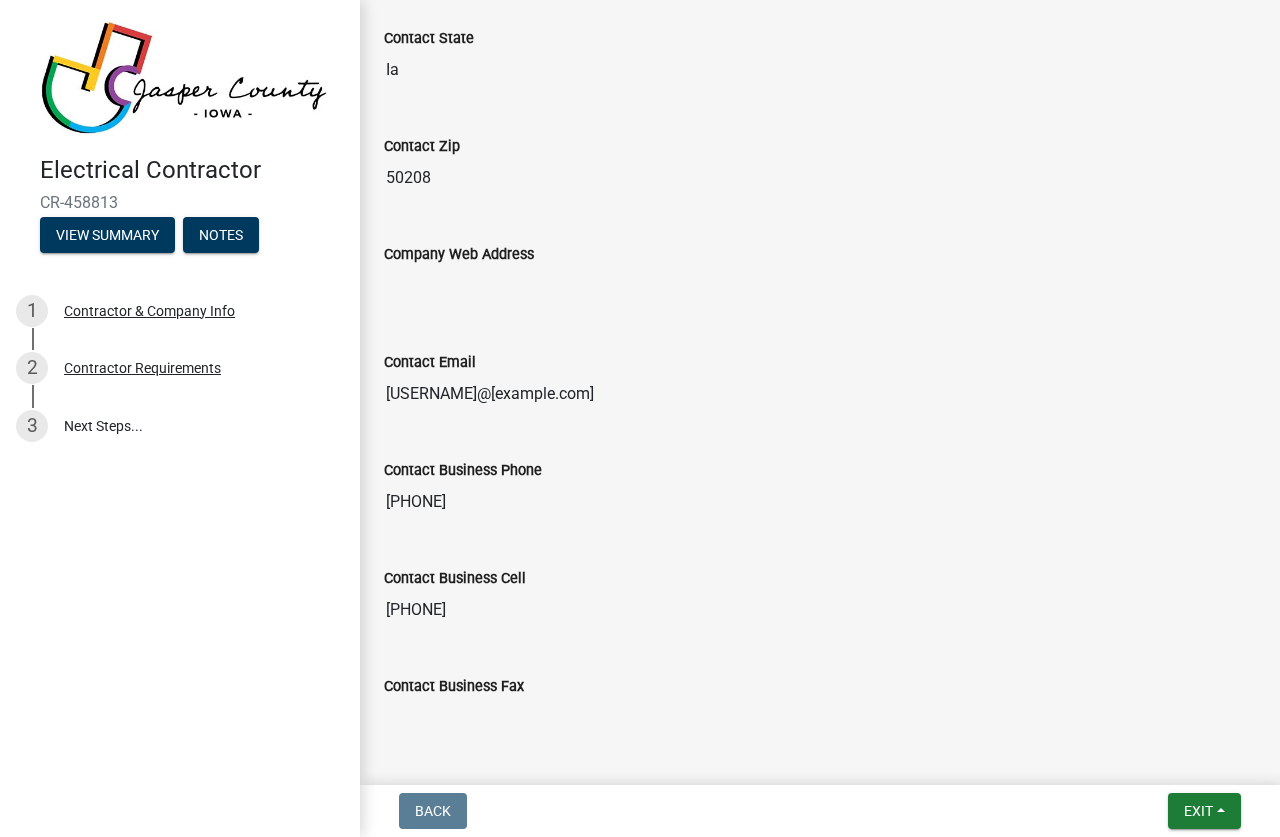 scroll, scrollTop: 1076, scrollLeft: 0, axis: vertical 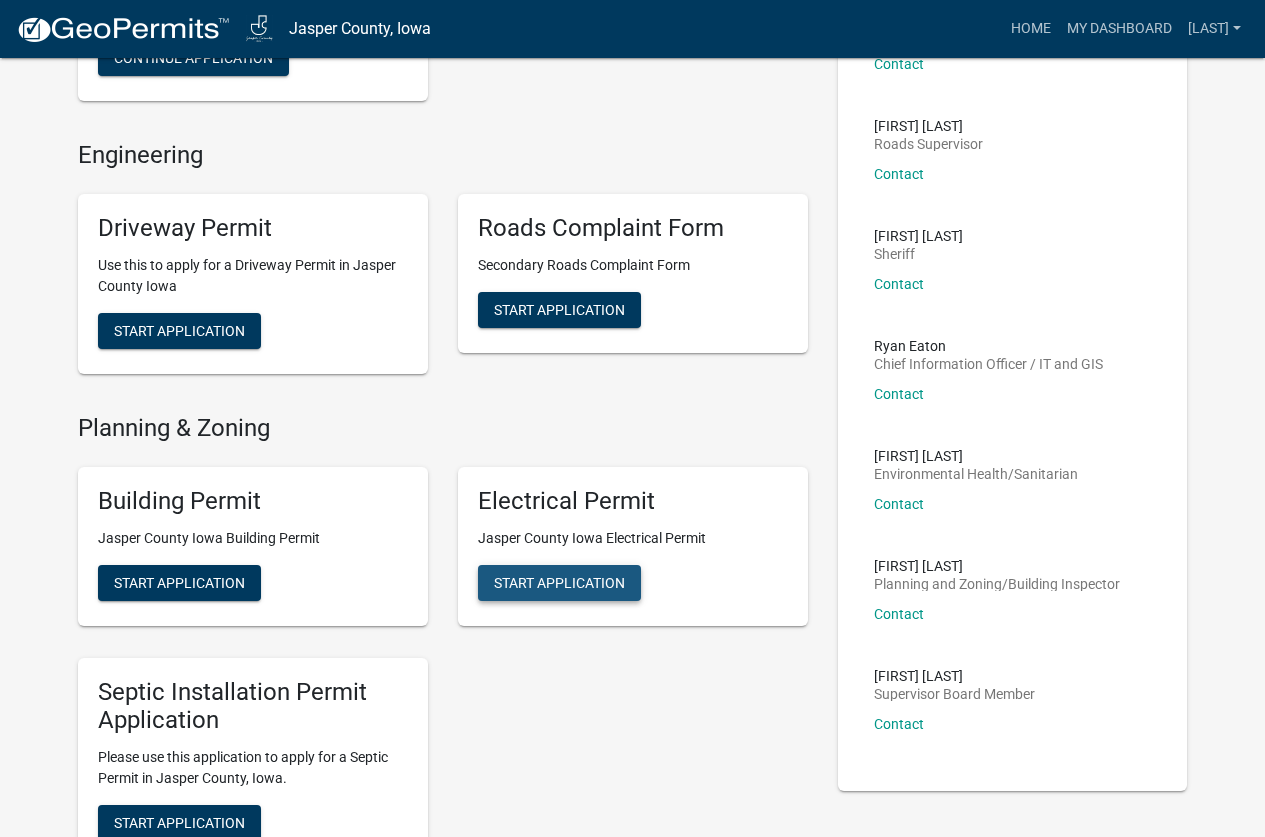 click on "Start Application" at bounding box center [559, 583] 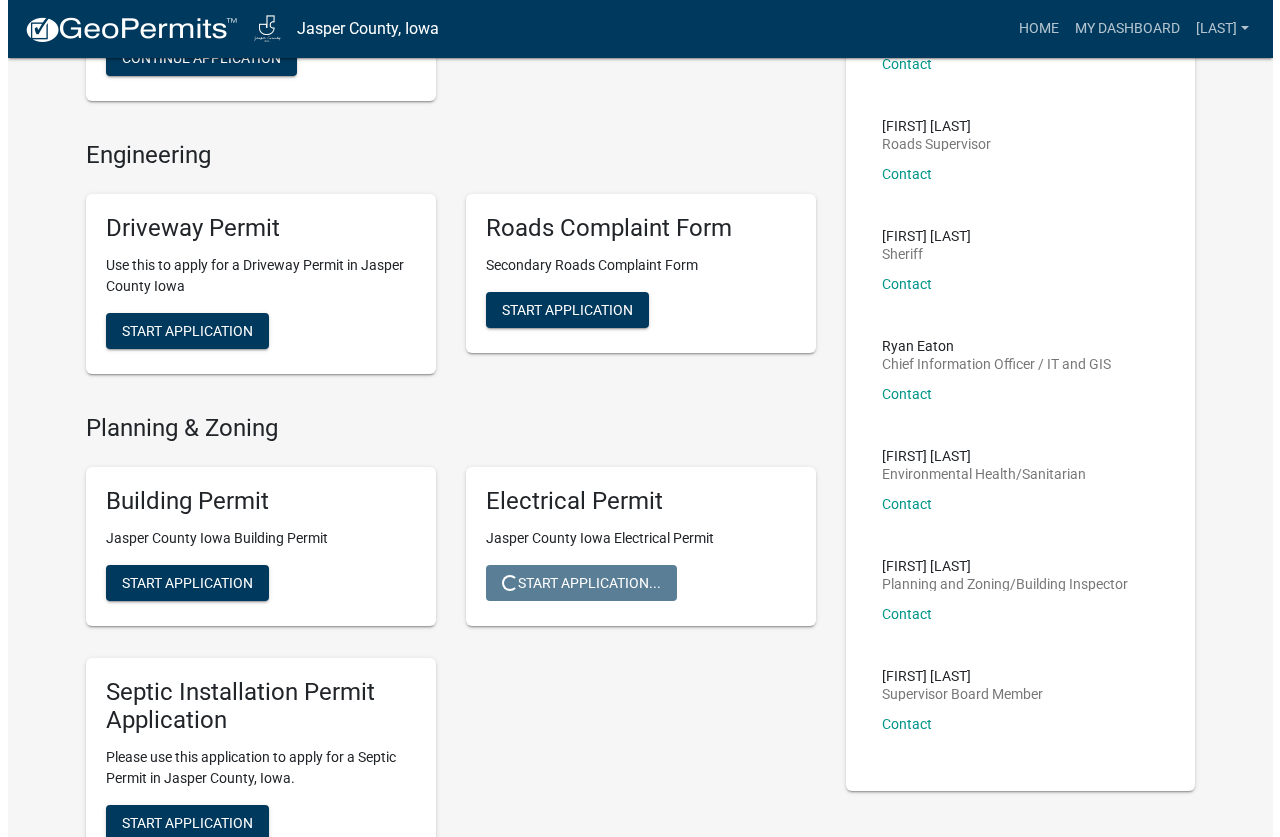 scroll, scrollTop: 0, scrollLeft: 0, axis: both 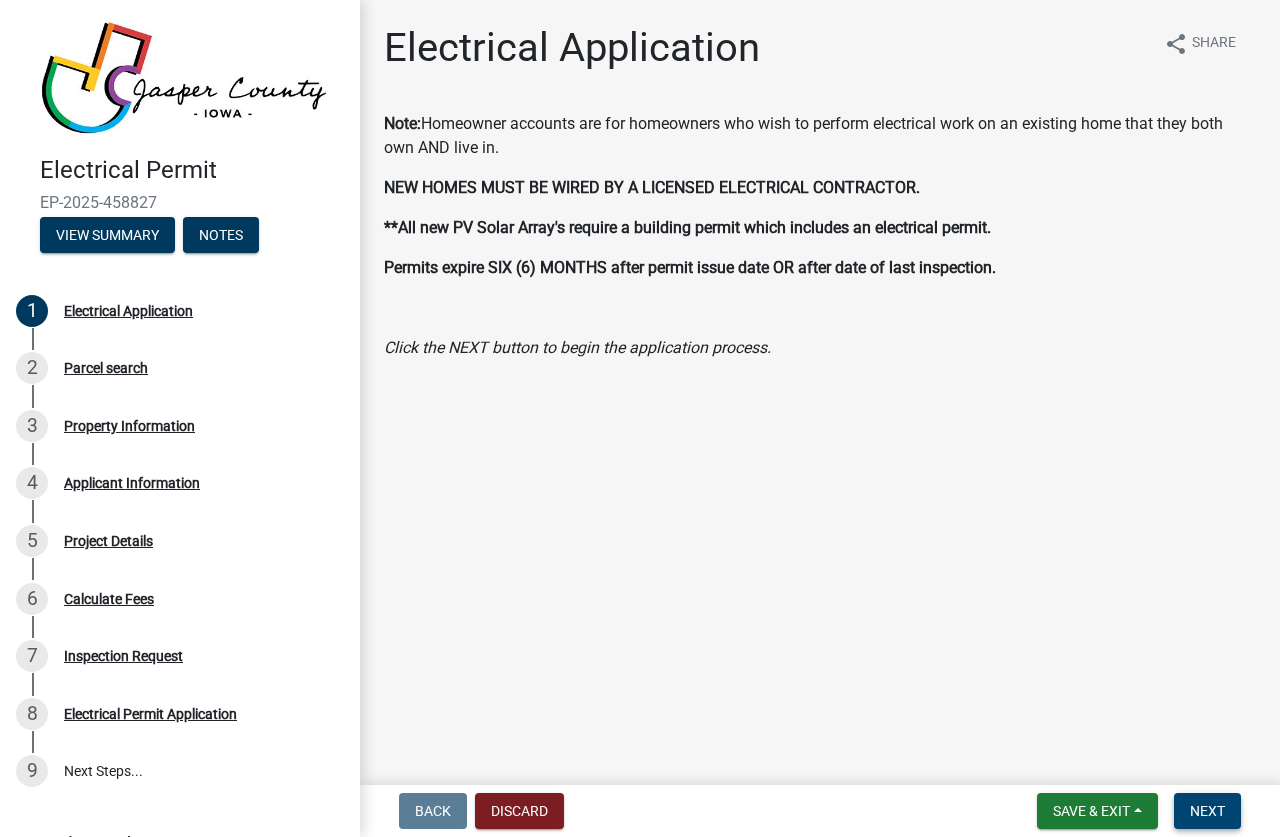 click on "Next" at bounding box center [1207, 811] 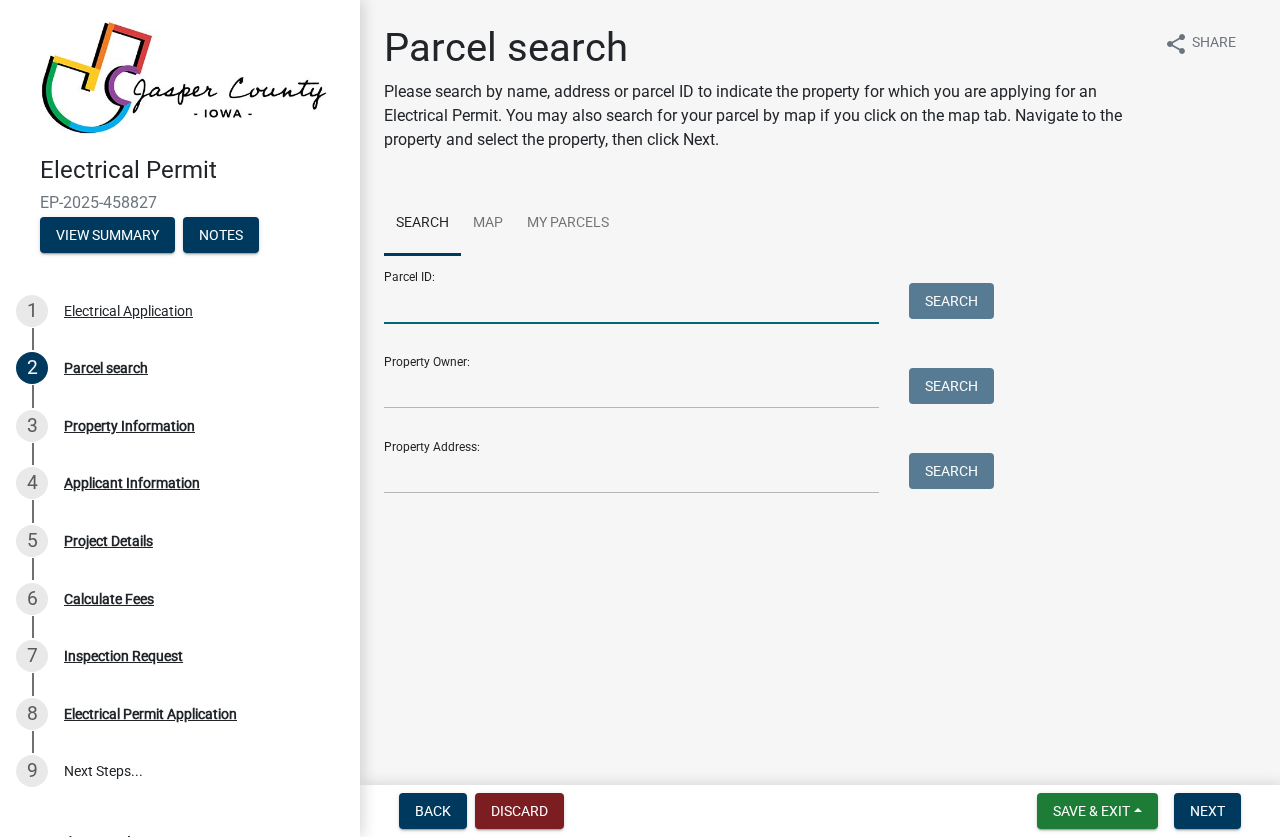click on "Parcel ID:" at bounding box center [631, 303] 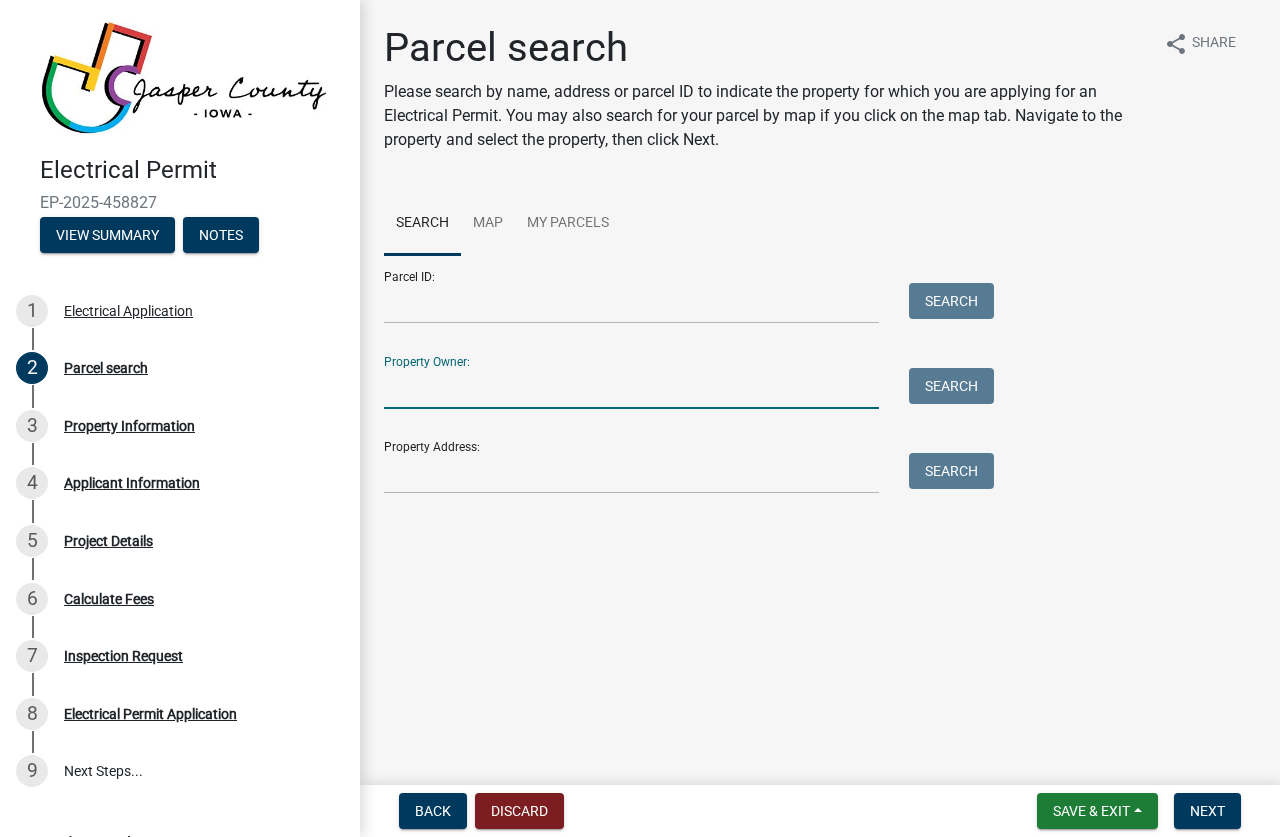 click on "Property Owner:" at bounding box center (631, 388) 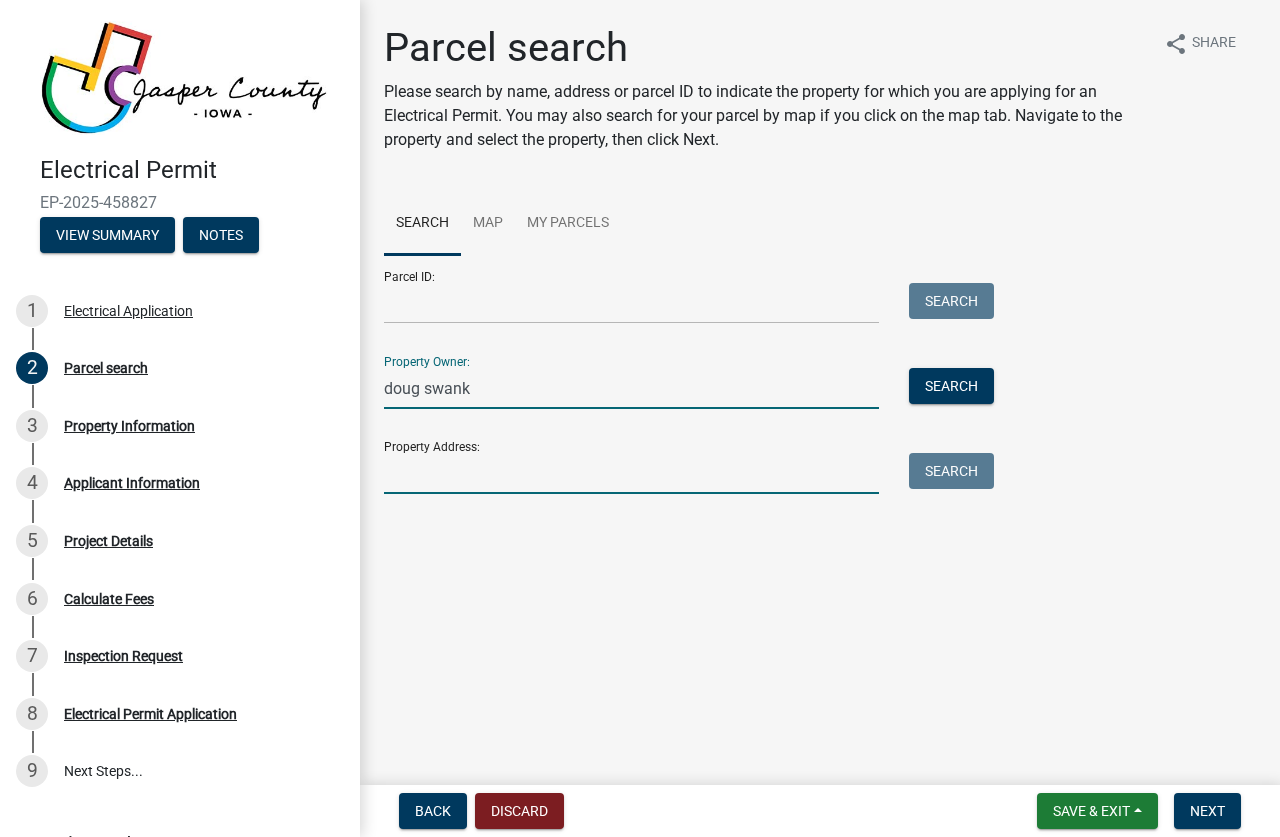click on "Property Address:" at bounding box center [631, 473] 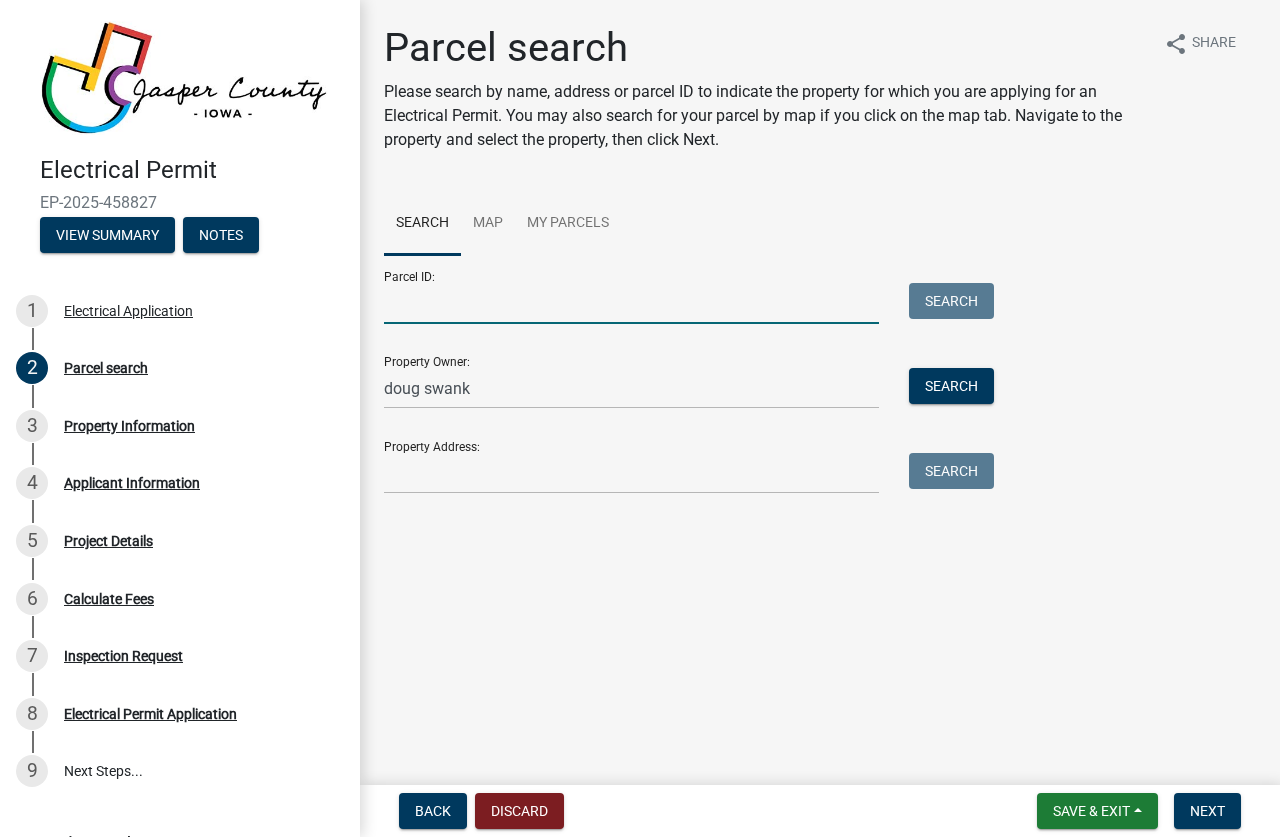 click on "Parcel ID:" at bounding box center (631, 303) 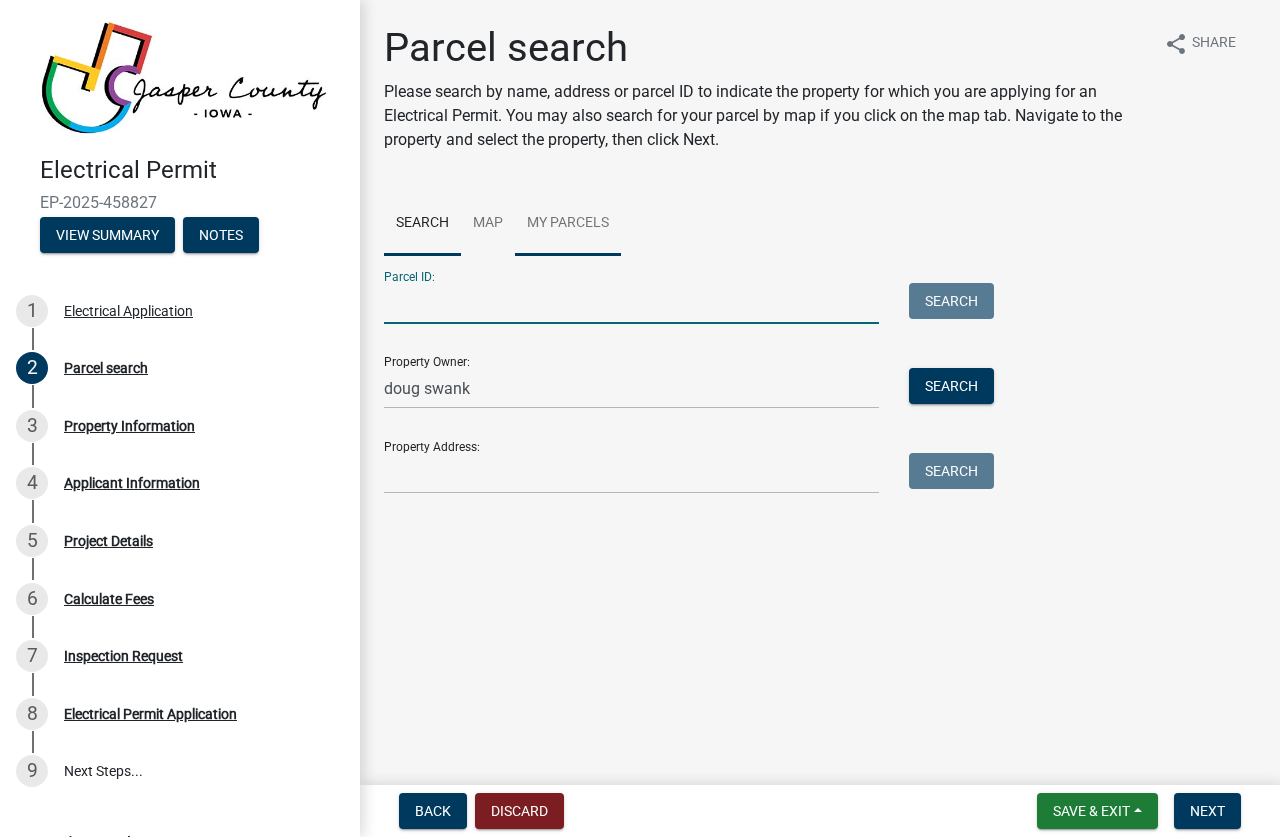 click on "My Parcels" at bounding box center (568, 224) 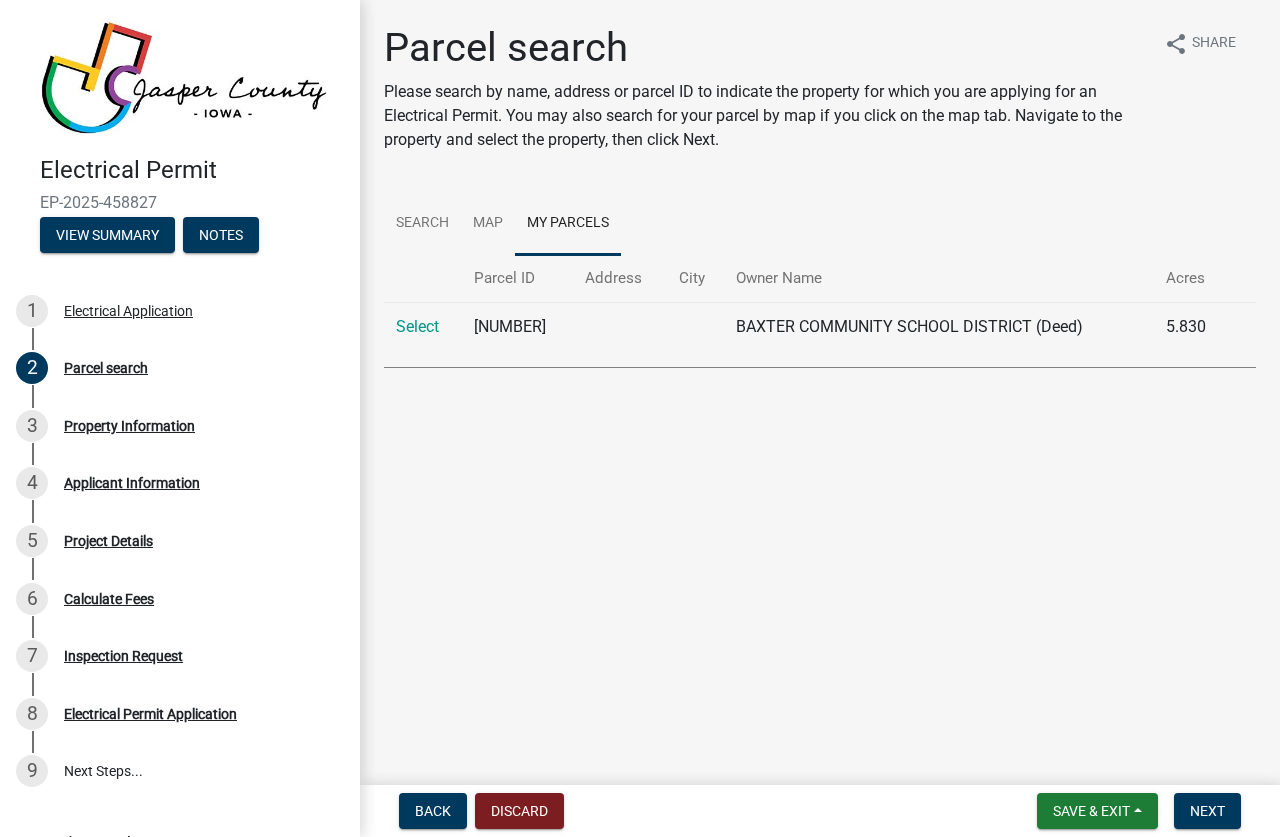 click on "Address" at bounding box center (620, 278) 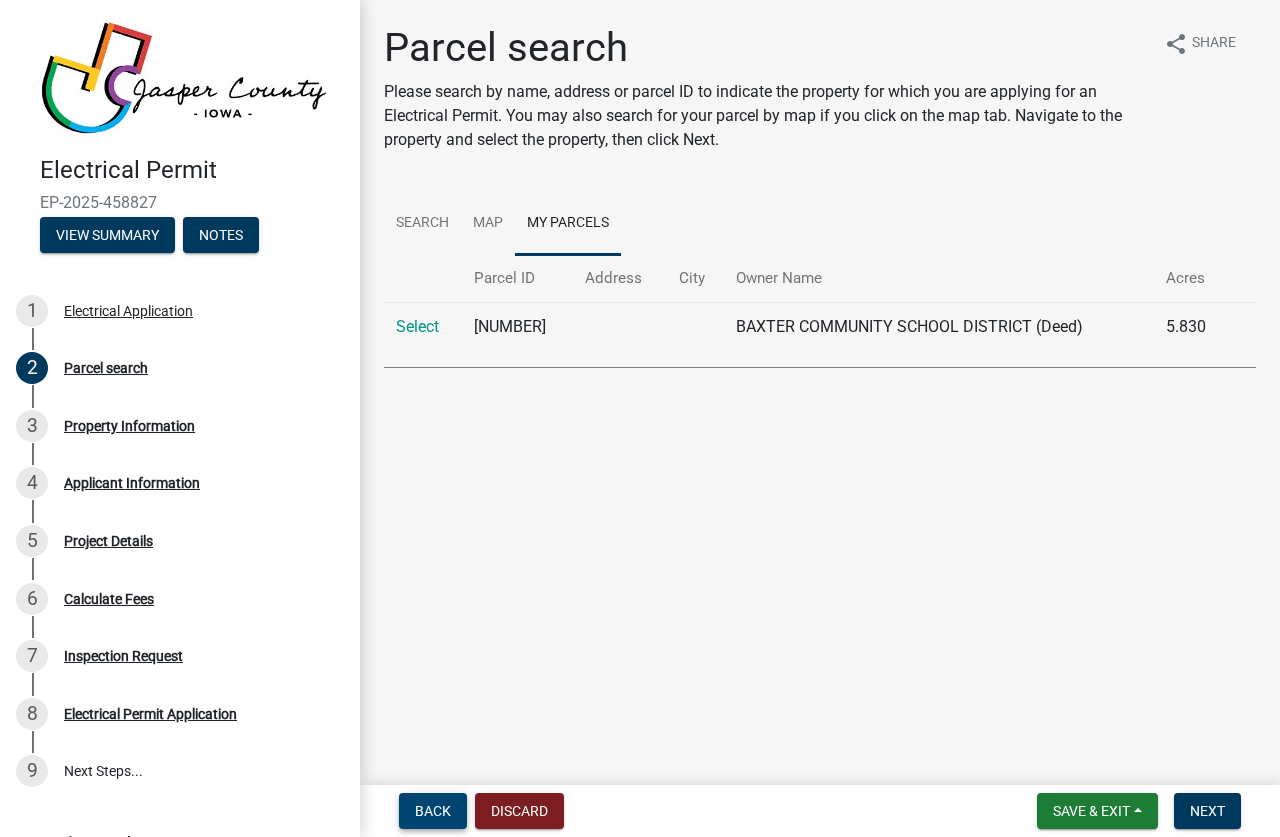 click on "Back" at bounding box center (433, 811) 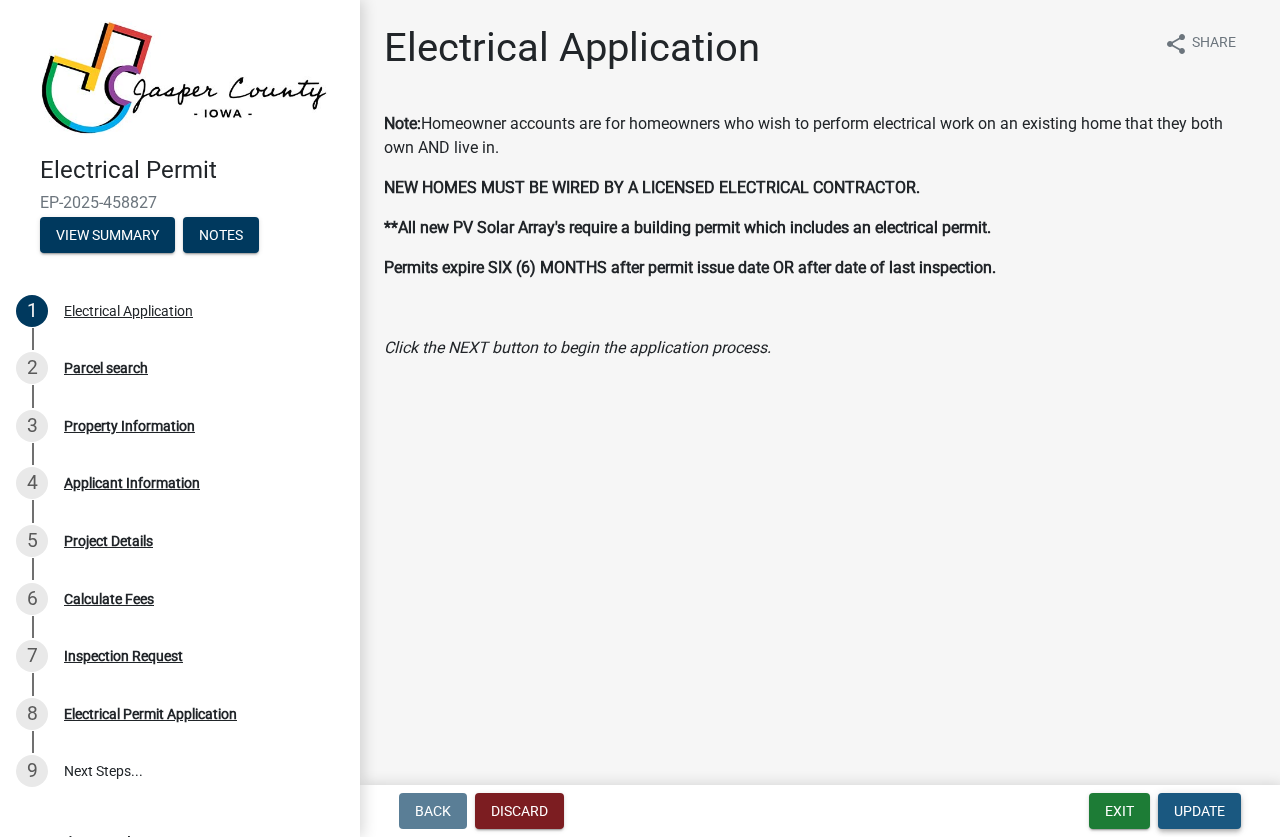 click on "Update" at bounding box center [1199, 811] 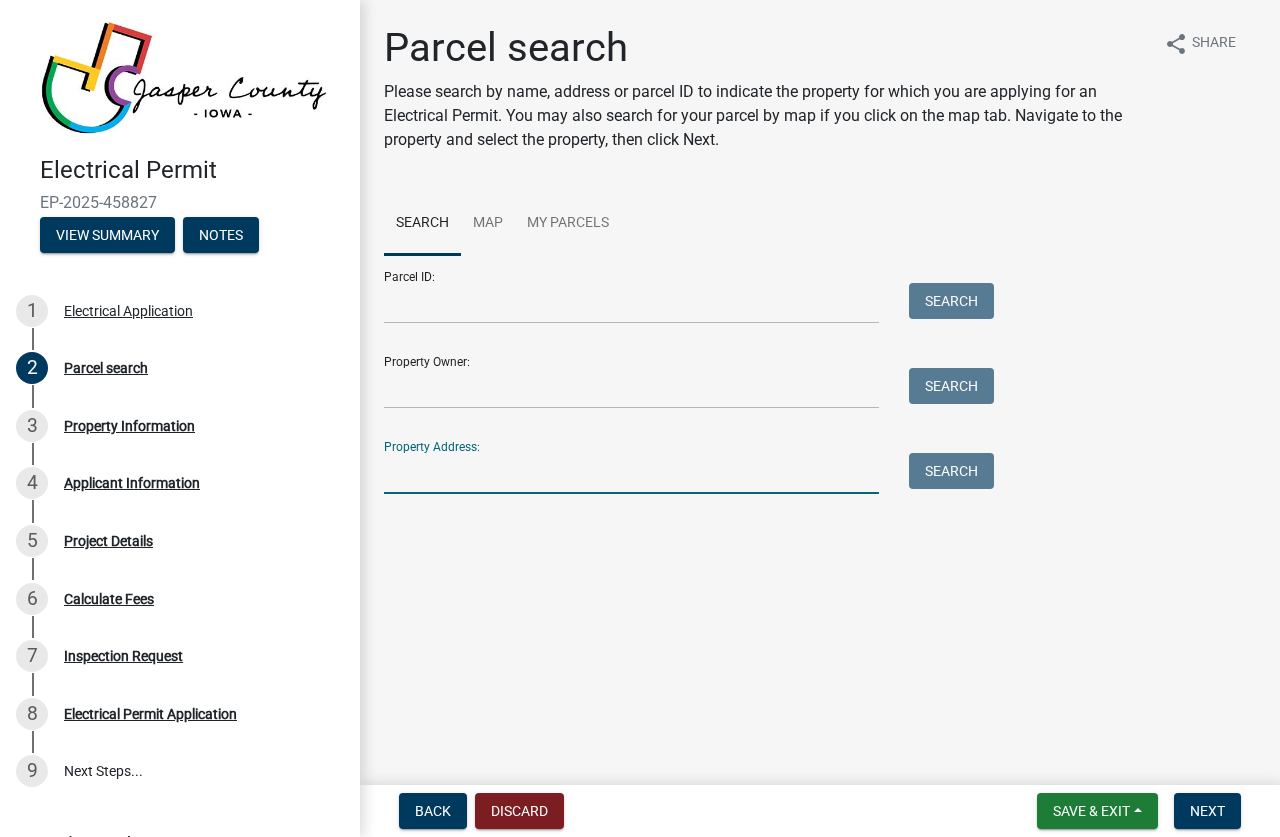 click on "Property Address:" at bounding box center (631, 473) 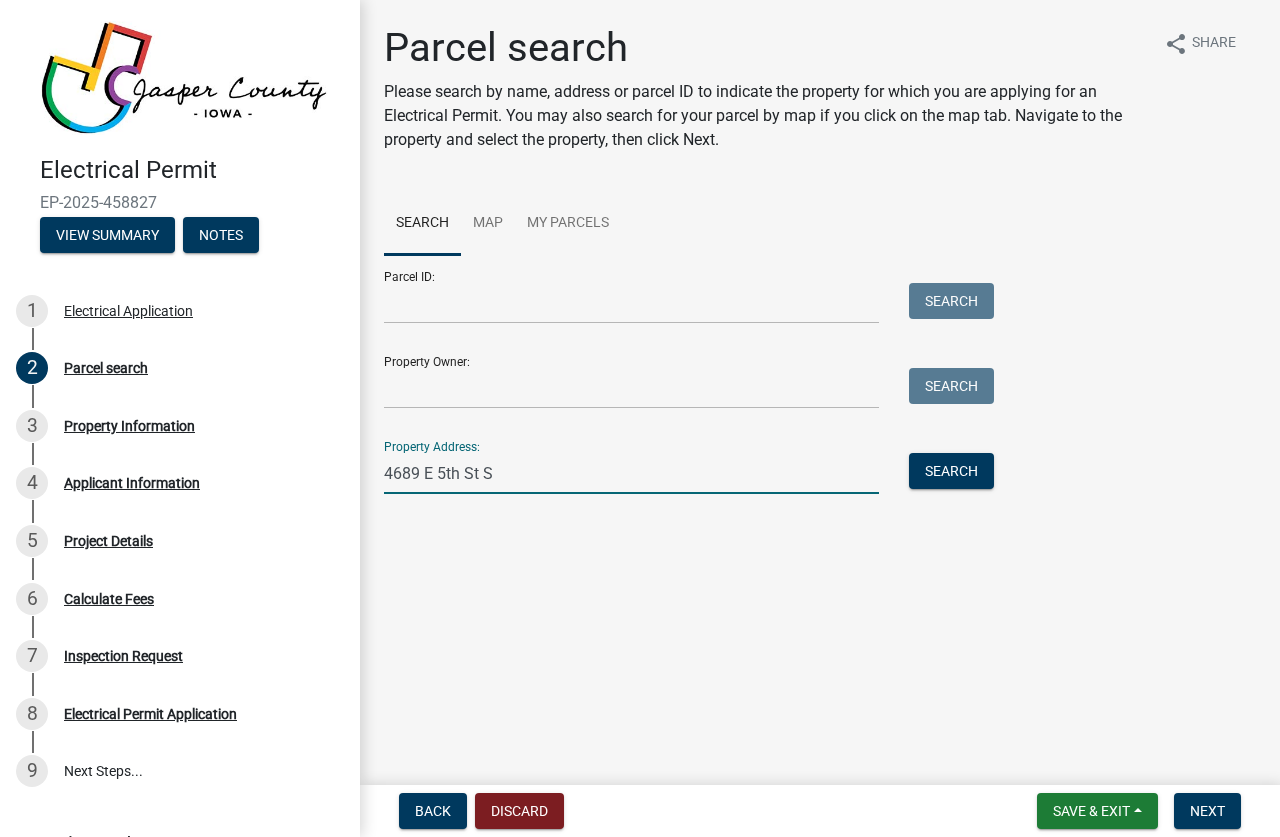 type on "4689 E 5th St S" 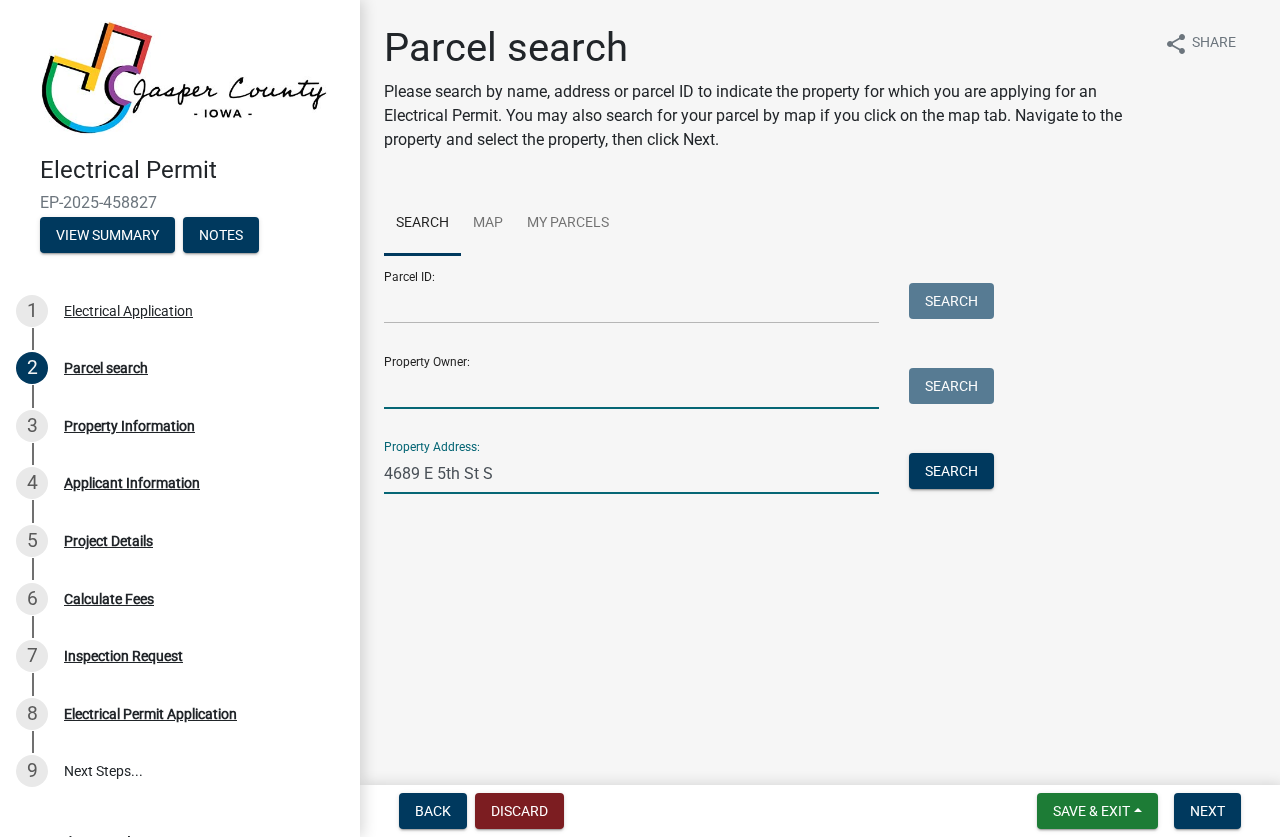 click on "Property Owner:" at bounding box center [631, 388] 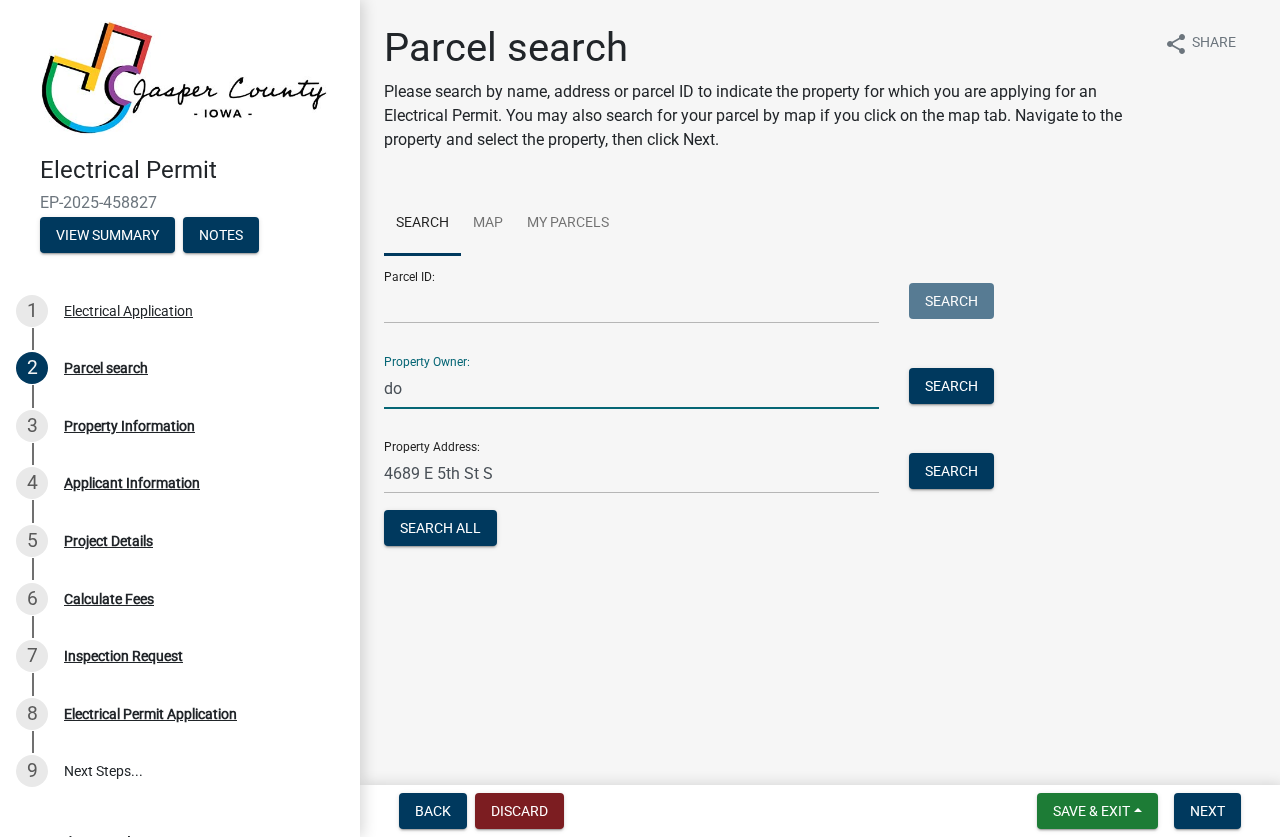 type on "d" 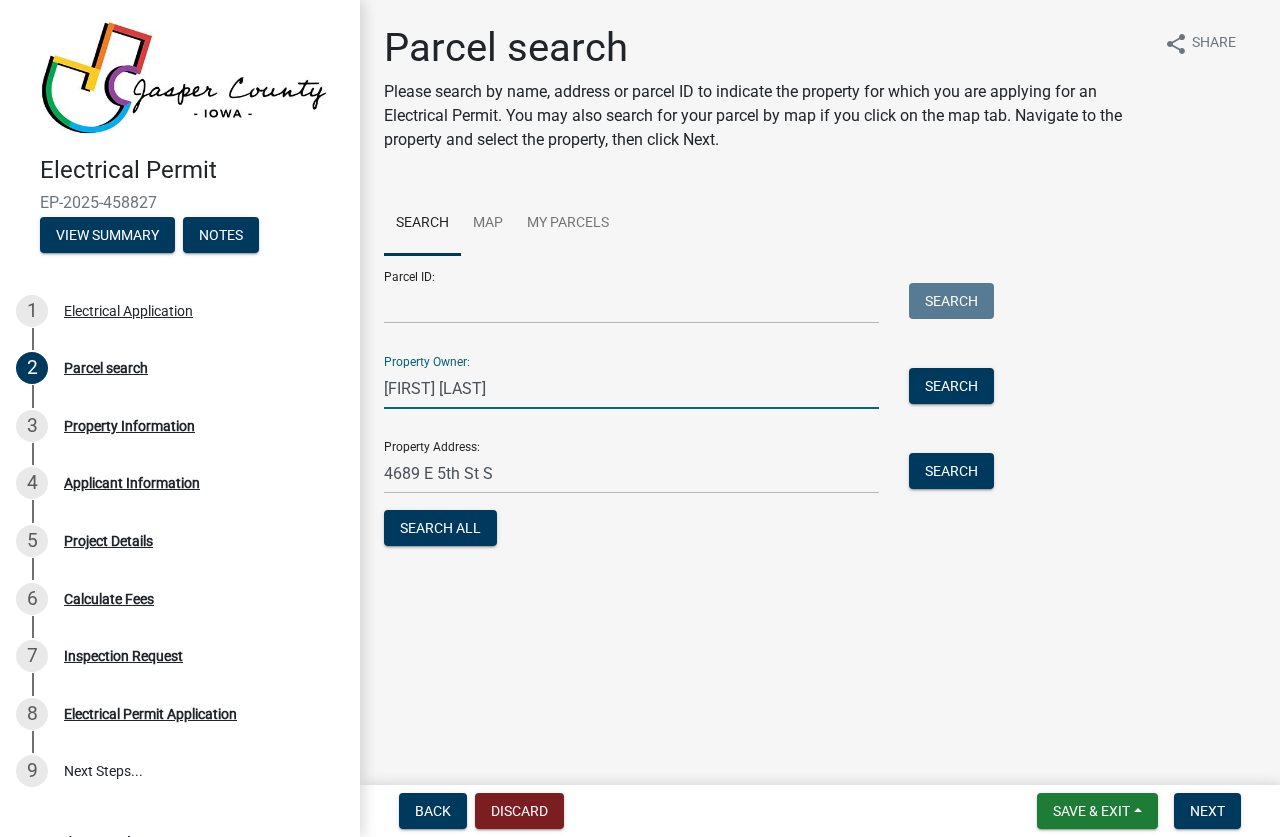 type on "[FIRST] [LAST]" 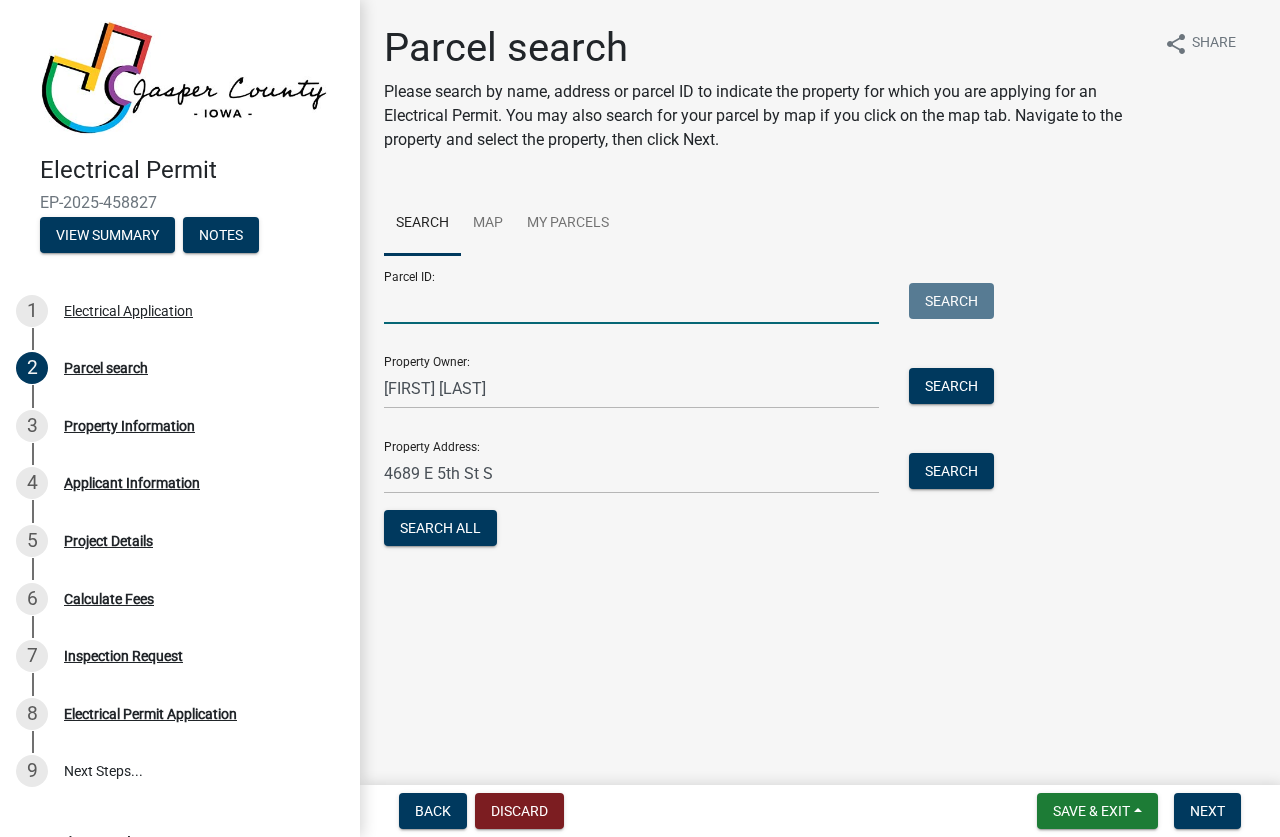 click on "Parcel ID:" at bounding box center (631, 303) 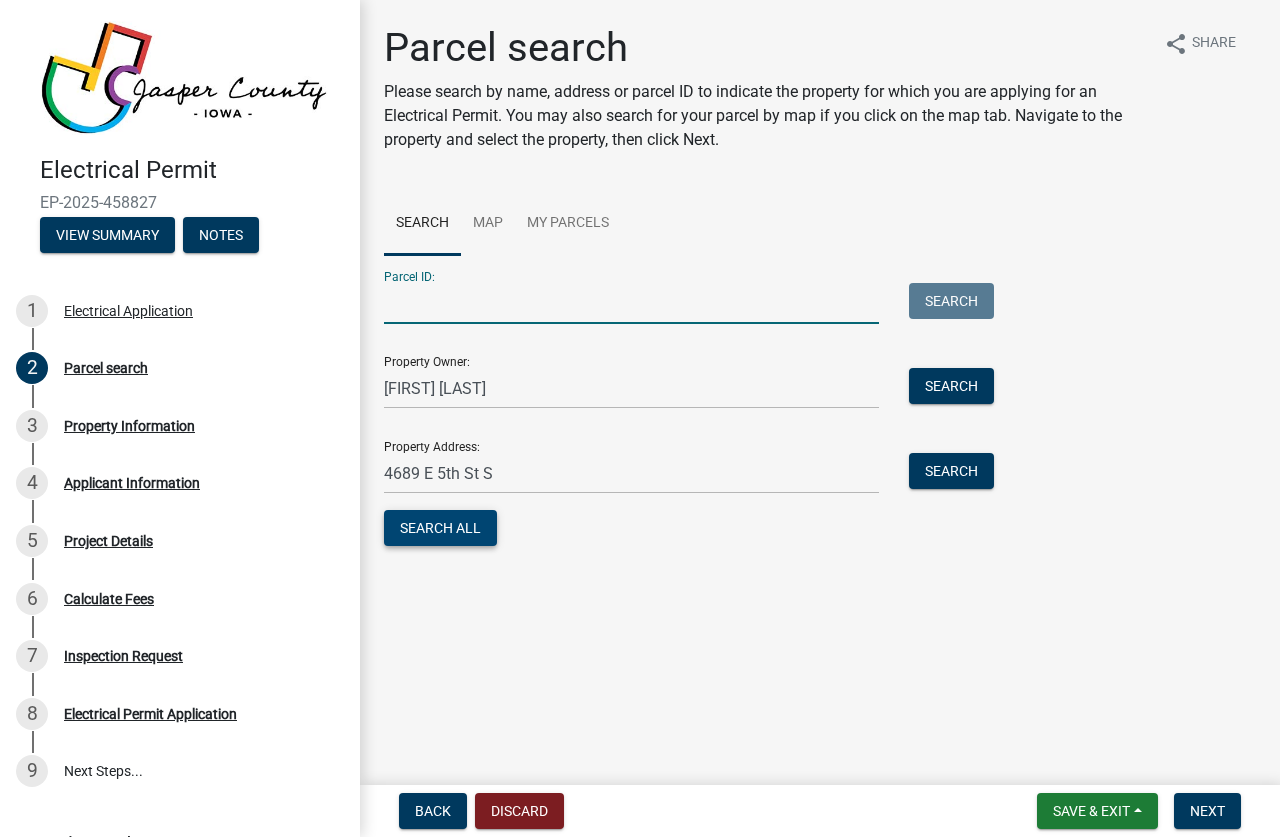 click on "Search All" at bounding box center (440, 528) 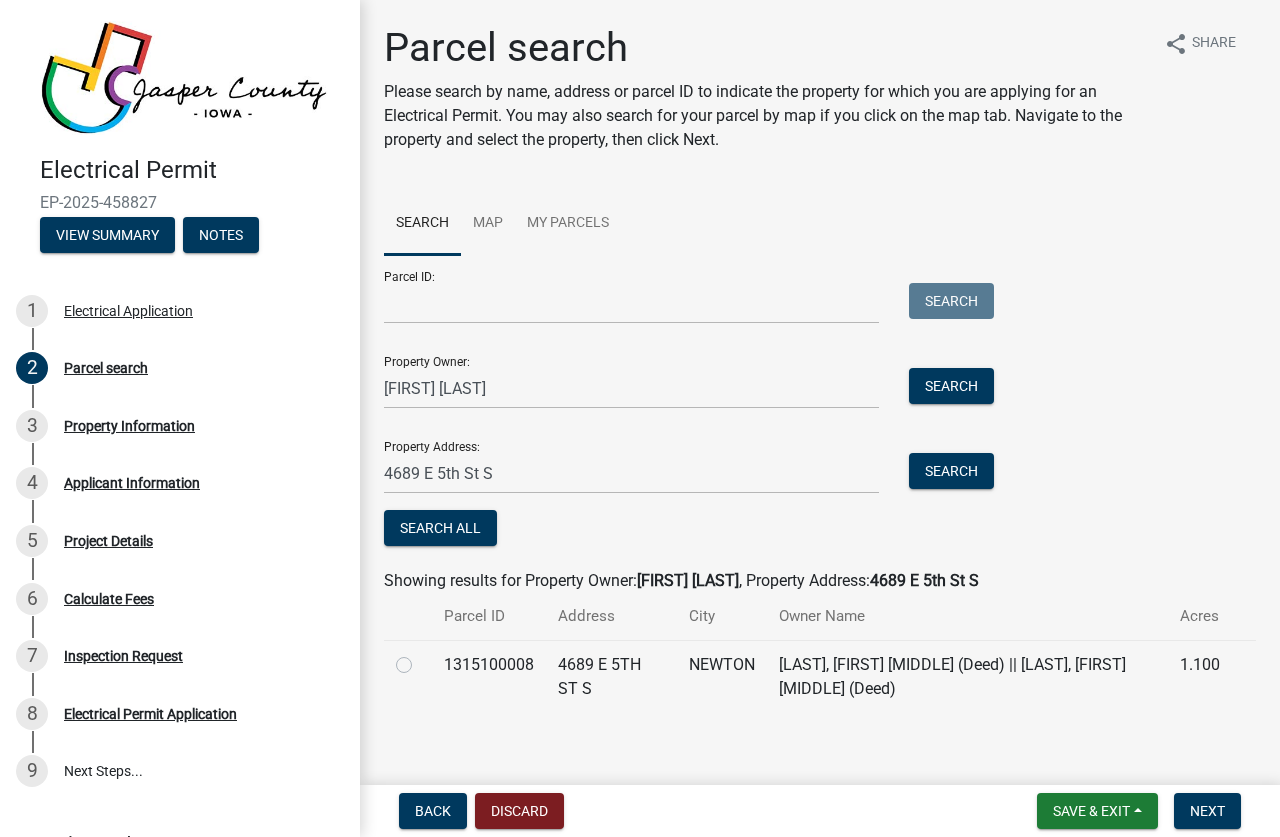click 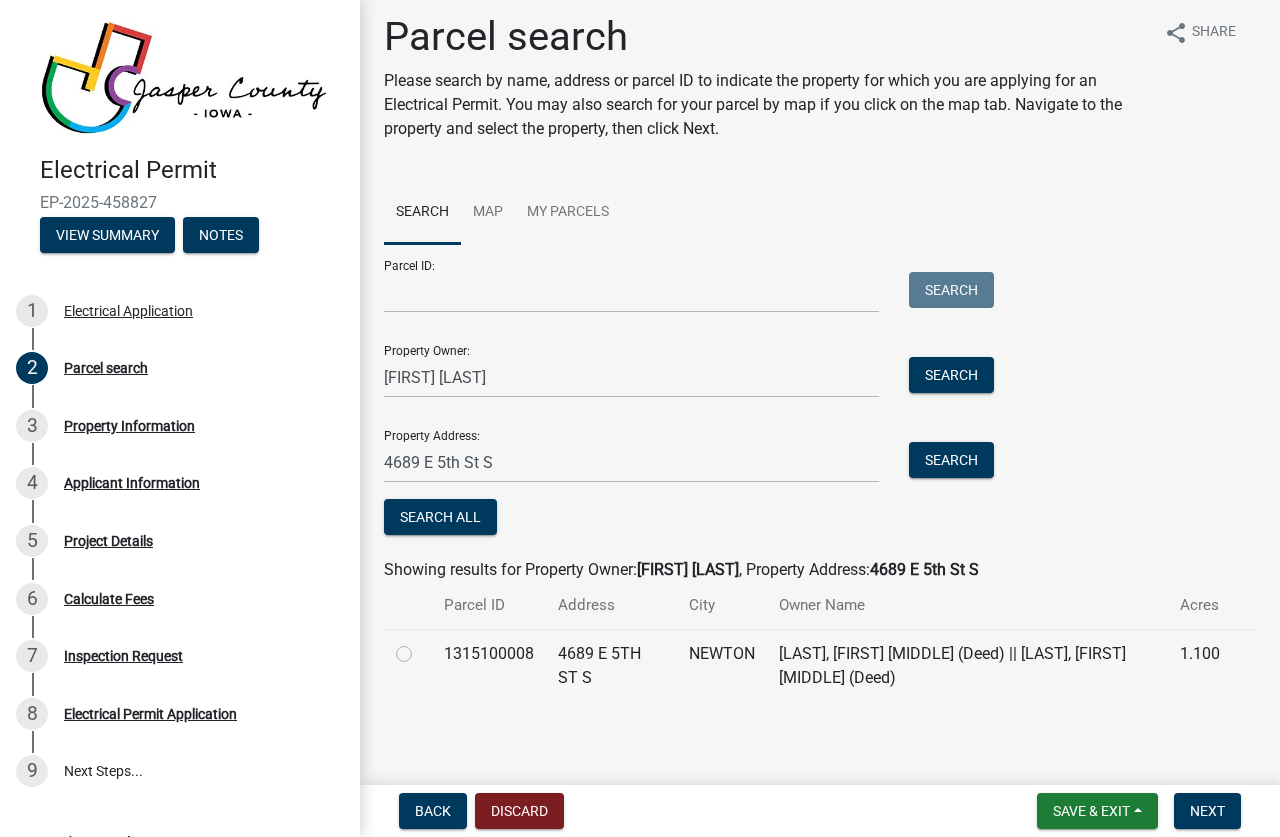 scroll, scrollTop: 14, scrollLeft: 0, axis: vertical 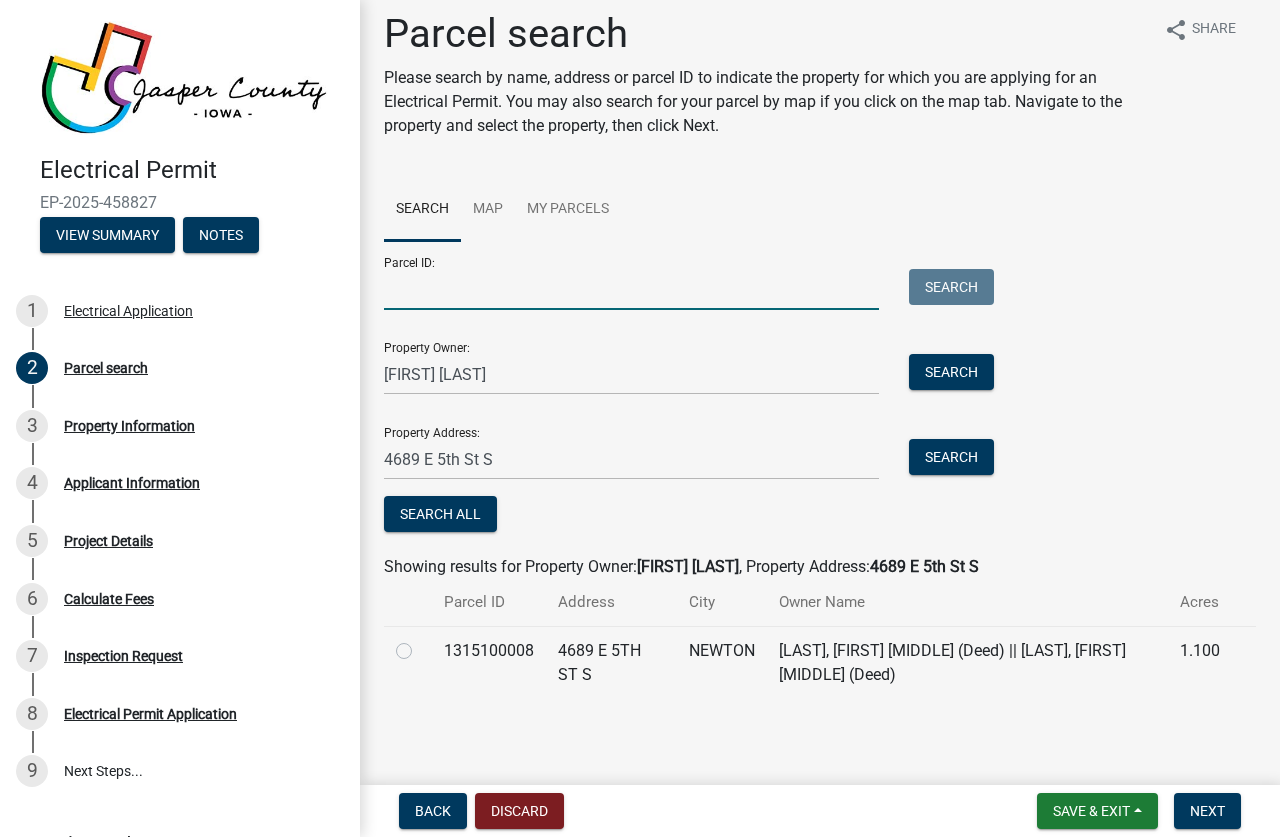 click on "Parcel ID:" at bounding box center [631, 289] 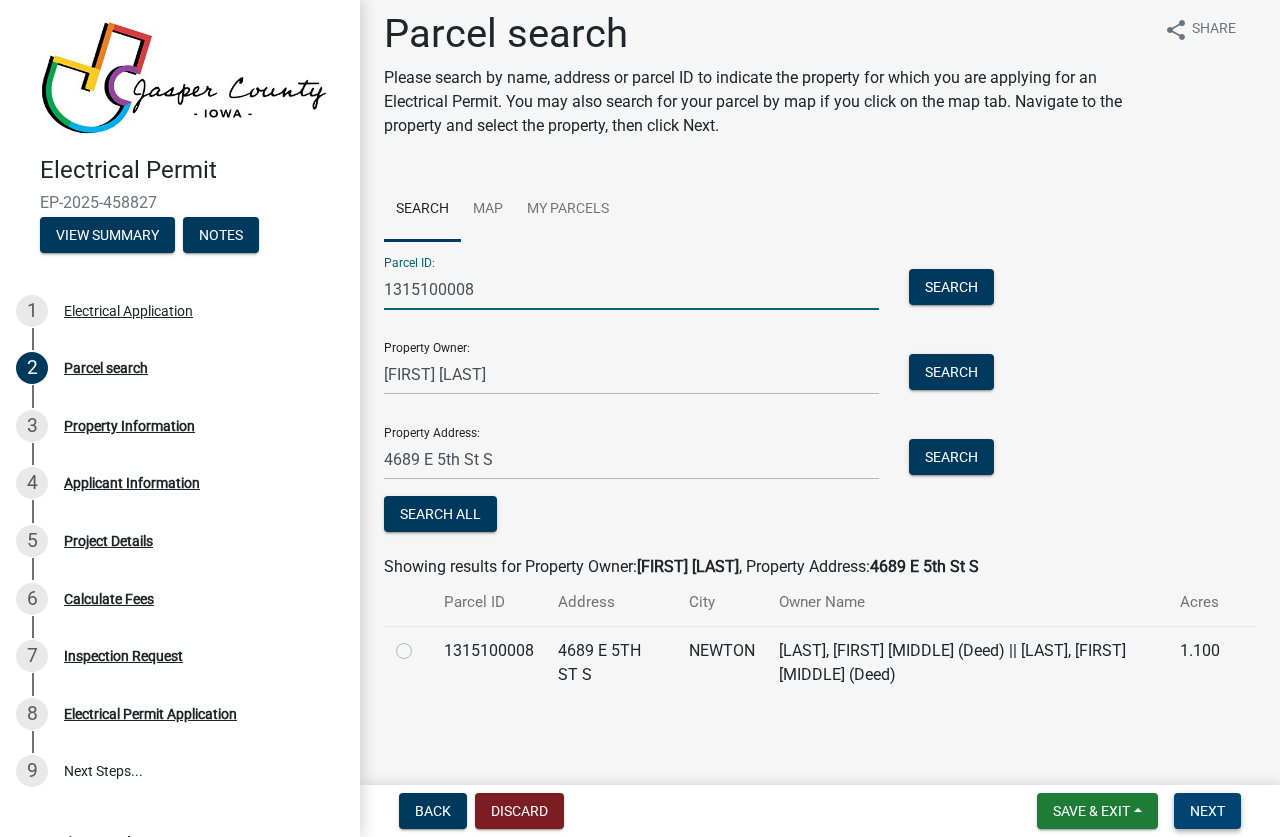 type on "1315100008" 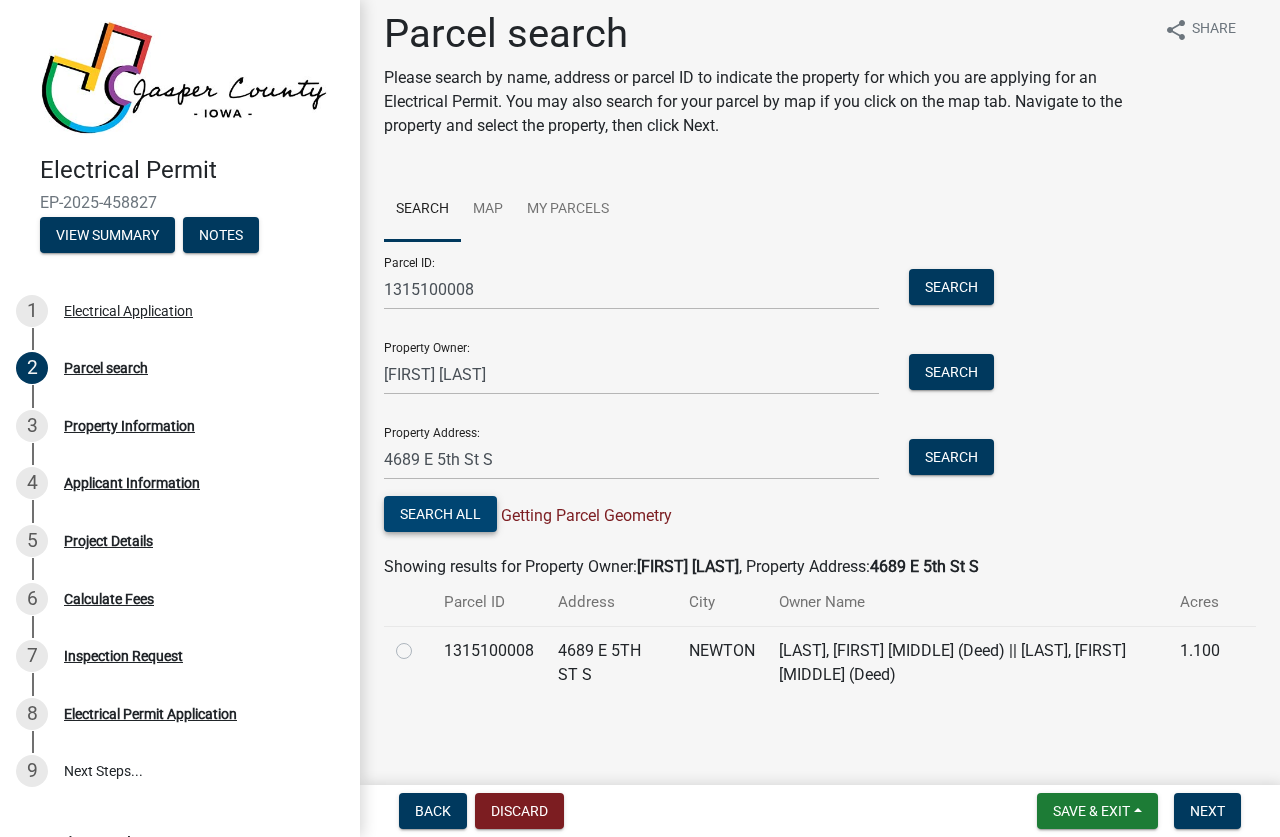 click on "Search All" at bounding box center (440, 514) 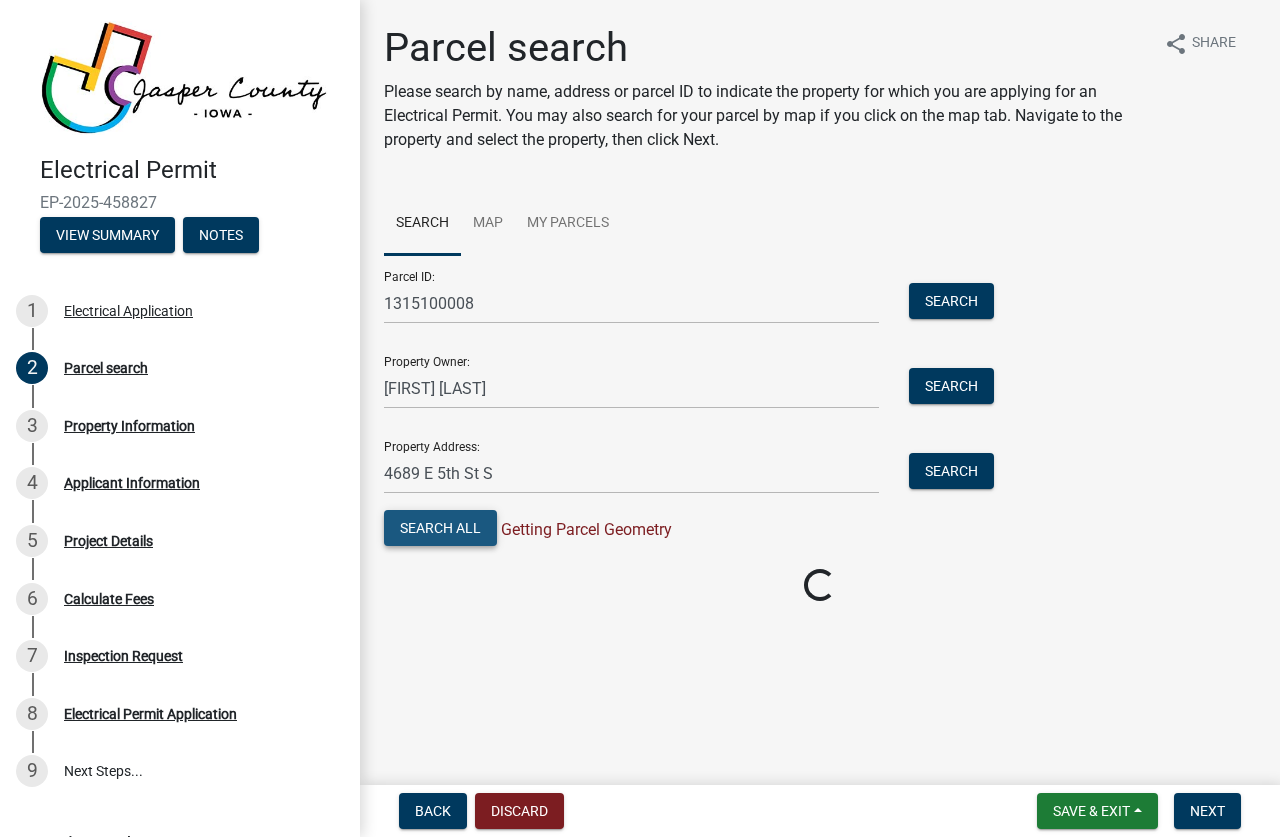 scroll, scrollTop: 0, scrollLeft: 0, axis: both 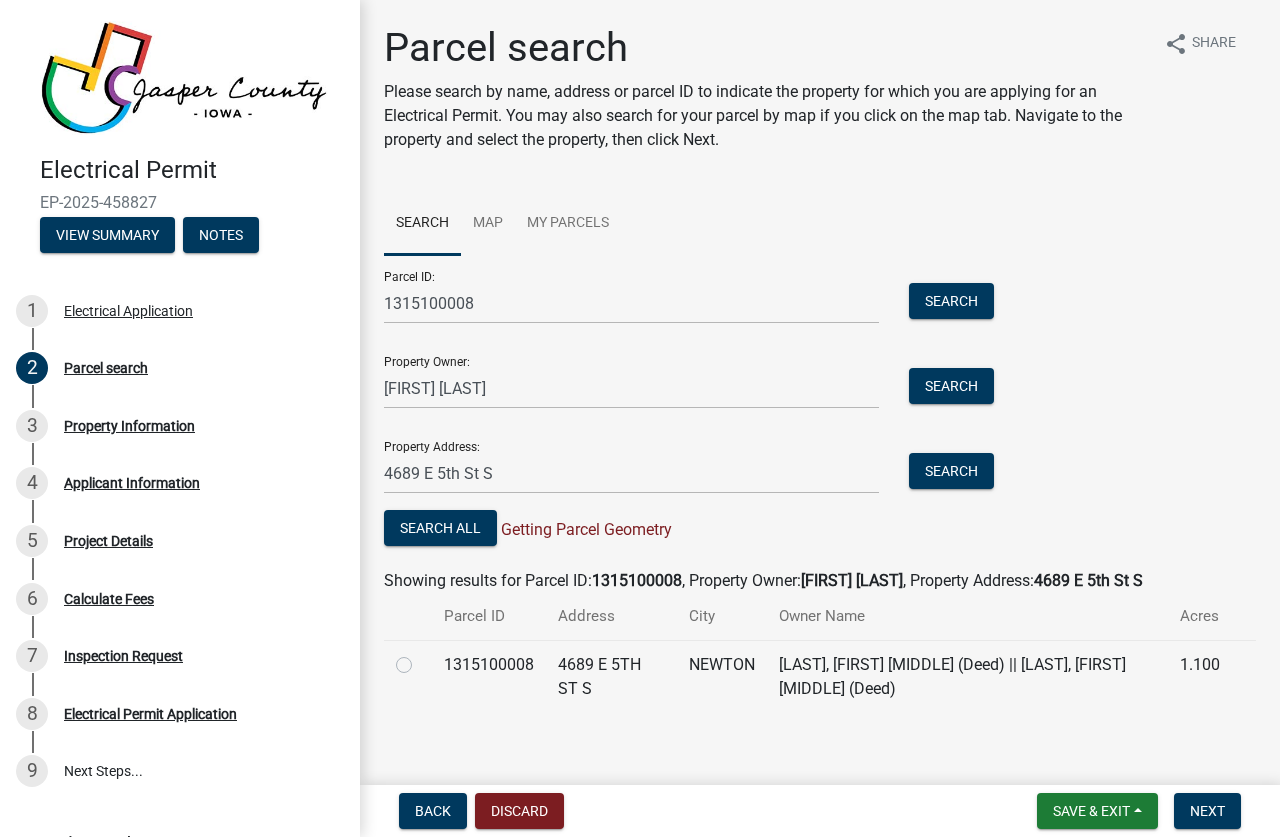 click 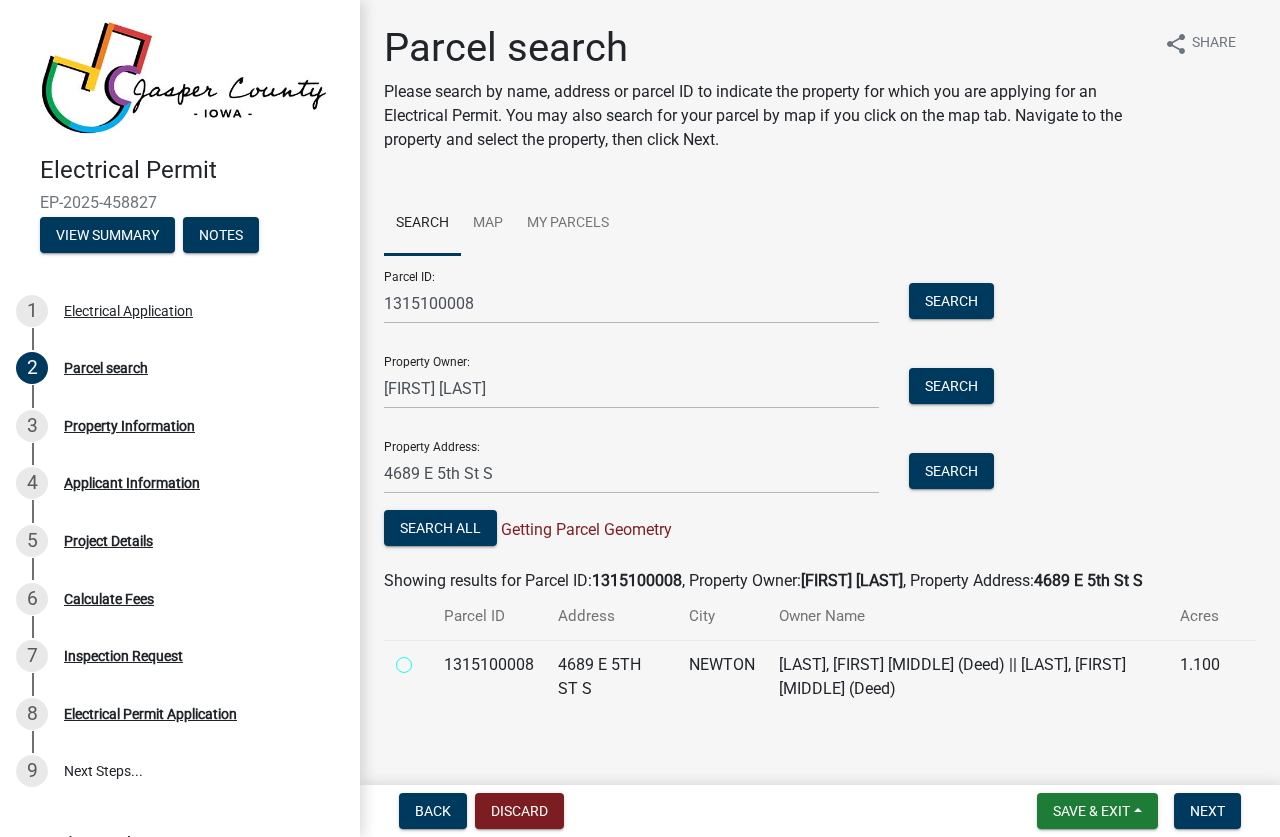radio on "true" 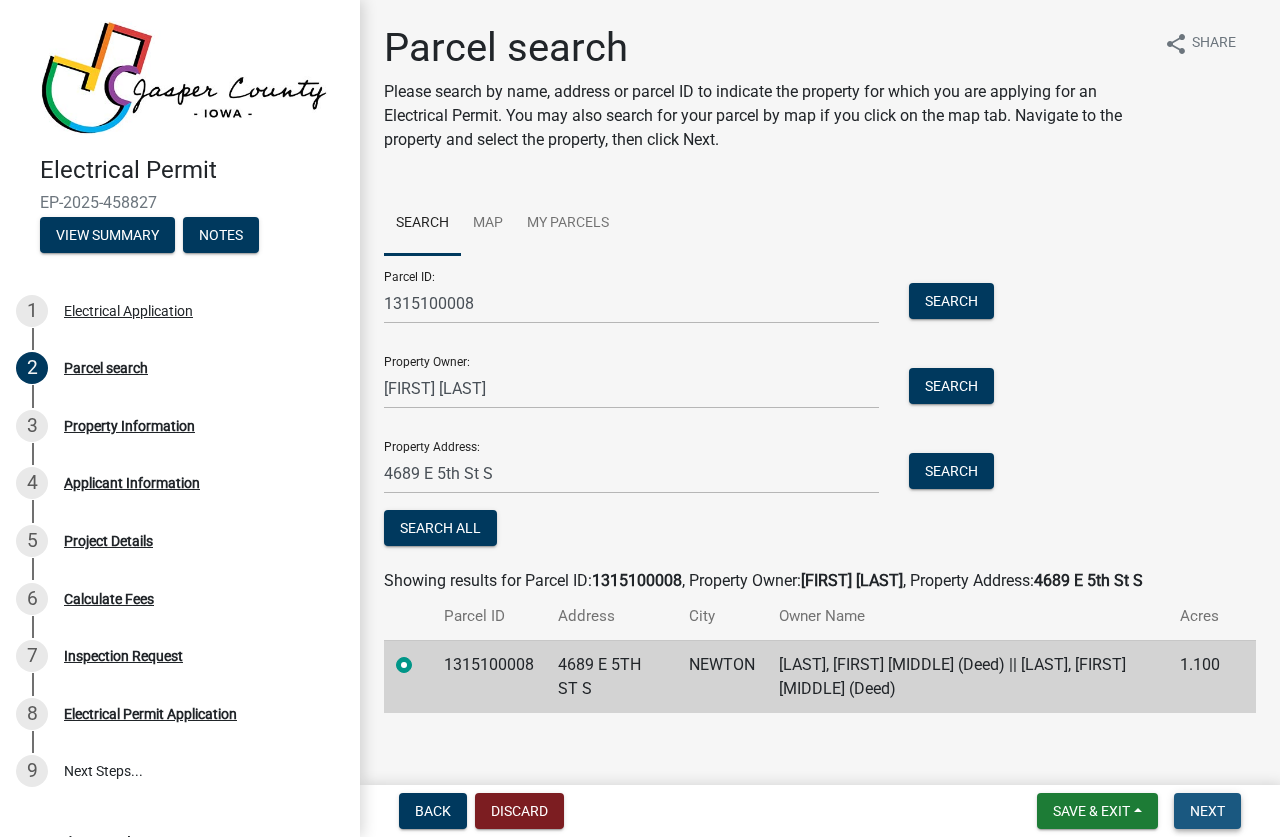 click on "Next" at bounding box center [1207, 811] 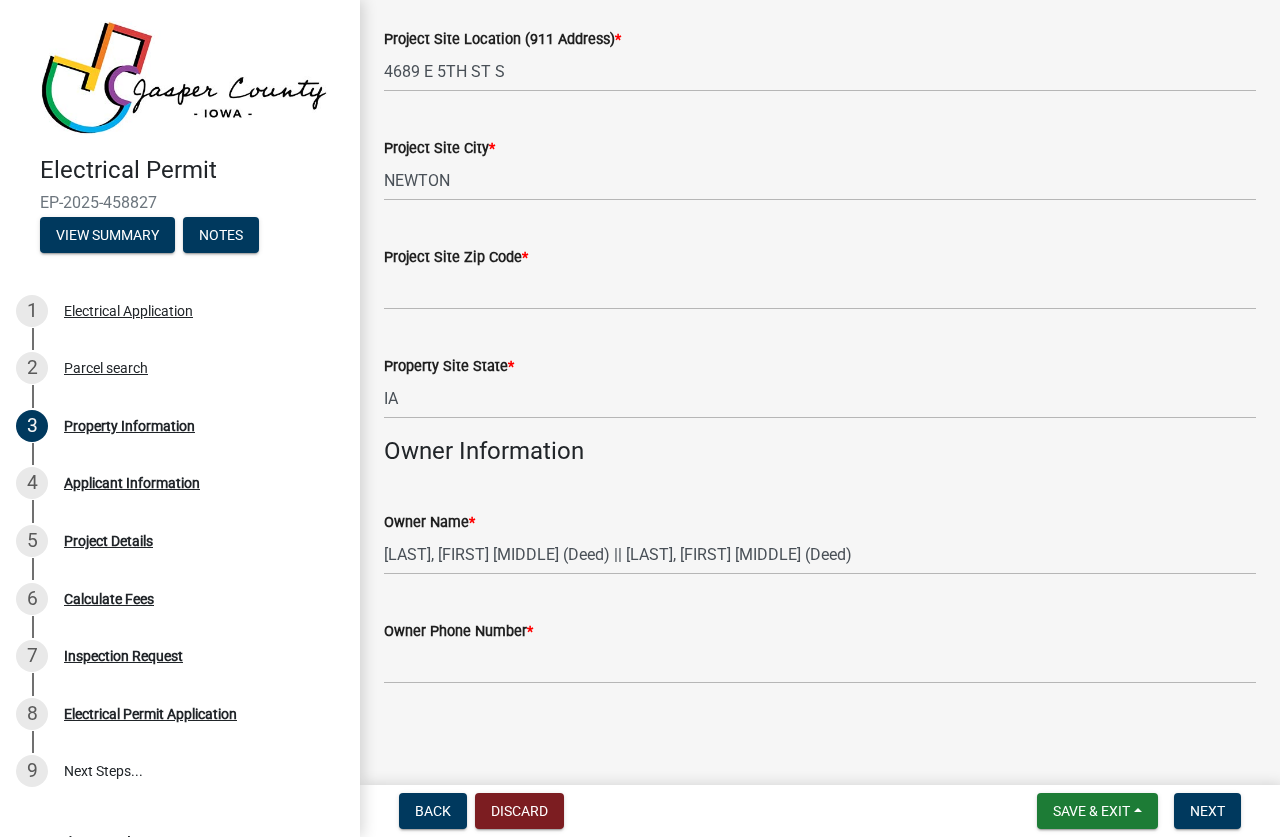 scroll, scrollTop: 300, scrollLeft: 0, axis: vertical 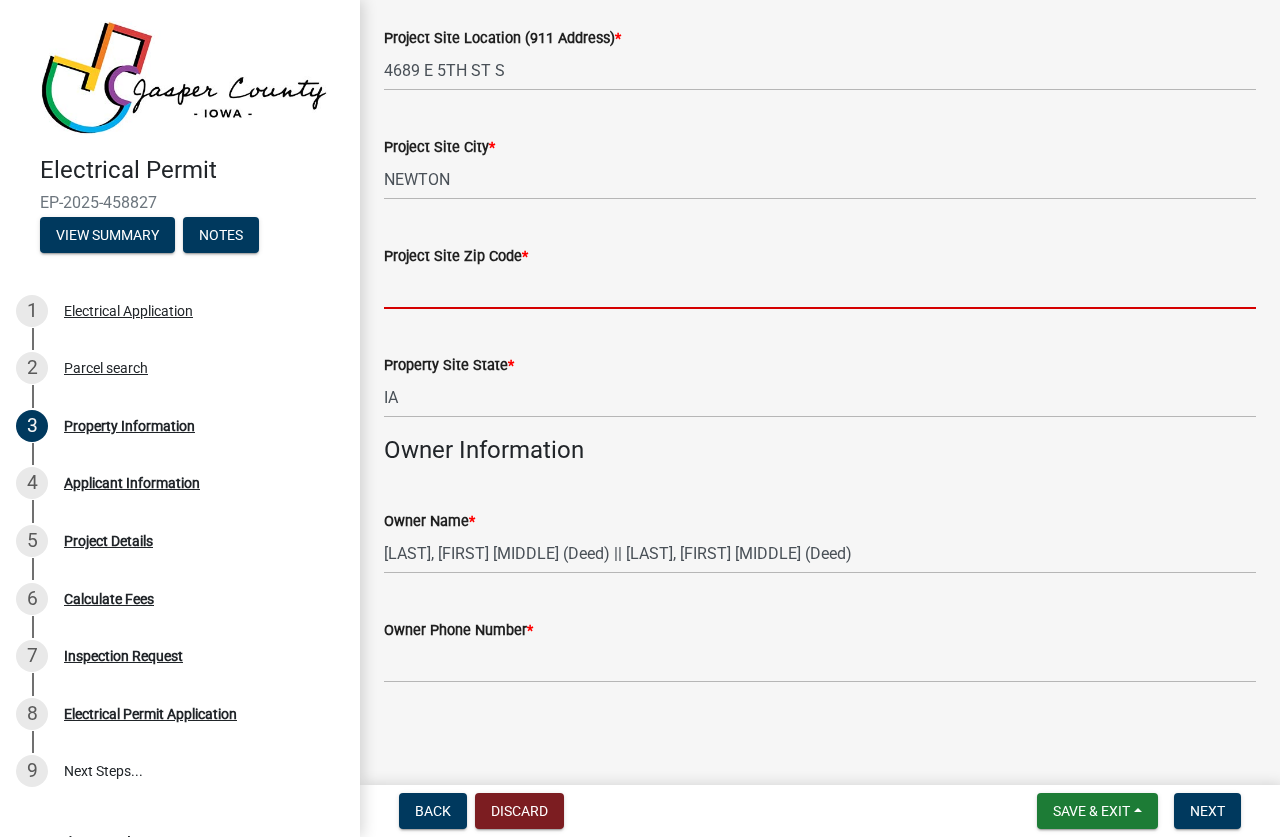 drag, startPoint x: 443, startPoint y: 288, endPoint x: 468, endPoint y: 286, distance: 25.079872 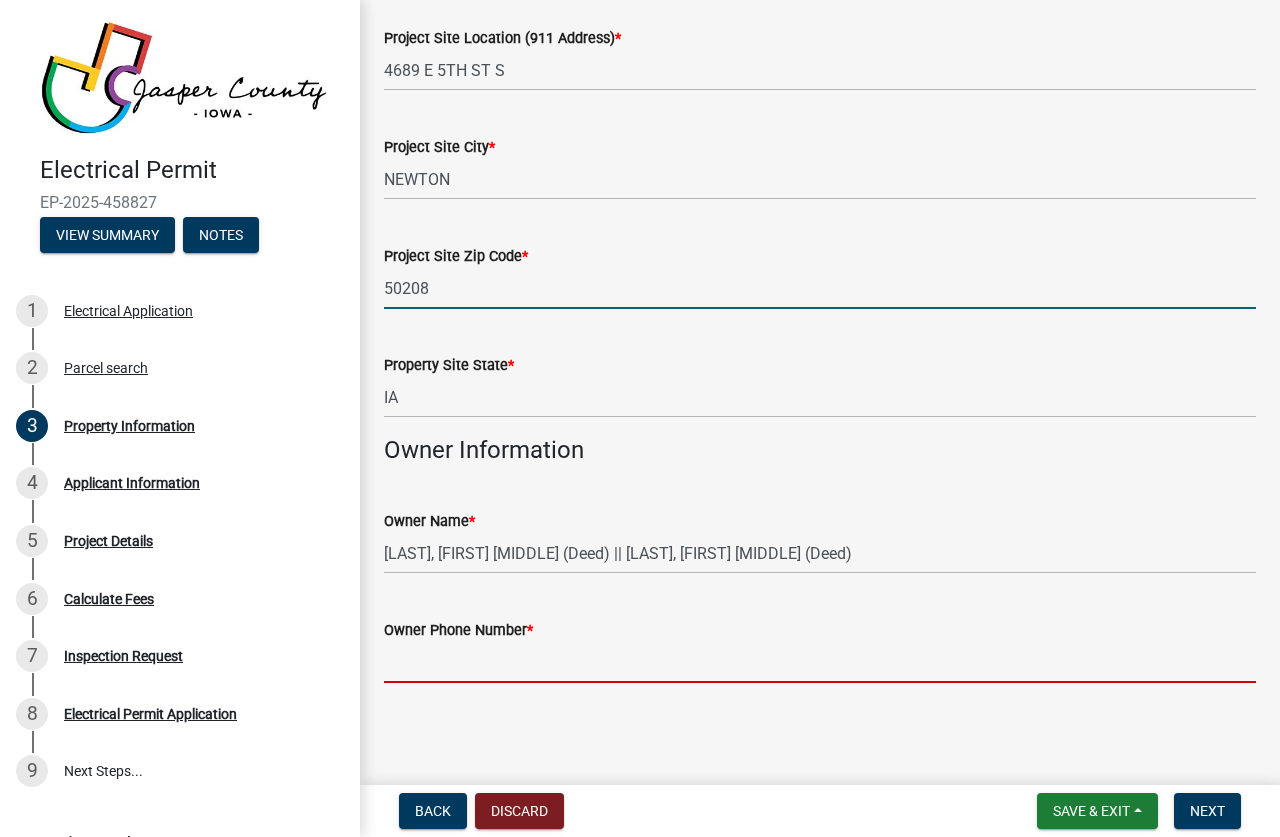 type on "[PHONE]" 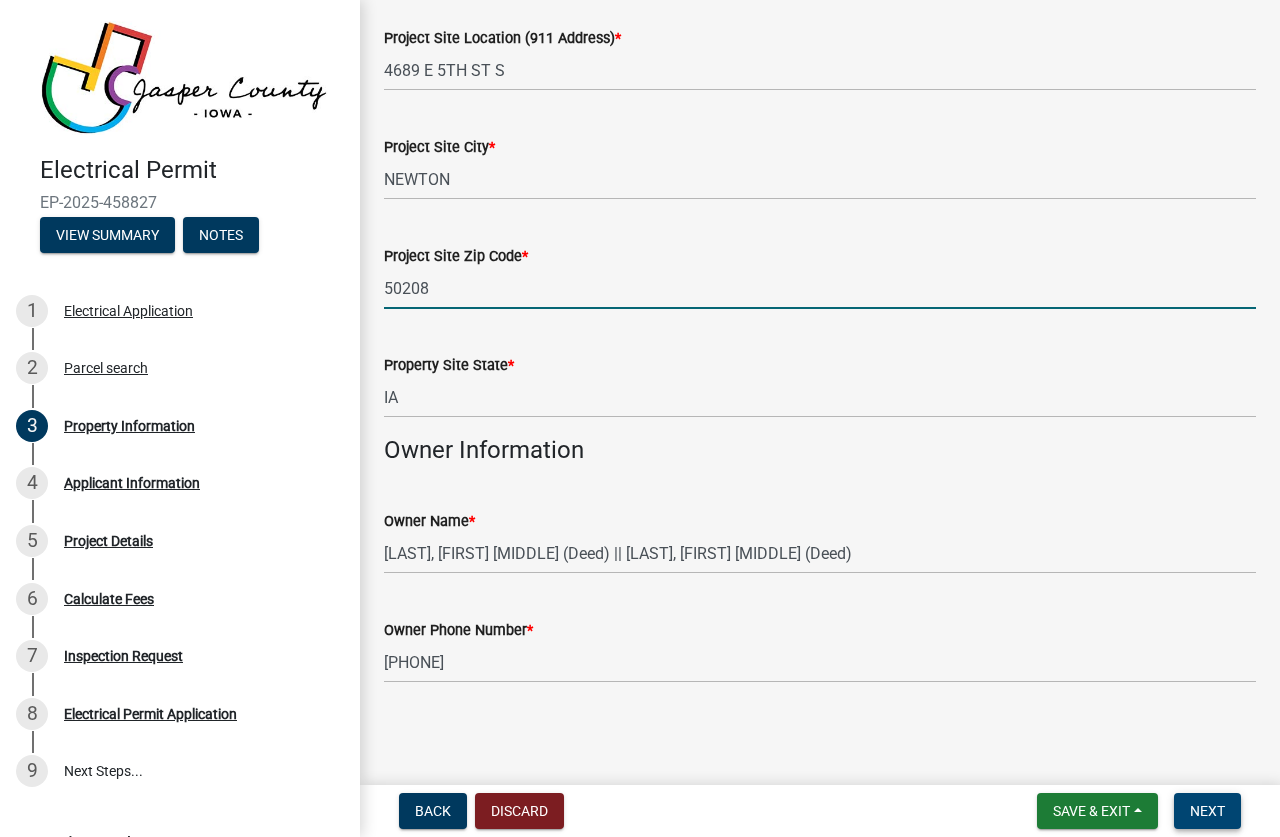click on "Next" at bounding box center [1207, 811] 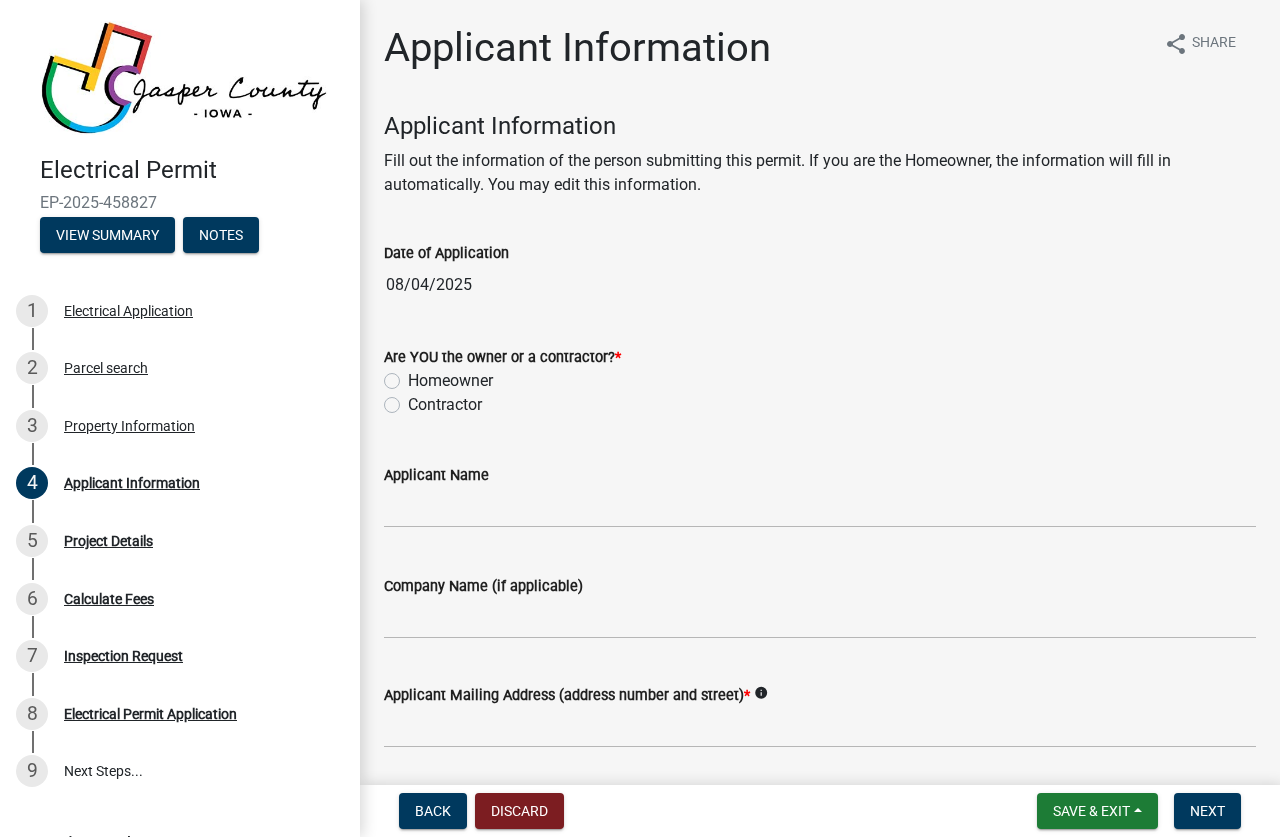 click on "Contractor" 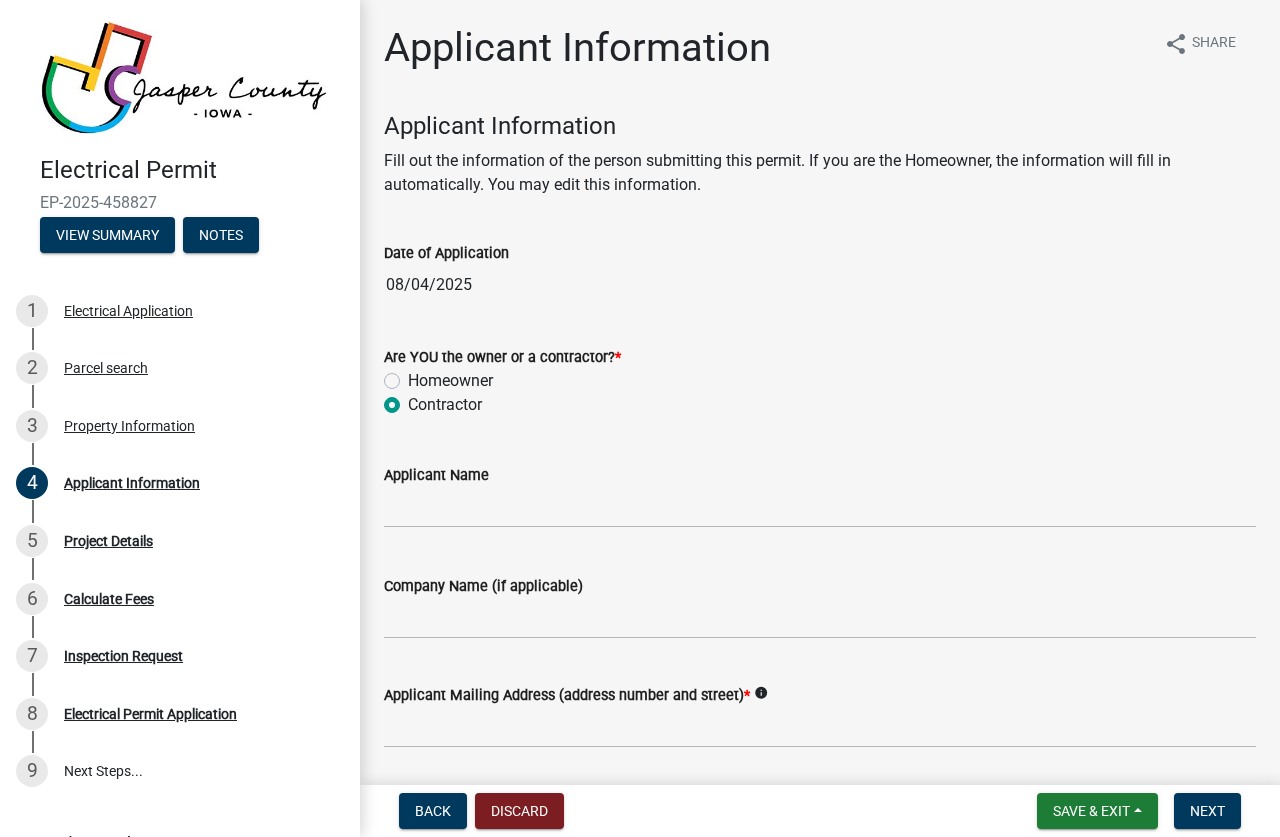 radio on "true" 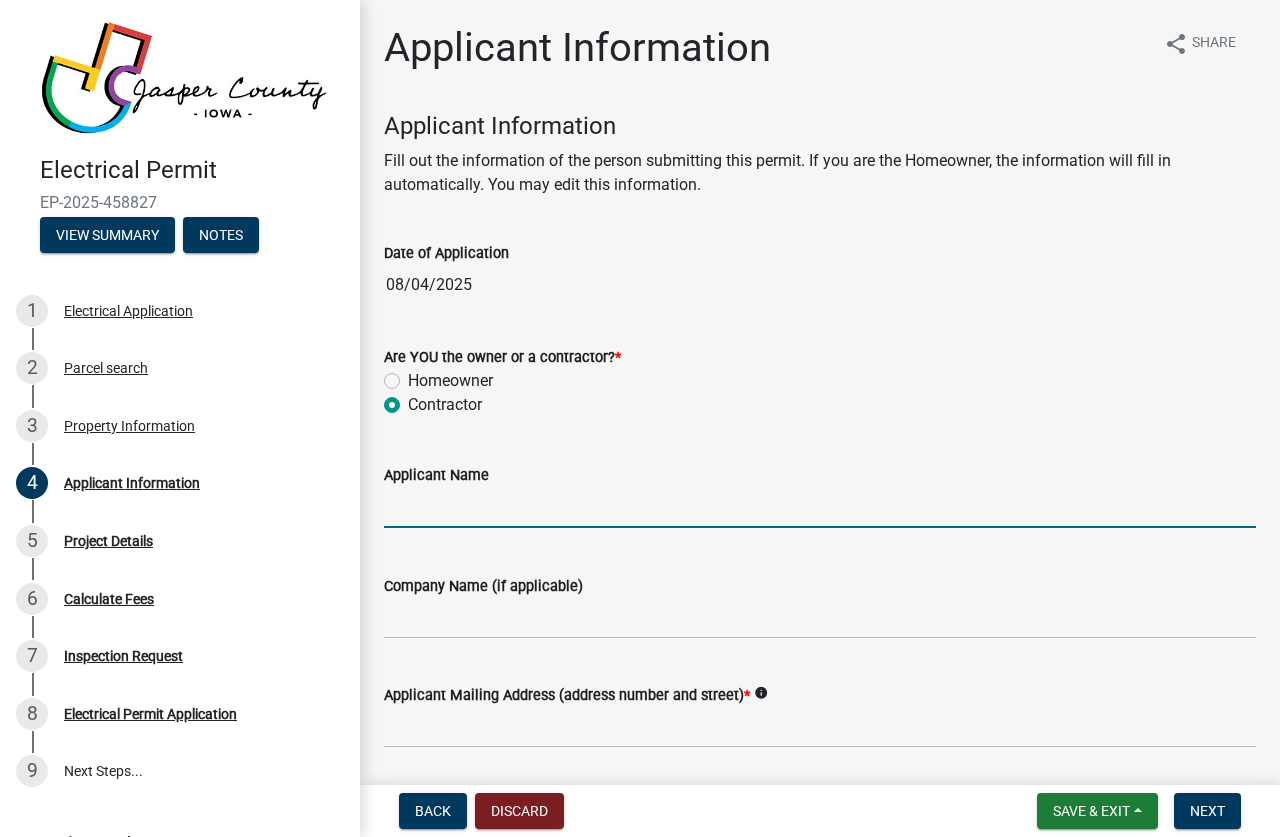 click on "Applicant Name" at bounding box center (820, 507) 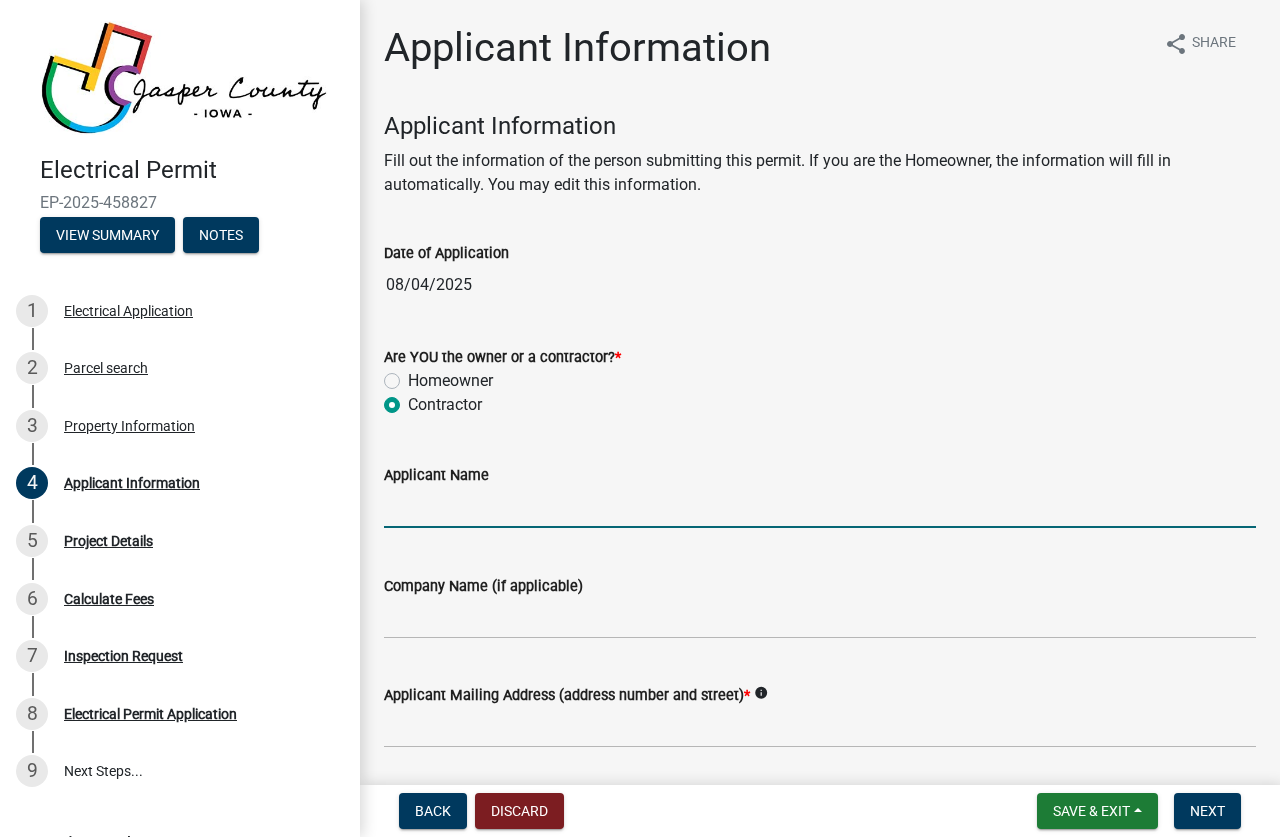 type on "[FIRST] [LAST]" 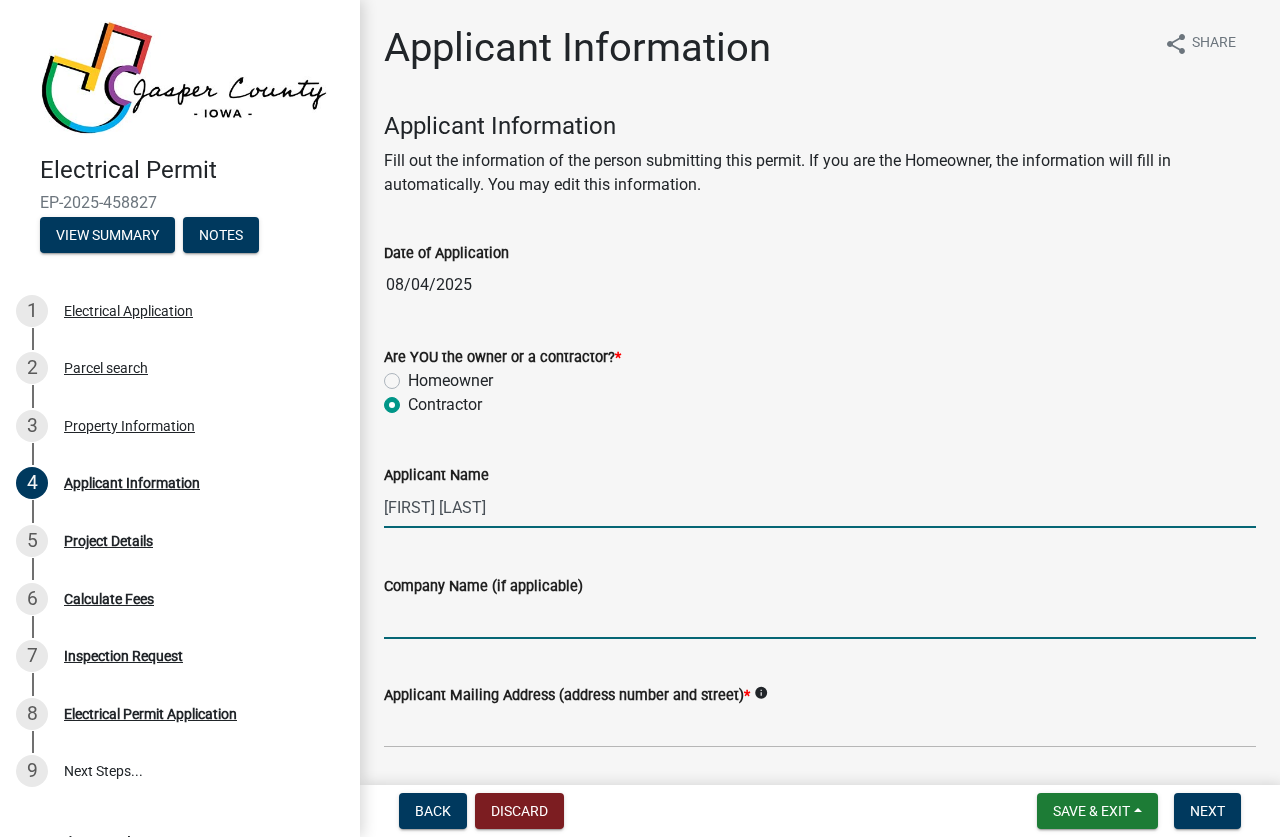 click on "Company Name (if applicable)" at bounding box center [820, 618] 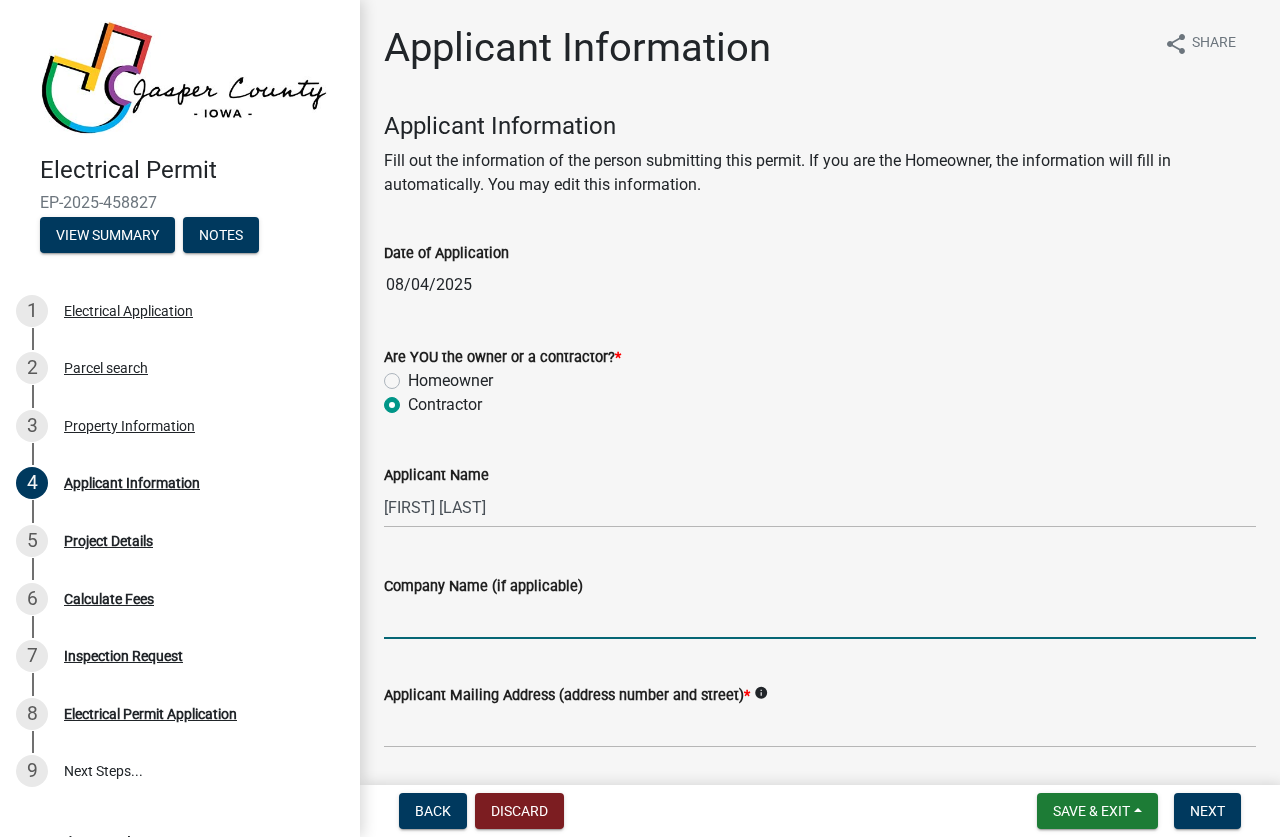 type on "Darrell's Electric" 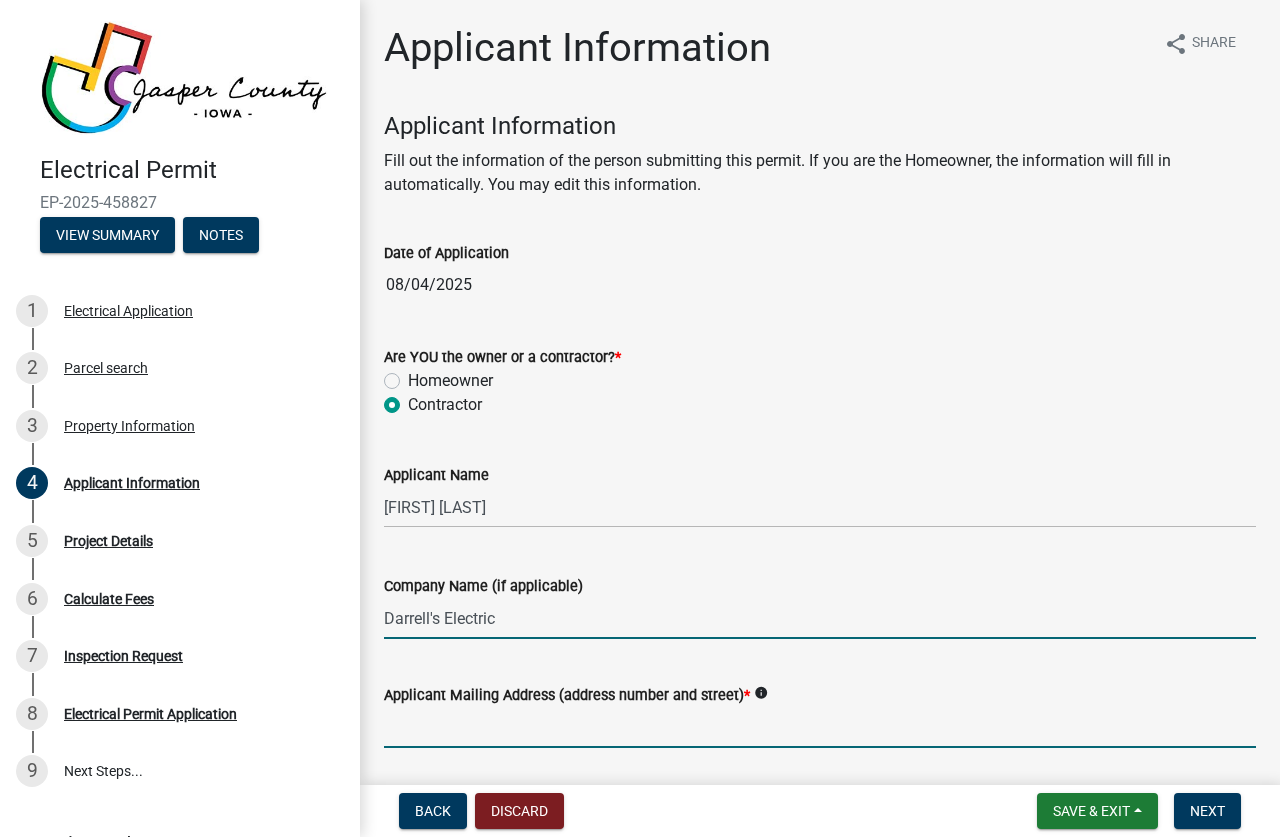 type on "[NUMBER] [STREET] [DIRECTION]" 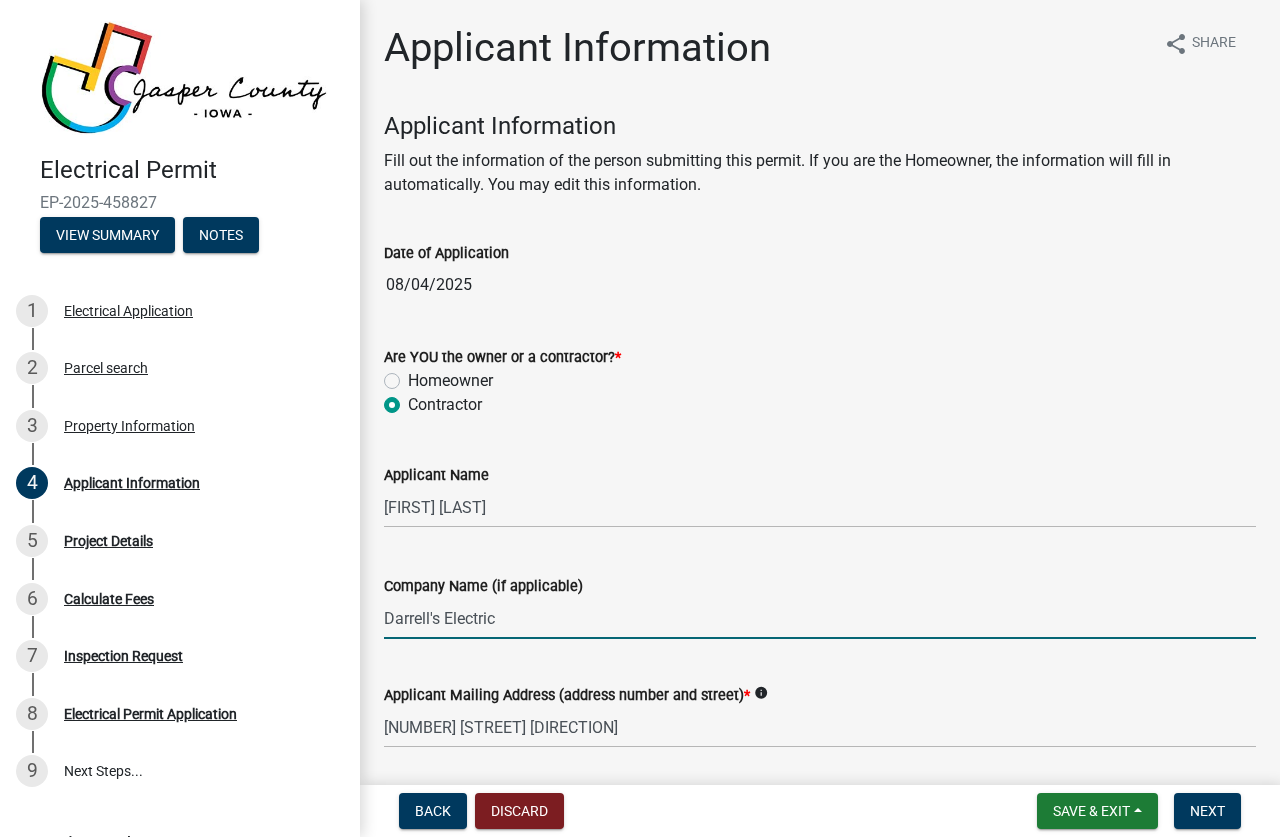 type on "Newton" 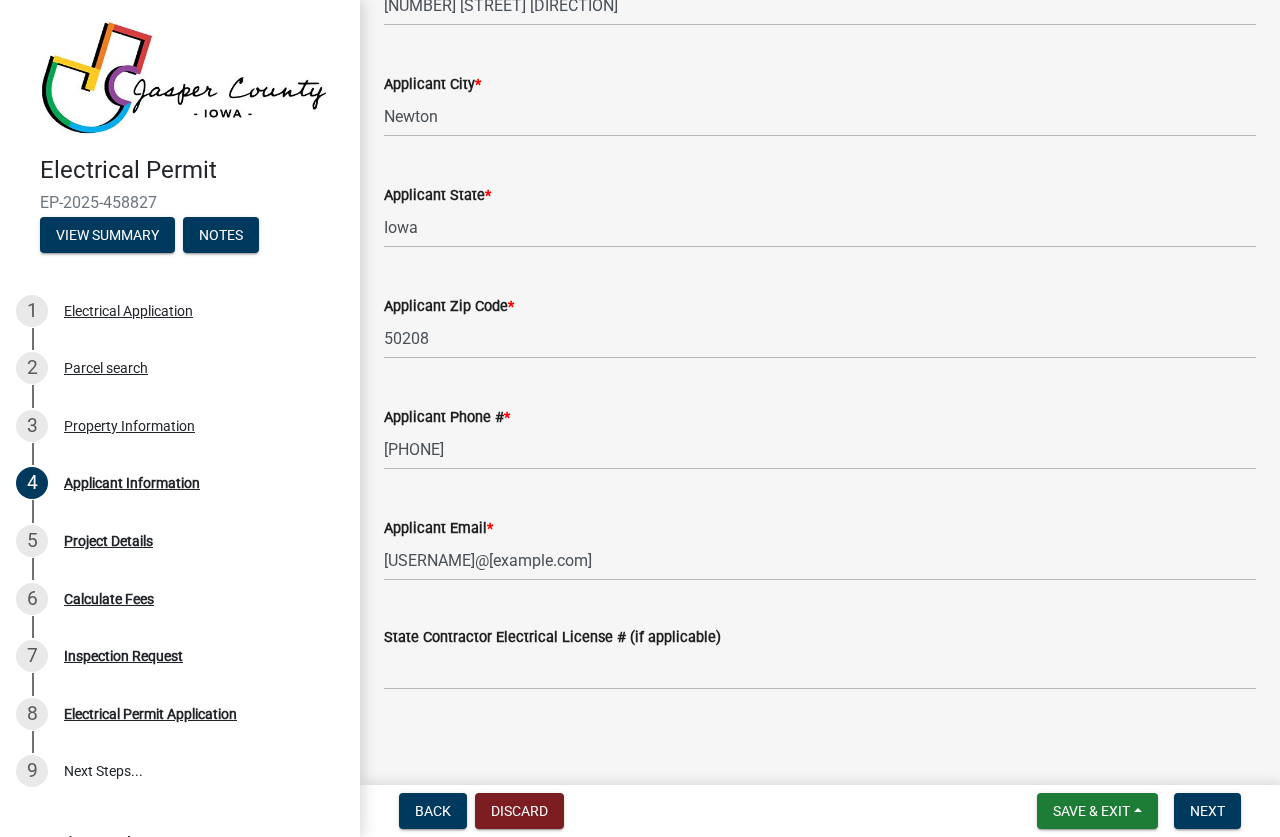 scroll, scrollTop: 729, scrollLeft: 0, axis: vertical 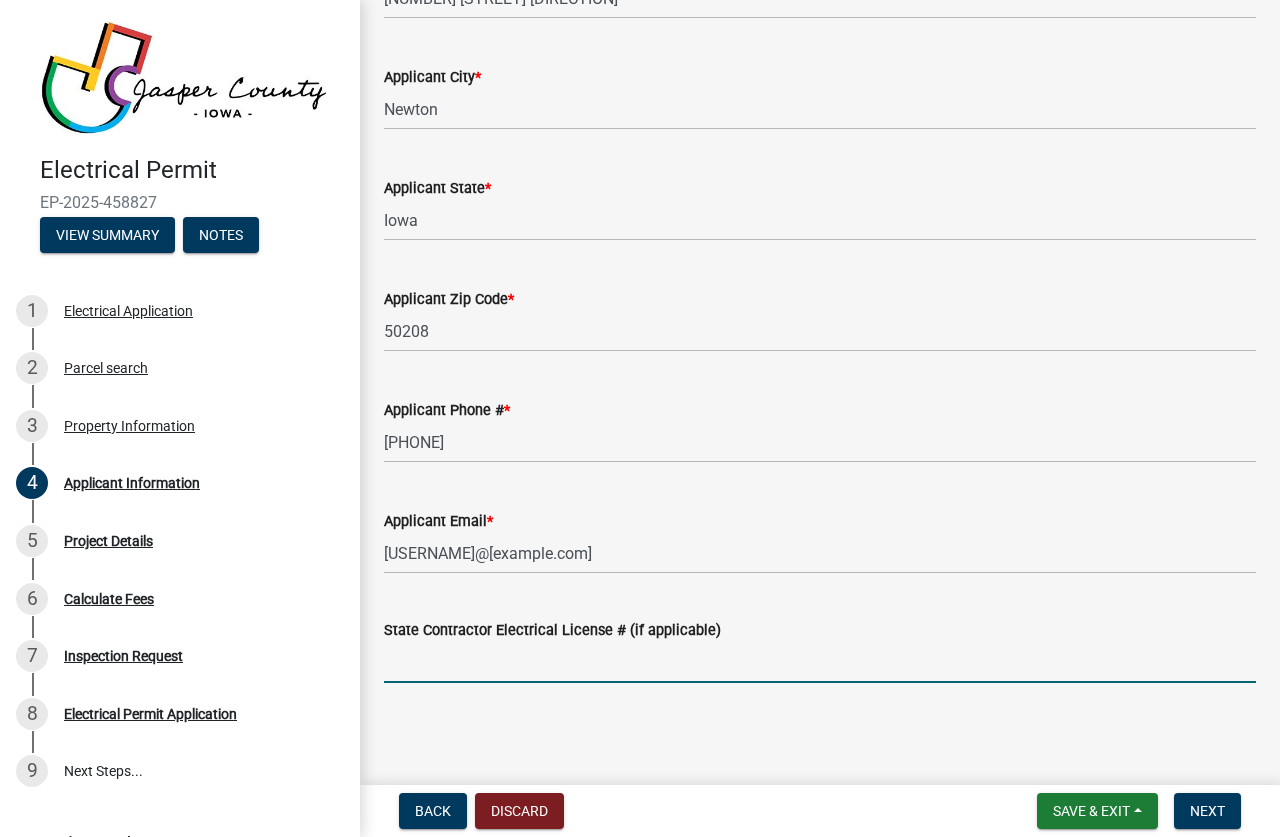 click on "State Contractor Electrical License # (if applicable)" at bounding box center (820, 662) 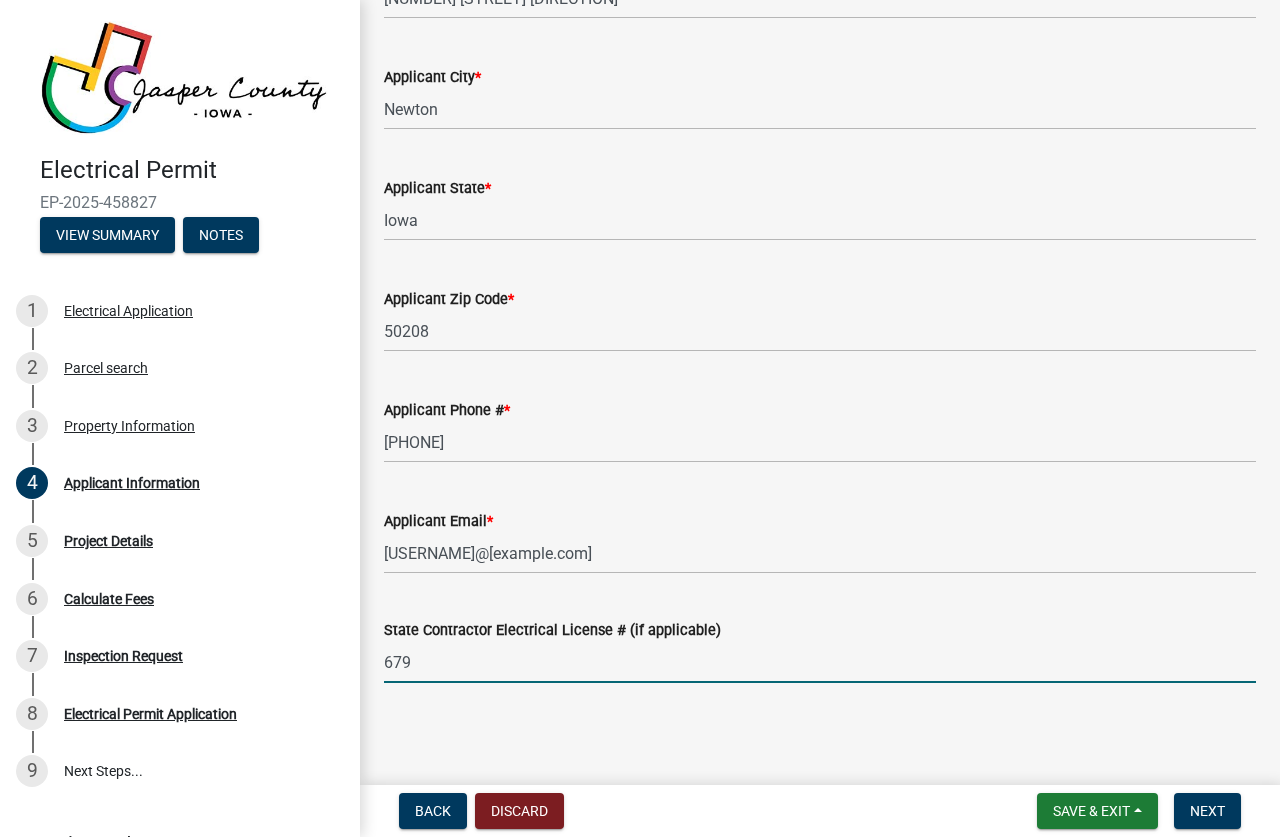 type on "6791" 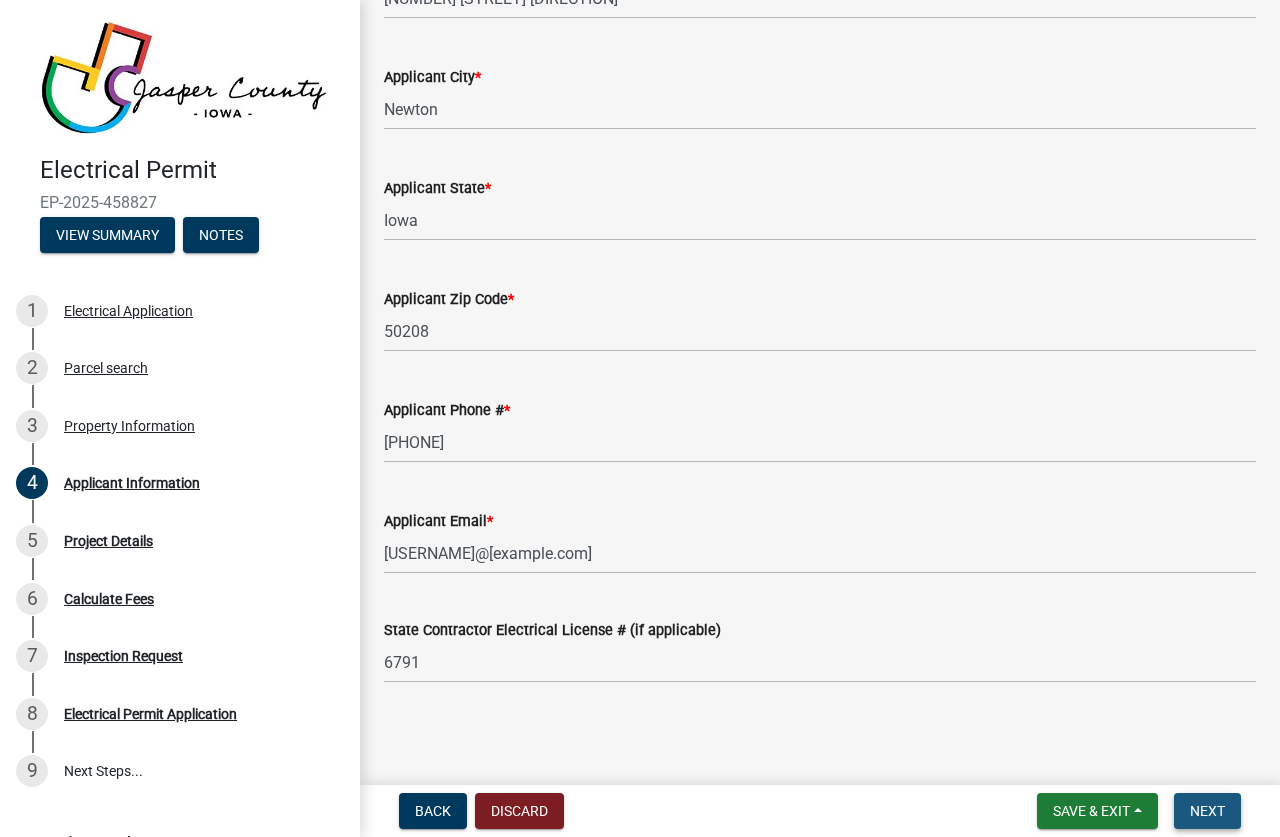click on "Next" at bounding box center (1207, 811) 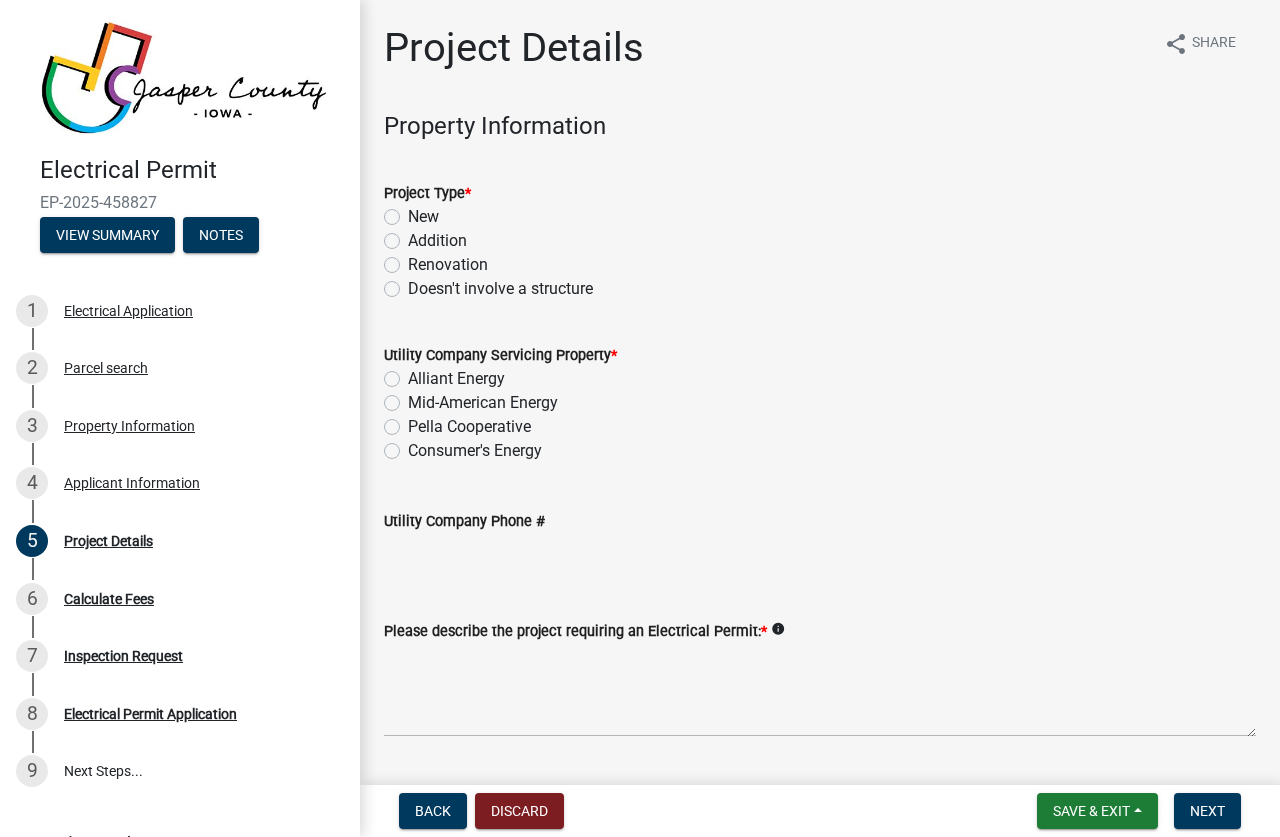 click on "Renovation" 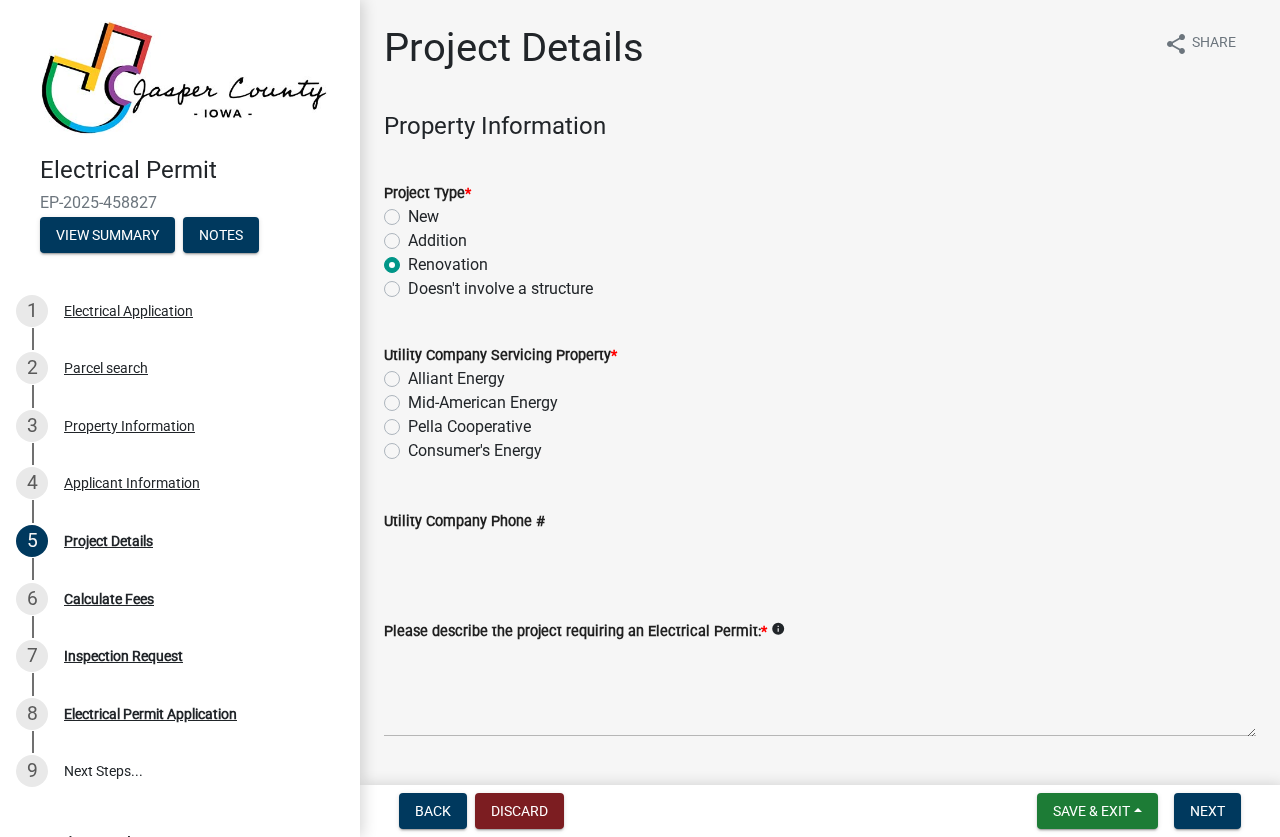 radio on "true" 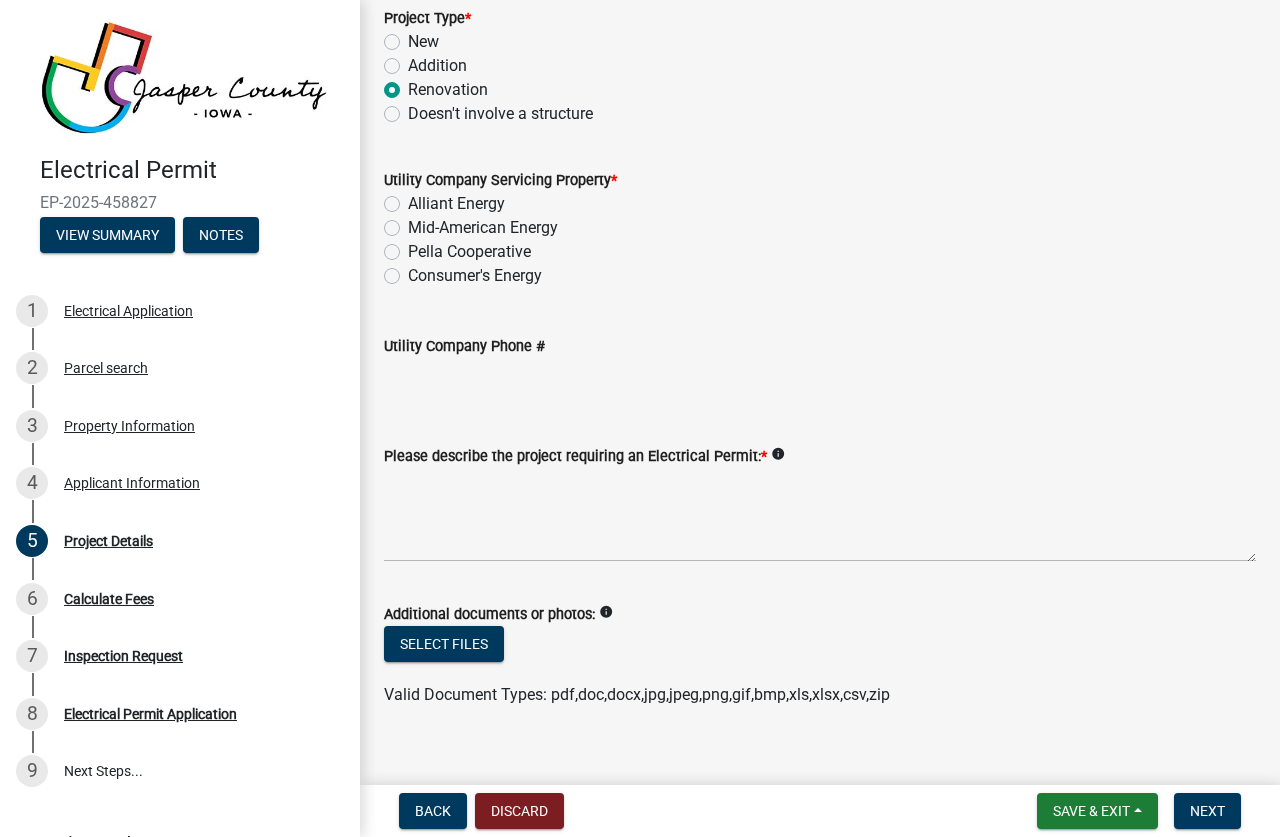 scroll, scrollTop: 200, scrollLeft: 0, axis: vertical 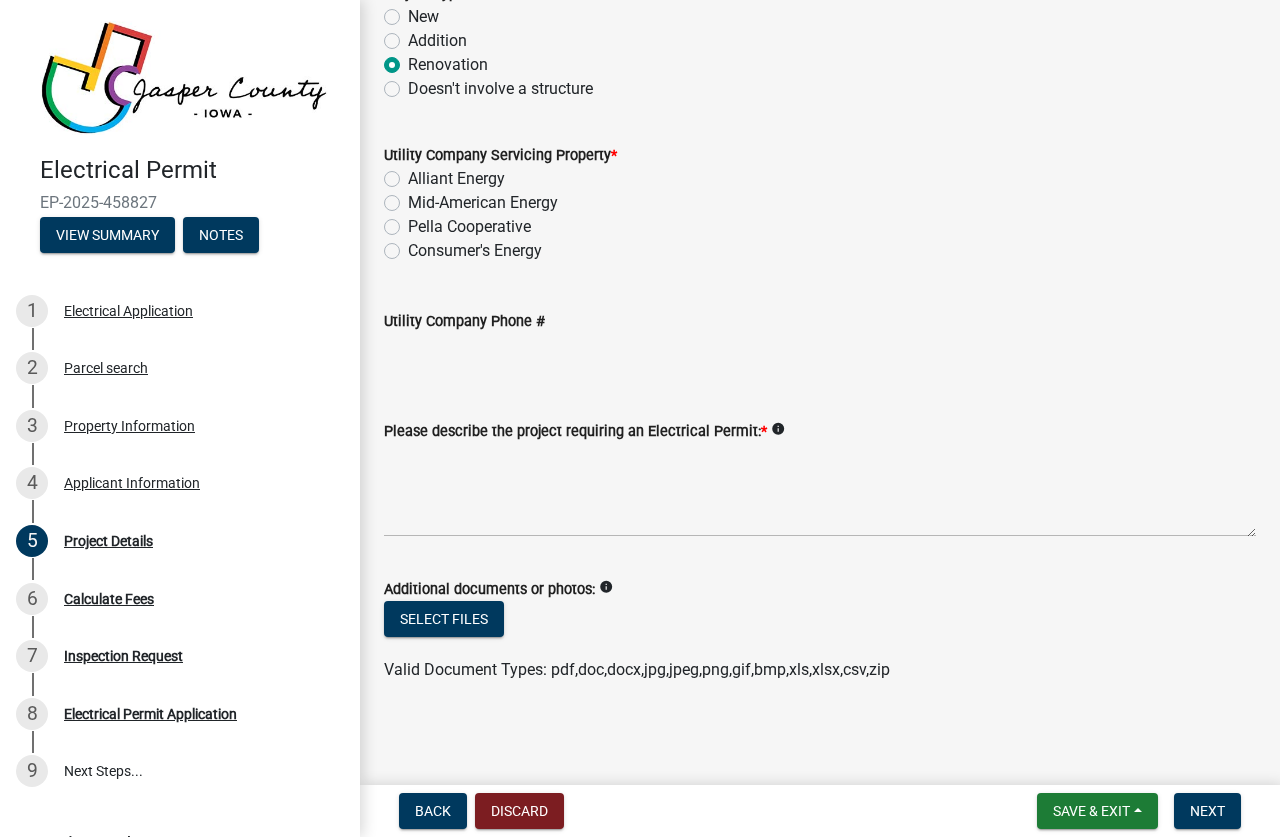 click on "Alliant Energy" 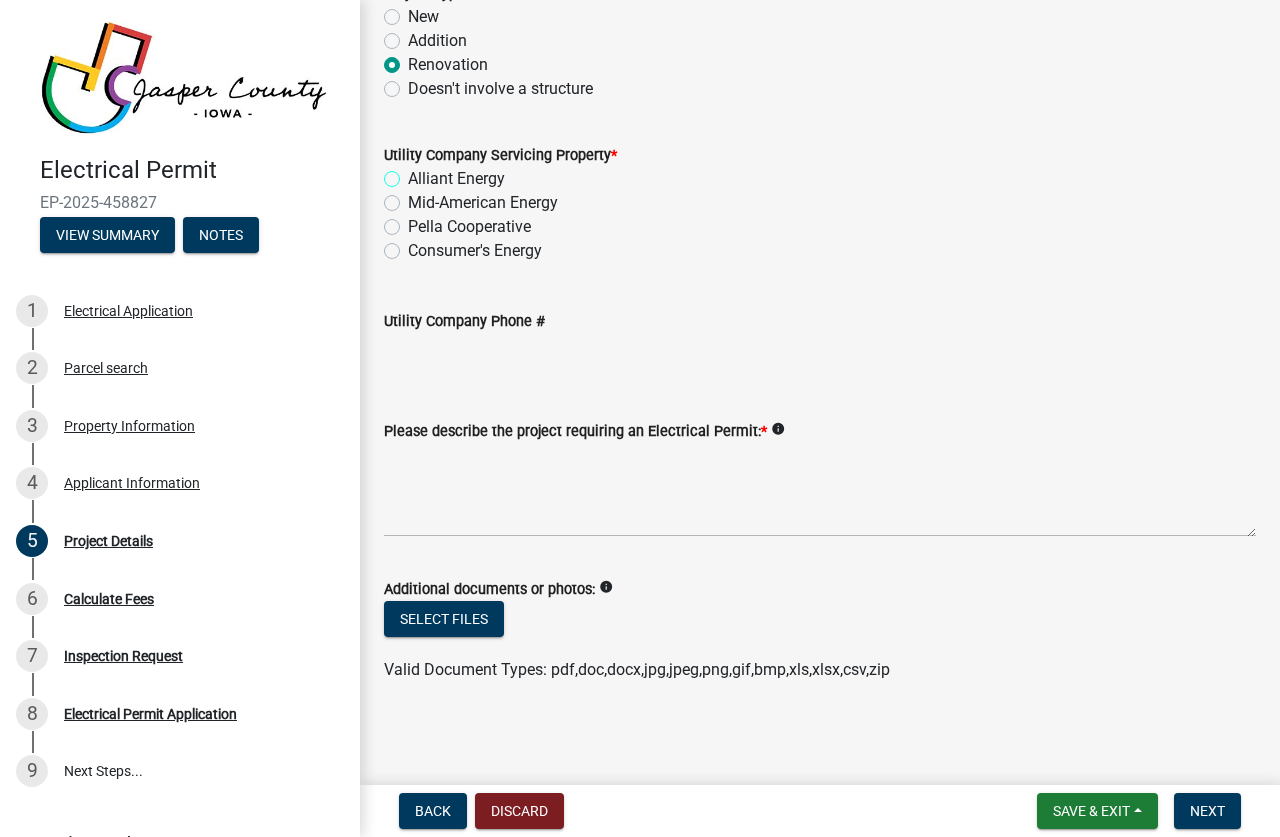 click on "Alliant Energy" at bounding box center [414, 173] 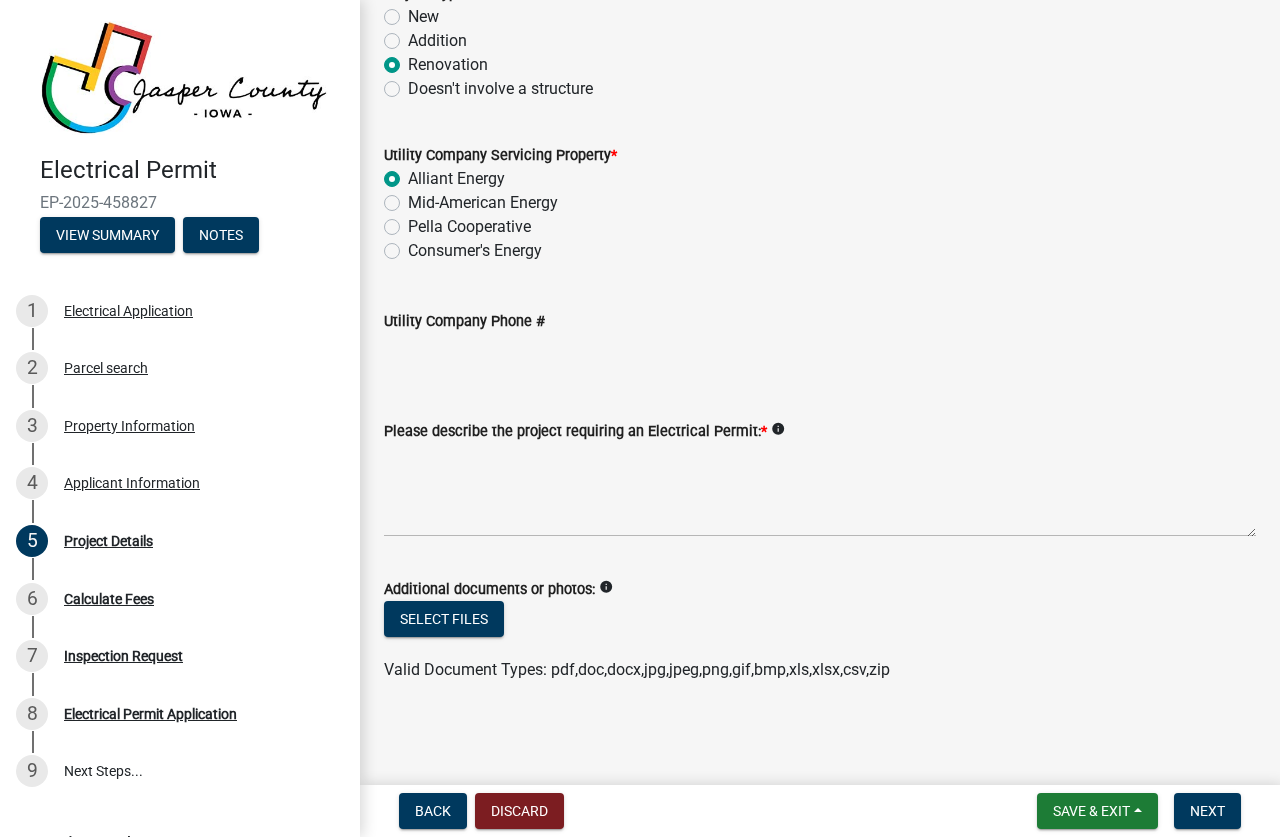 radio on "true" 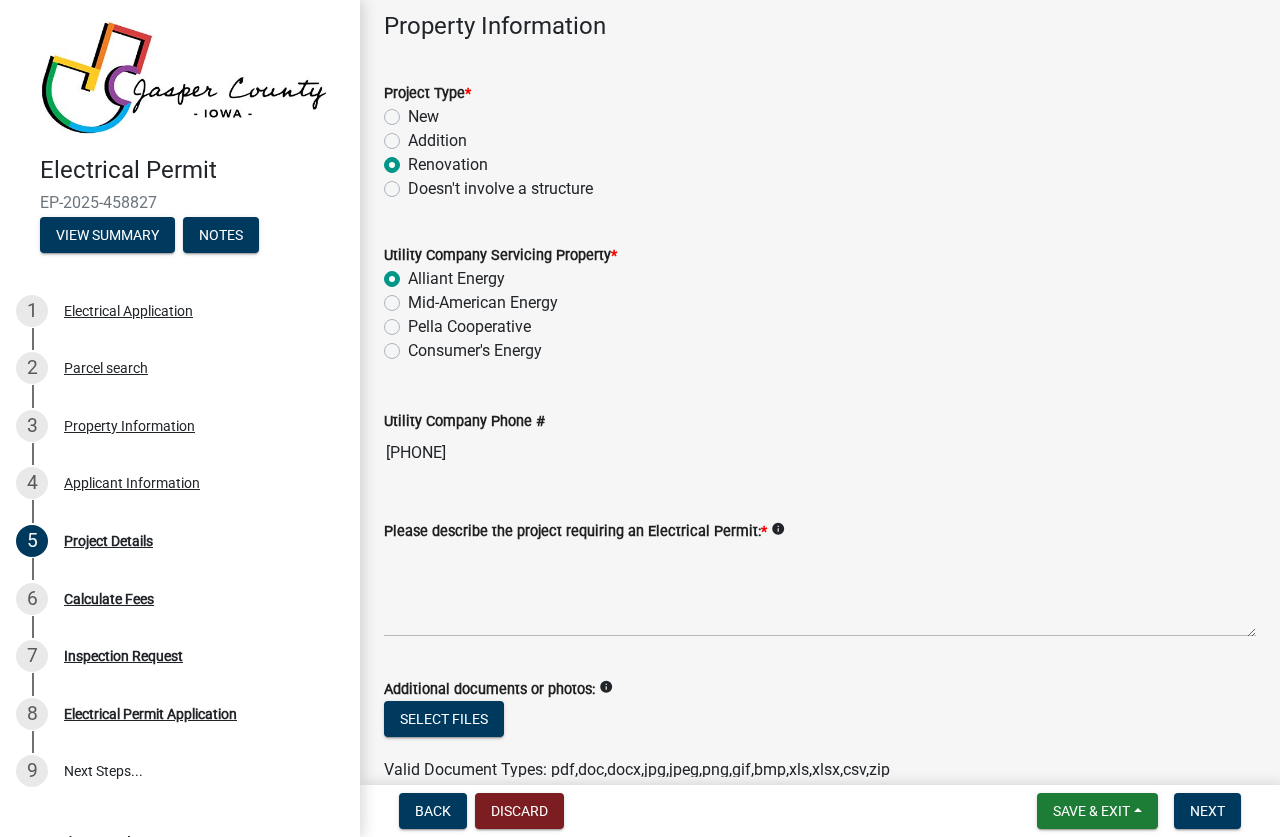 scroll, scrollTop: 201, scrollLeft: 0, axis: vertical 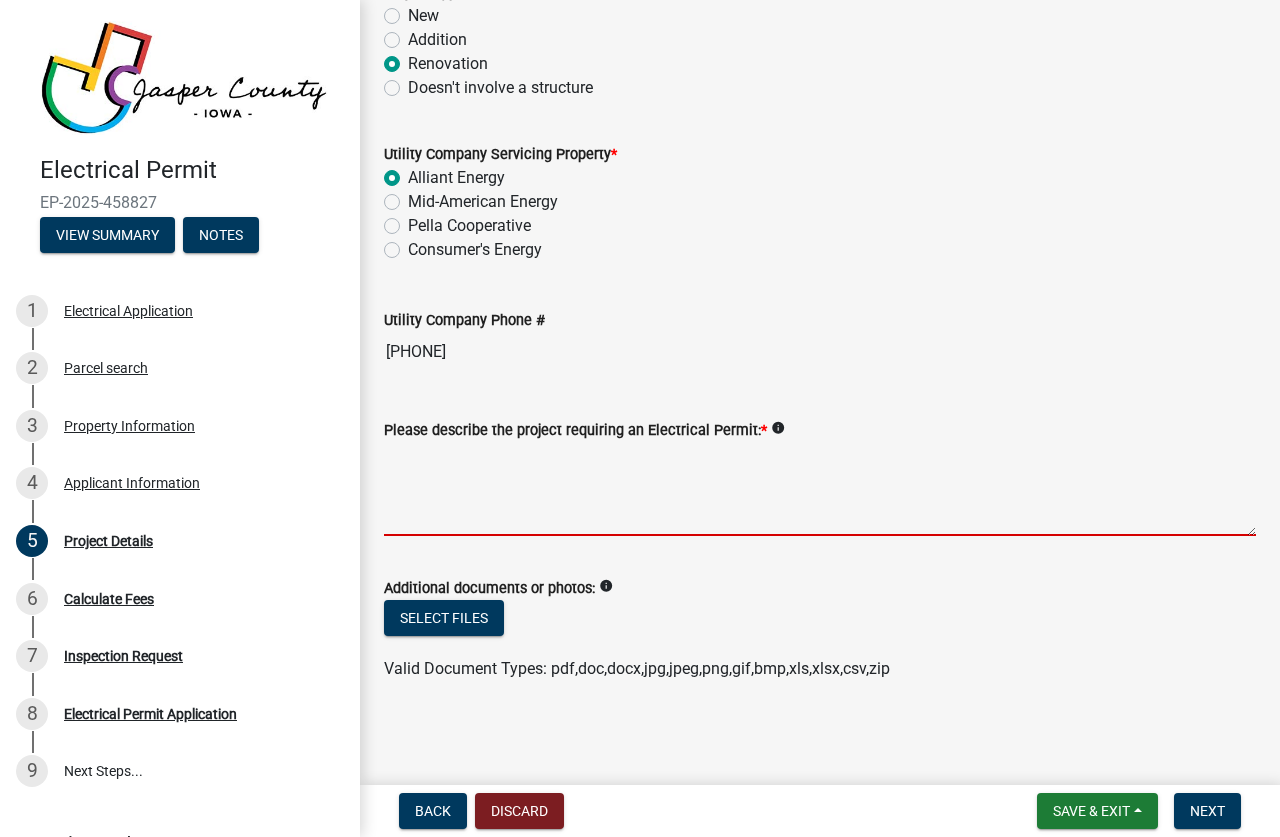 click on "Please describe the project requiring an Electrical Permit:  *" at bounding box center (820, 489) 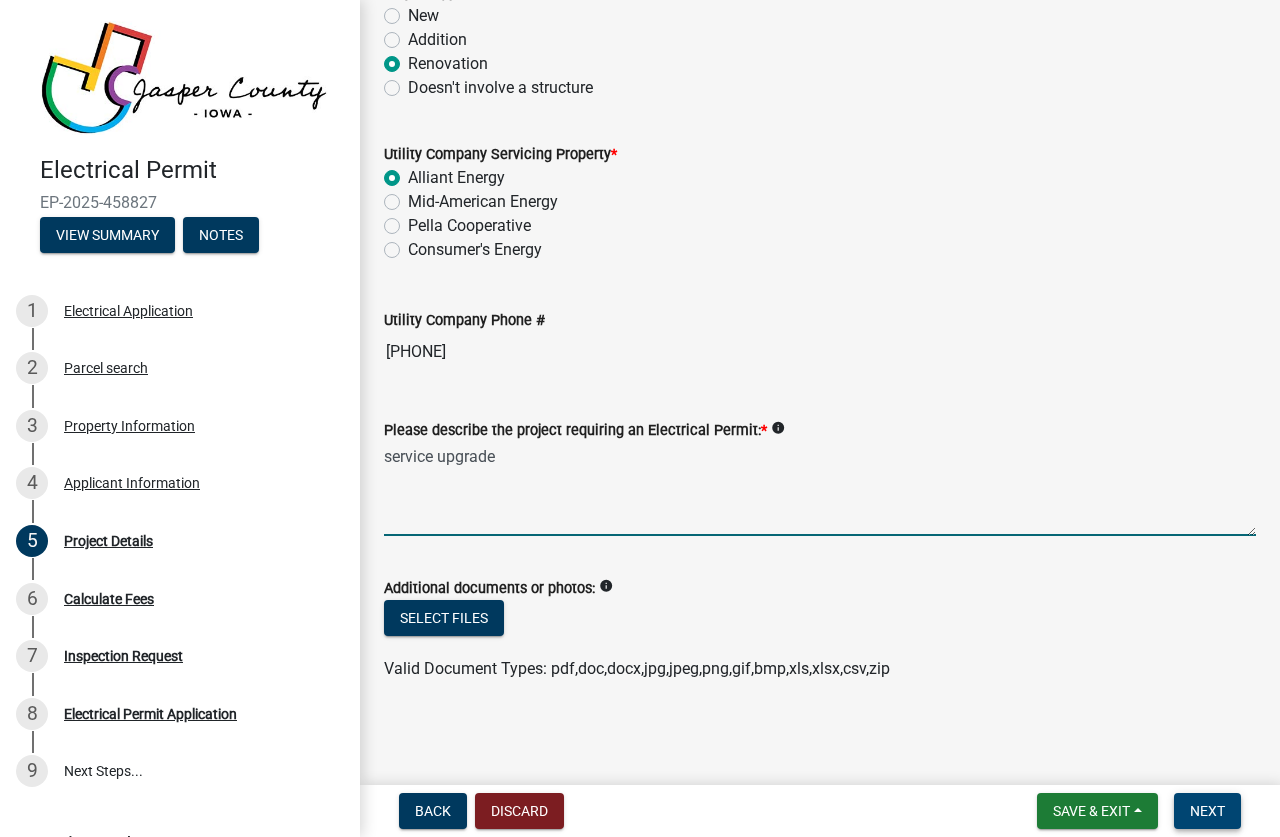 type on "service upgrade" 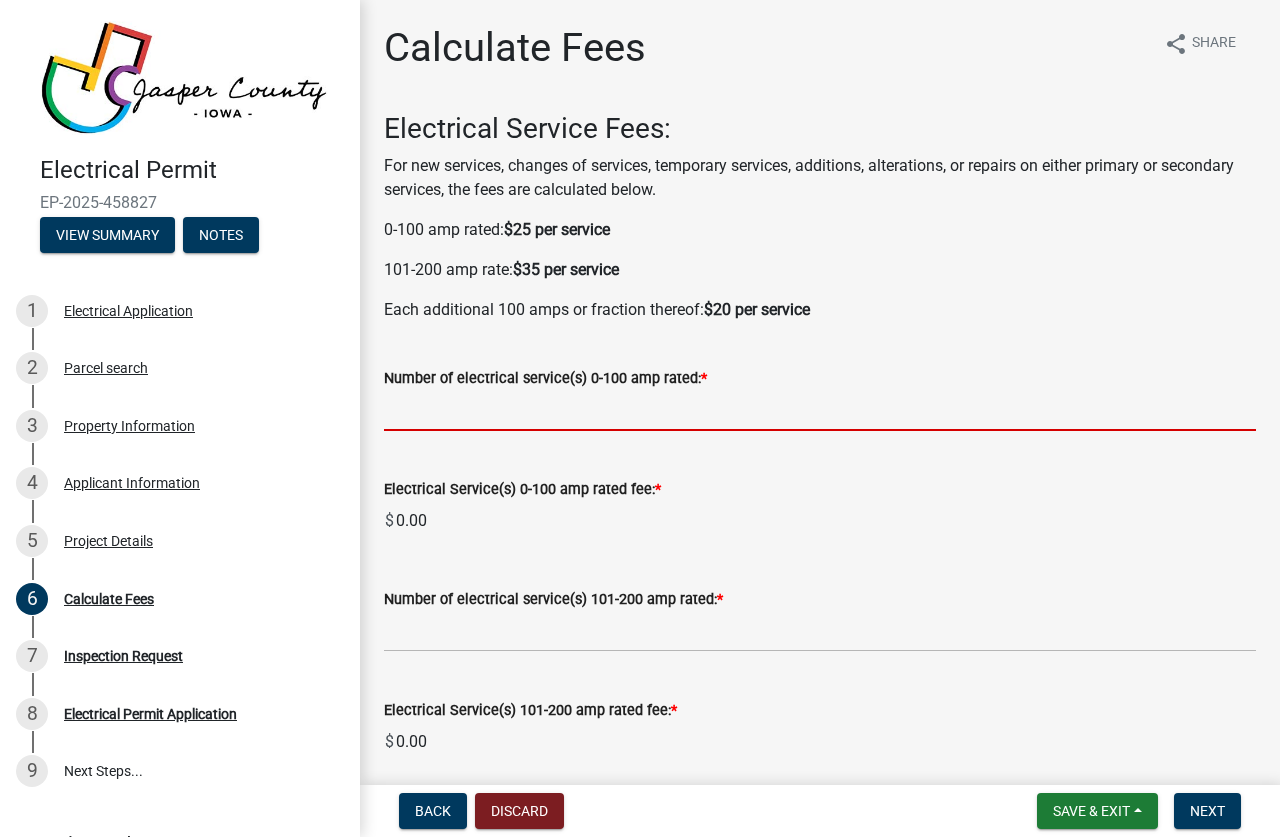 click 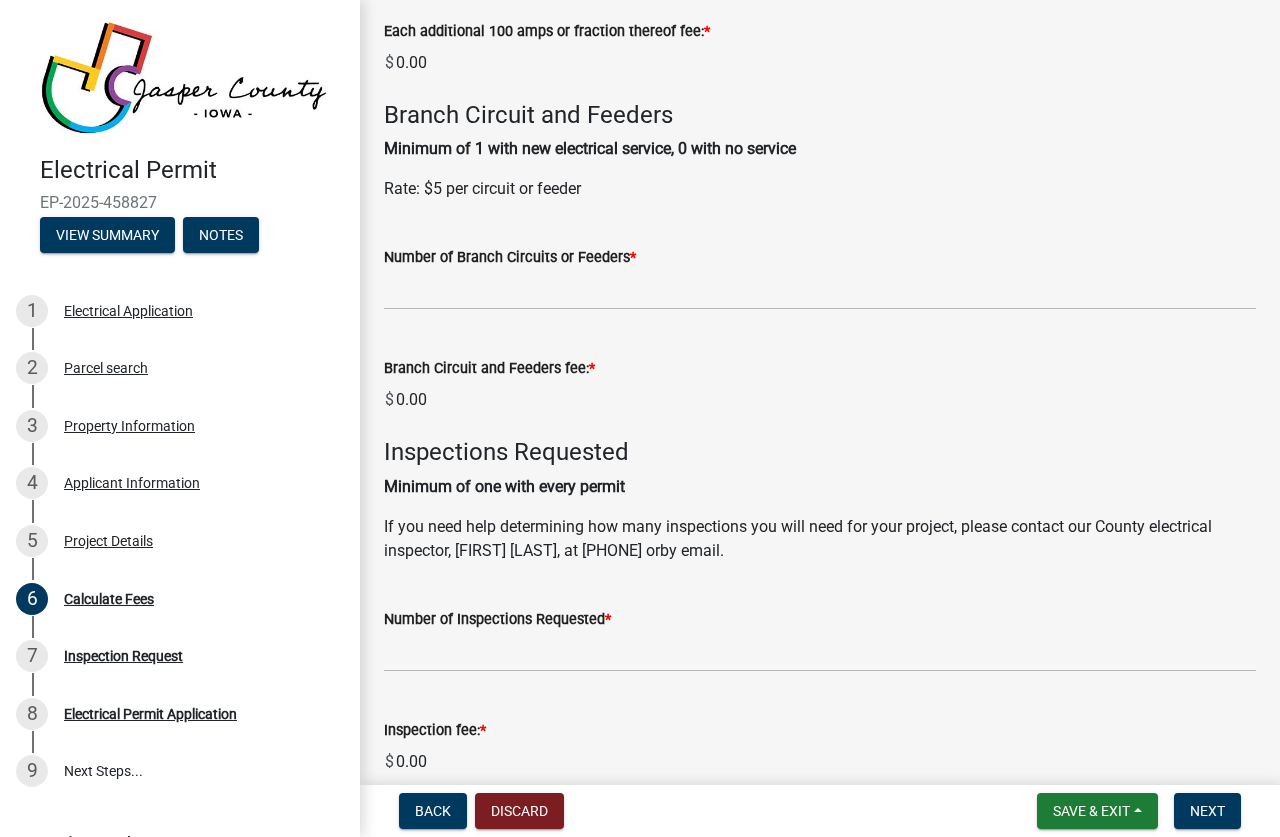 scroll, scrollTop: 1000, scrollLeft: 0, axis: vertical 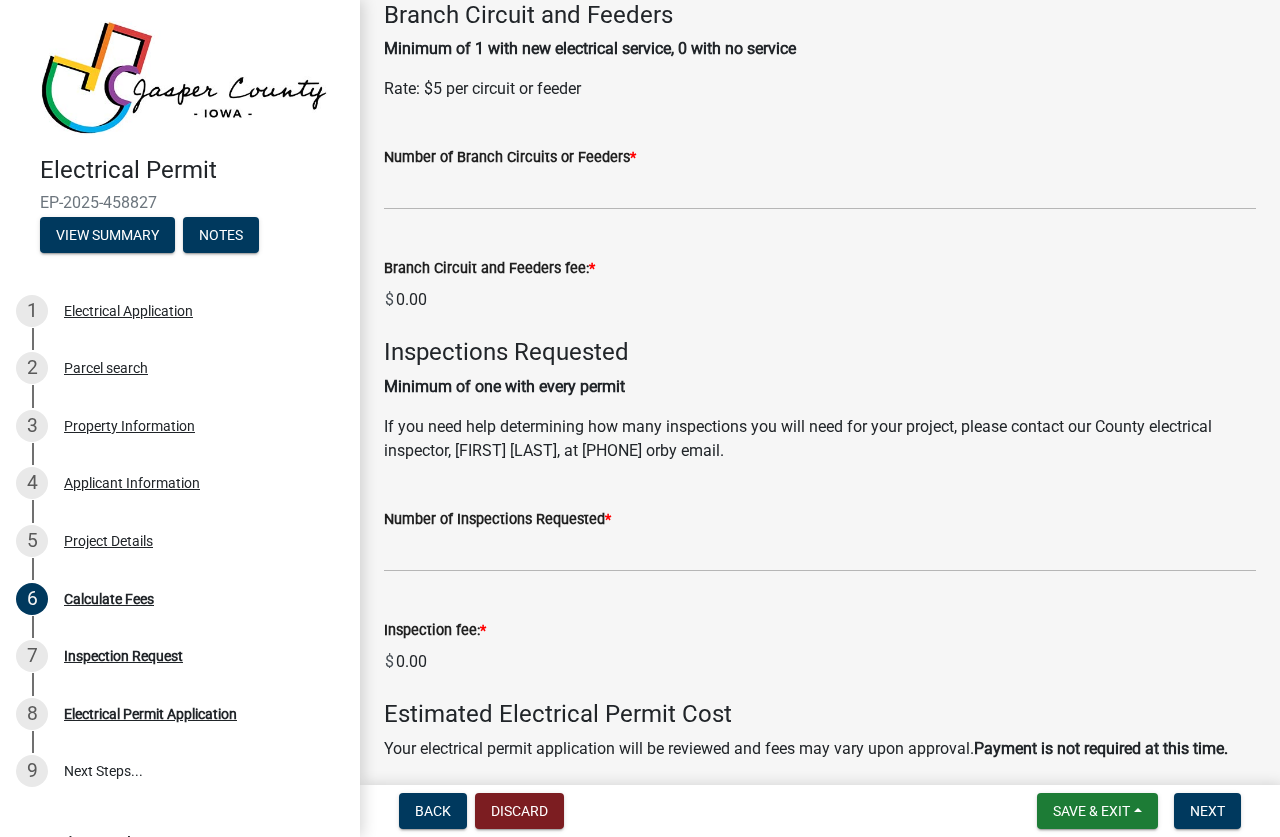 type on "1" 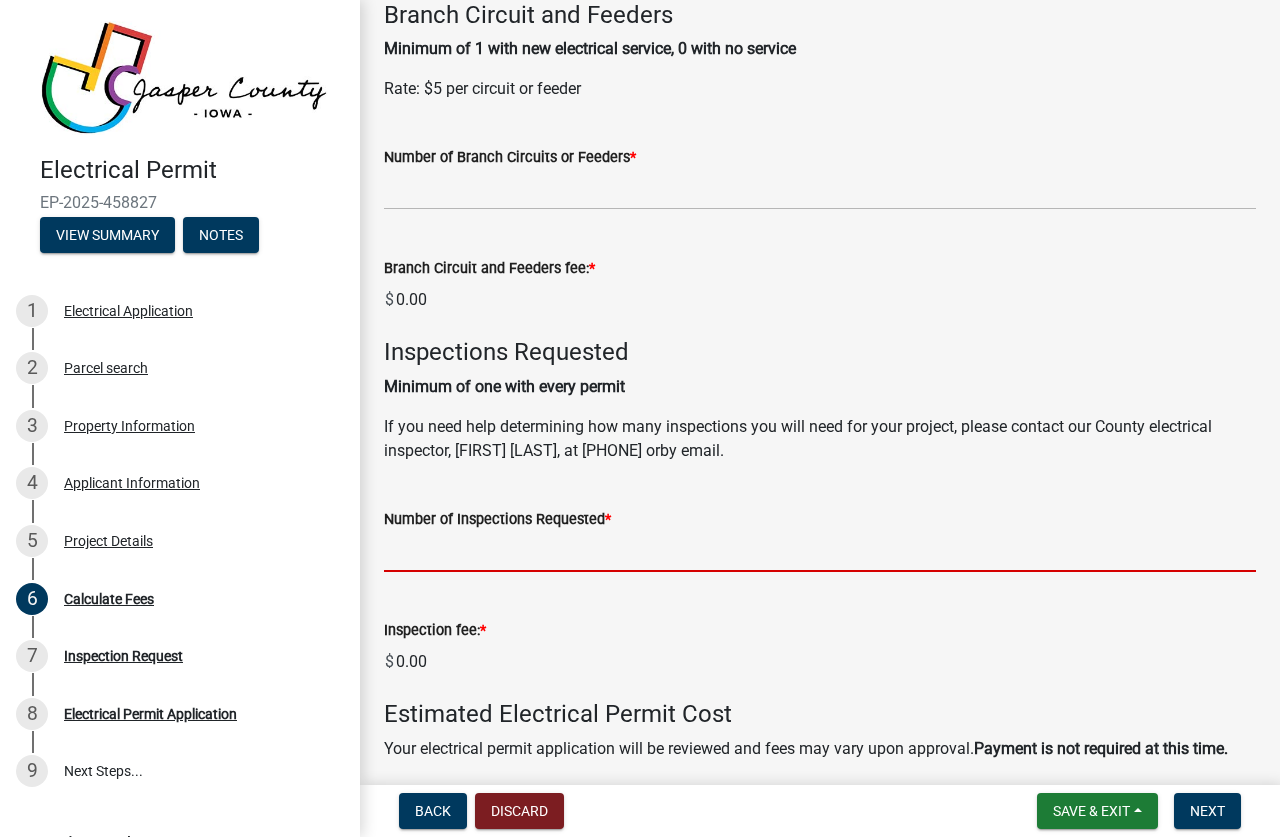 click 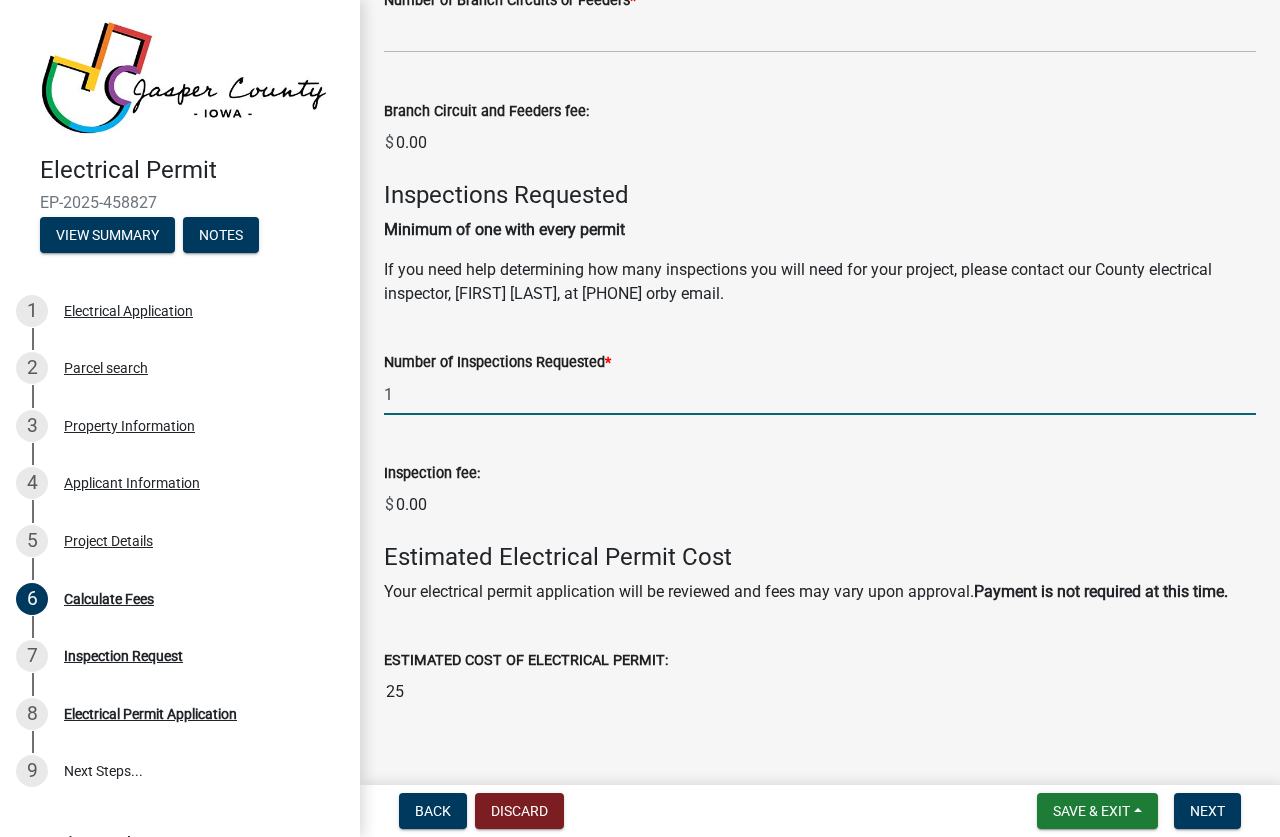 scroll, scrollTop: 1188, scrollLeft: 0, axis: vertical 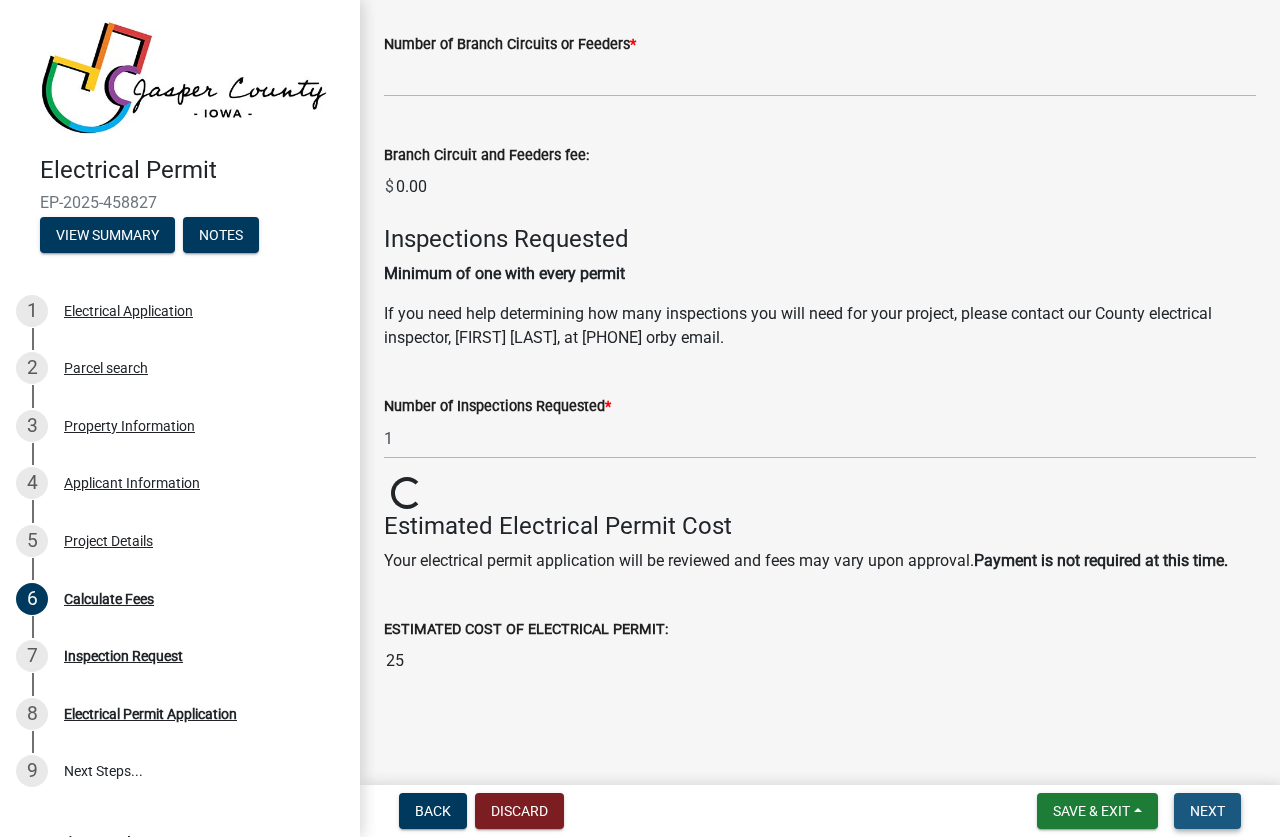 click on "Next" at bounding box center (1207, 811) 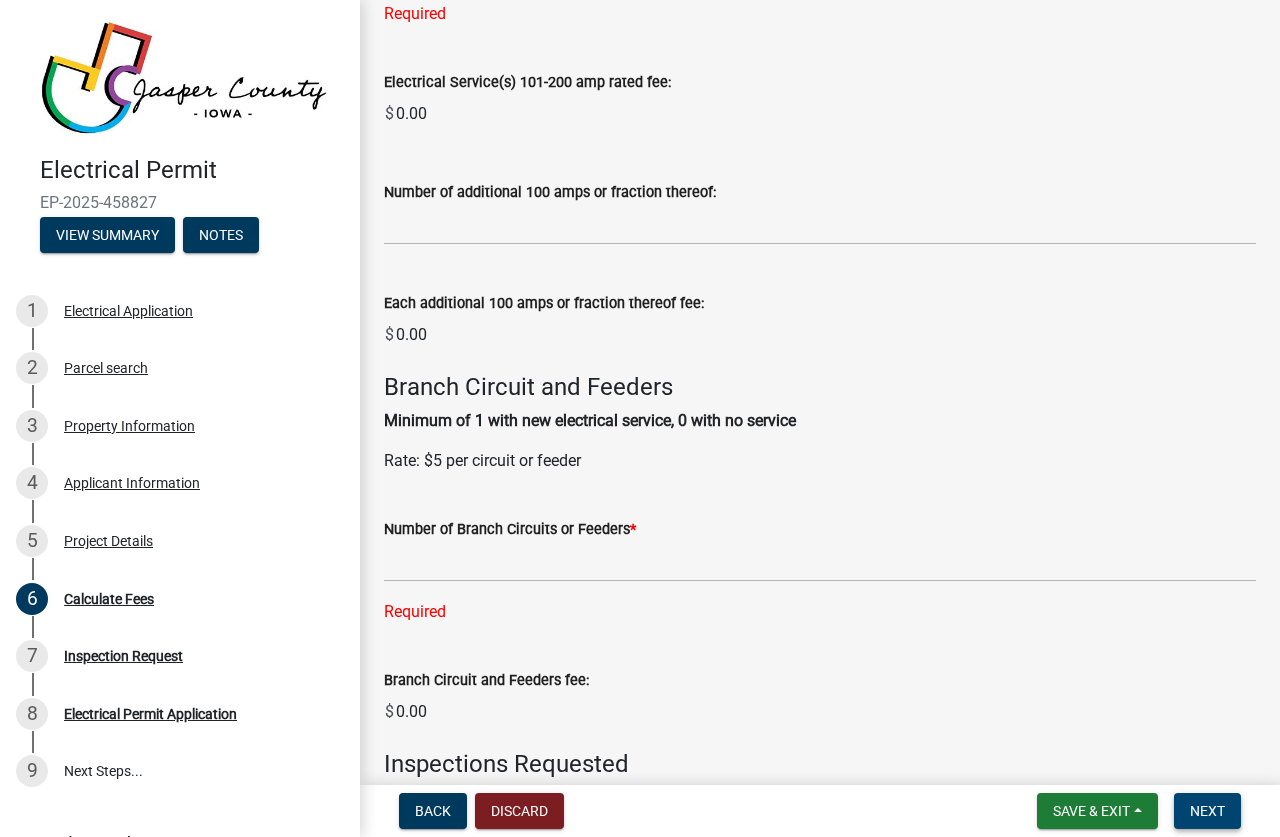scroll, scrollTop: 818, scrollLeft: 0, axis: vertical 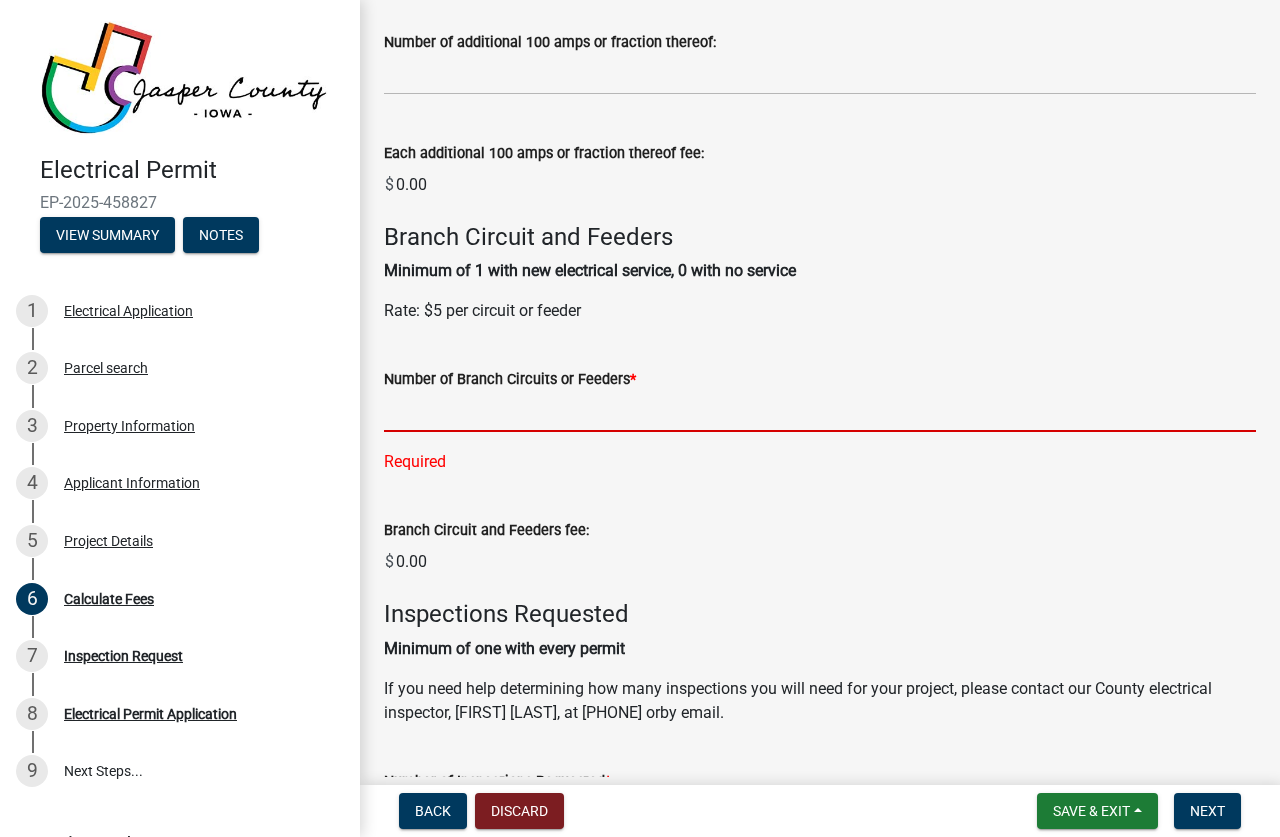 click 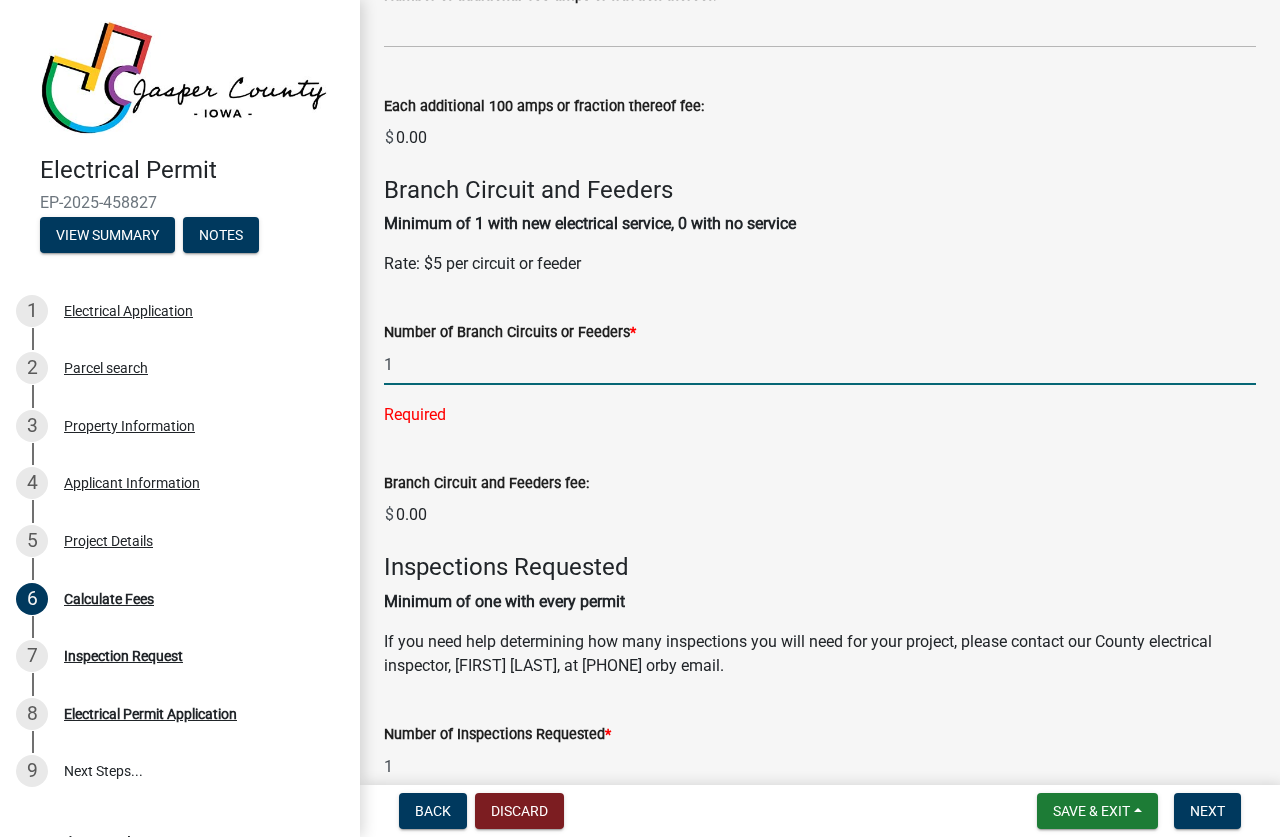 scroll, scrollTop: 968, scrollLeft: 0, axis: vertical 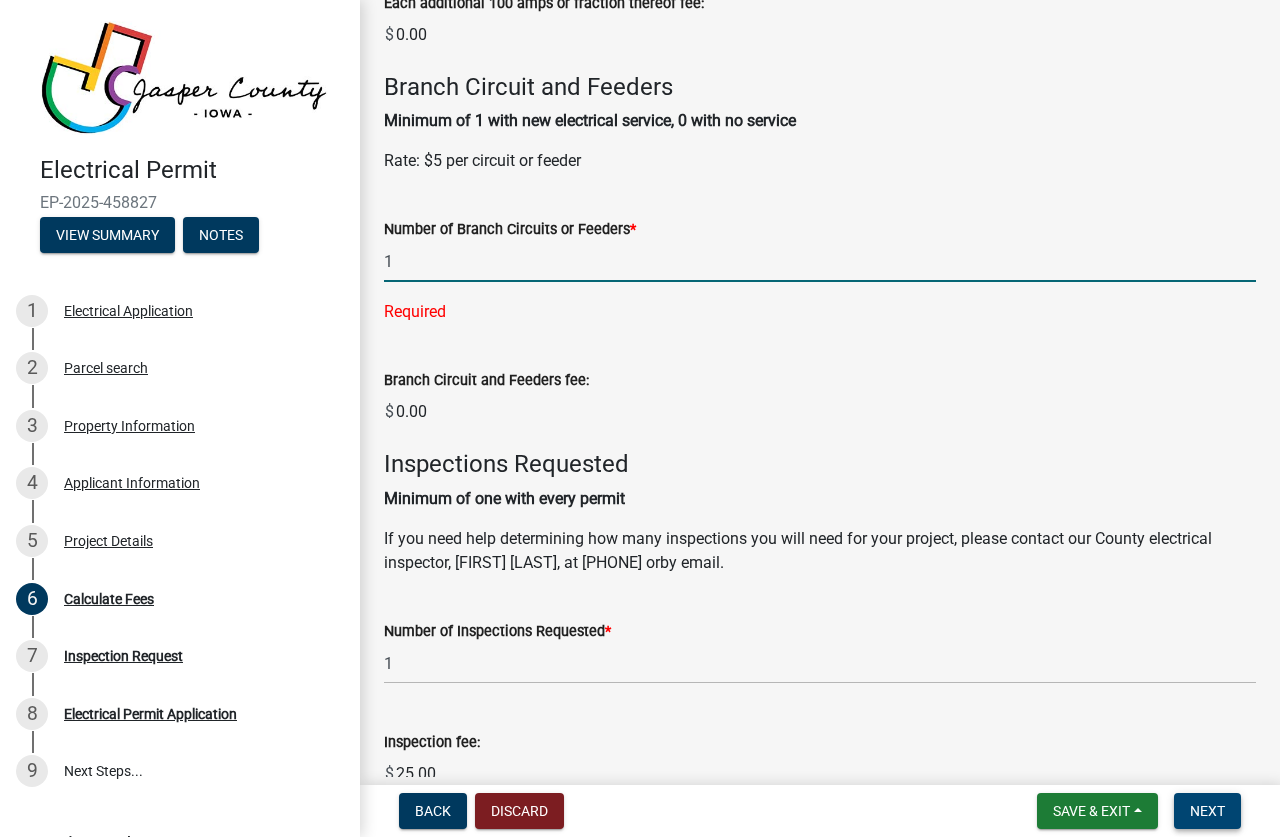 type on "1" 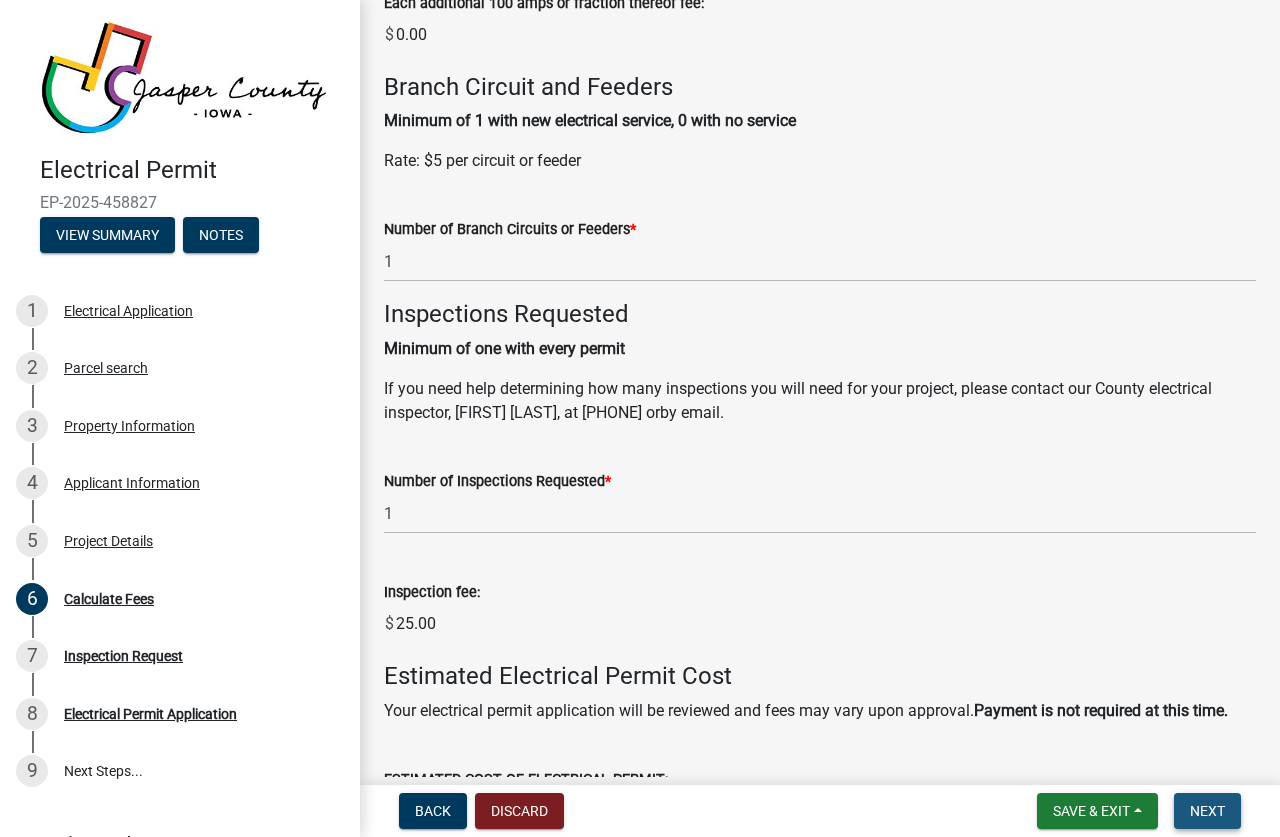 click on "Next" at bounding box center (1207, 811) 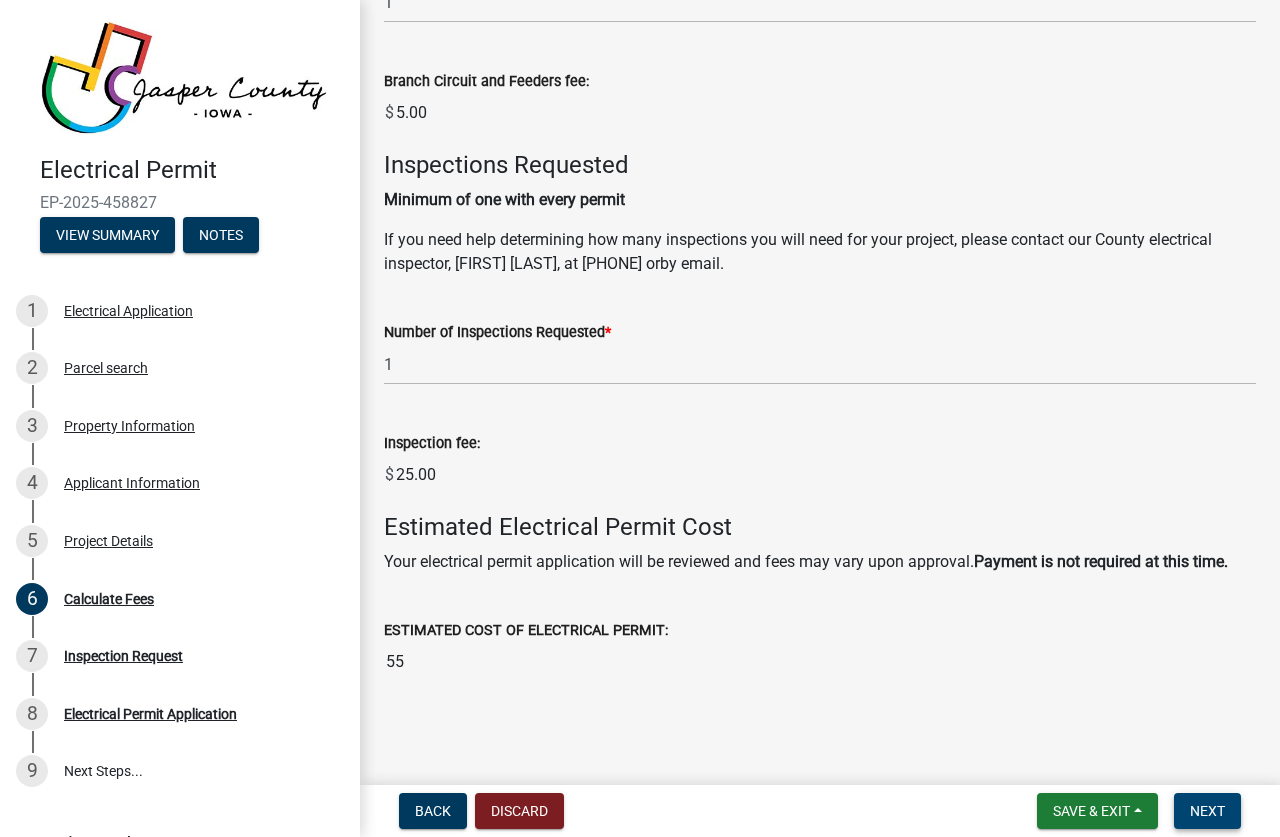 scroll, scrollTop: 1228, scrollLeft: 0, axis: vertical 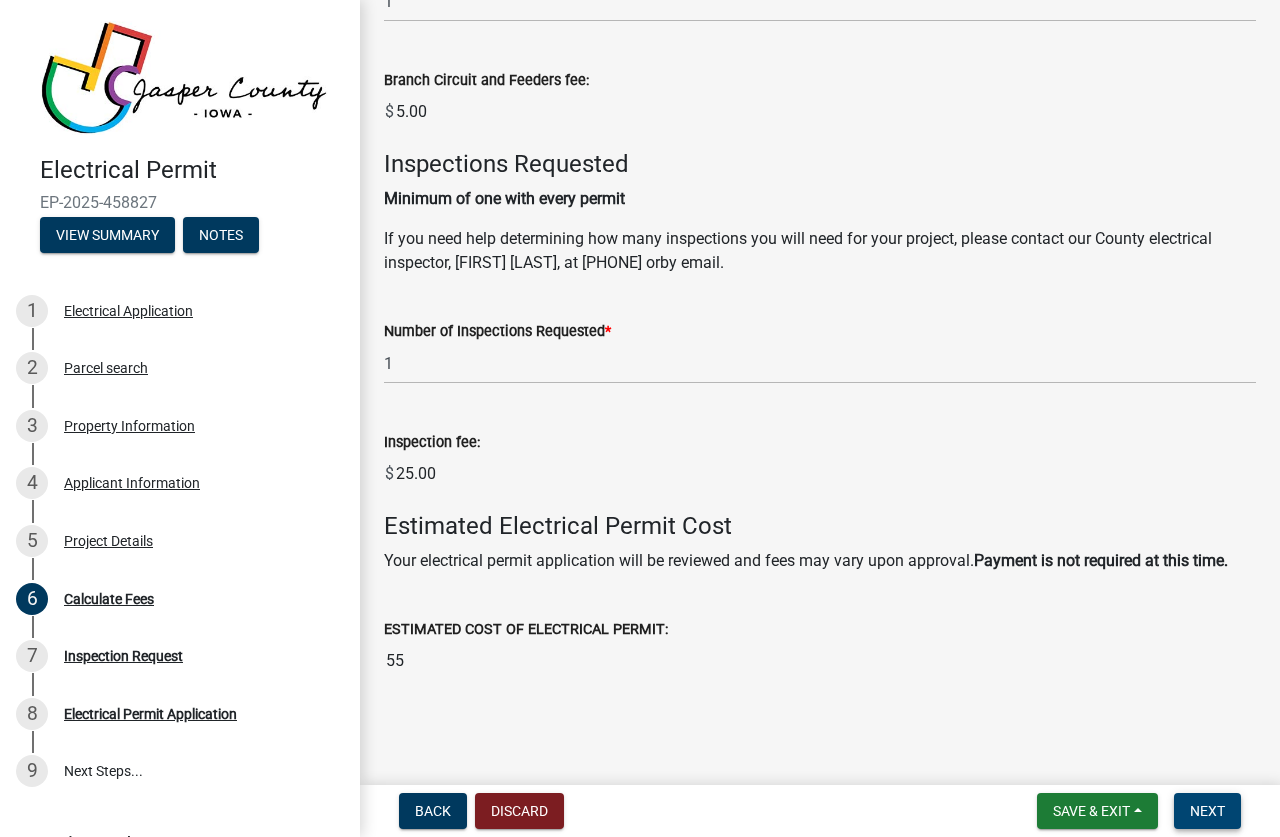 click on "Next" at bounding box center (1207, 811) 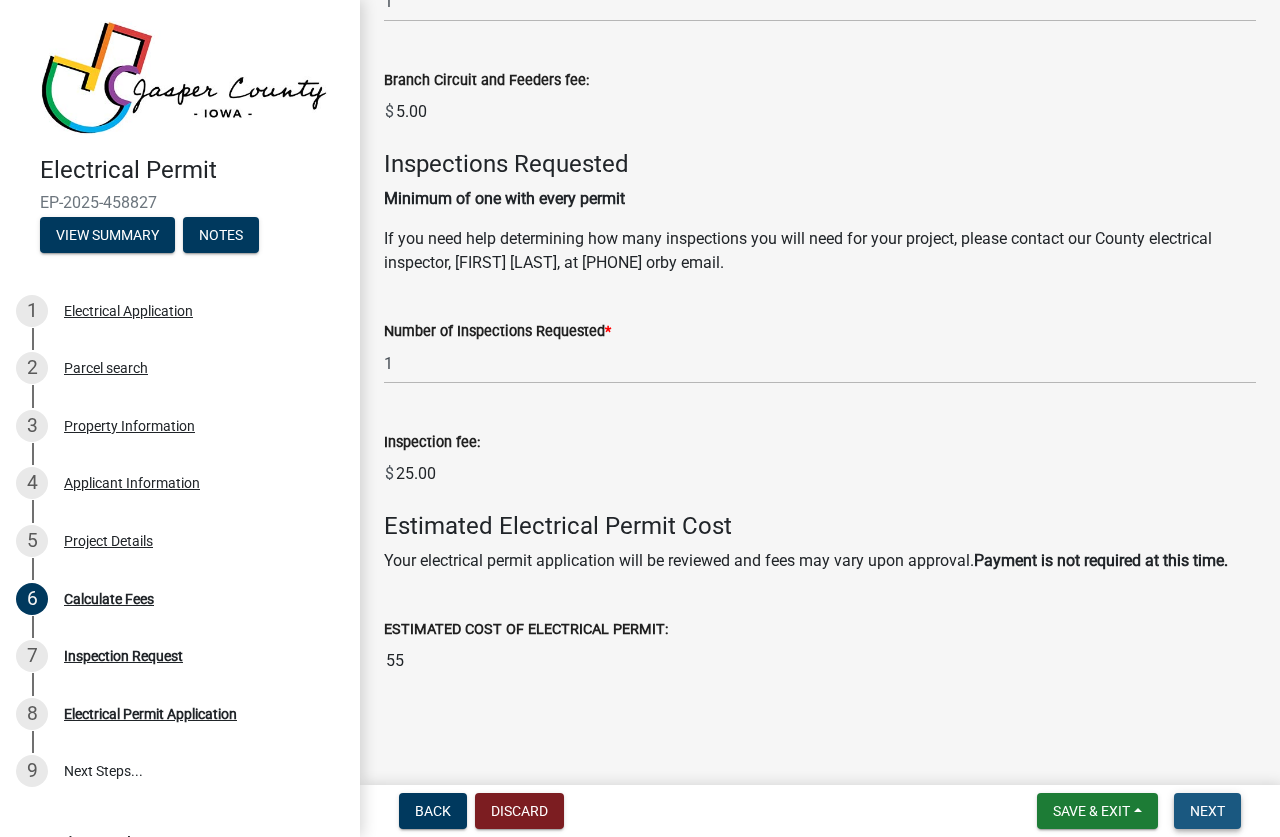 click on "Next" at bounding box center (1207, 811) 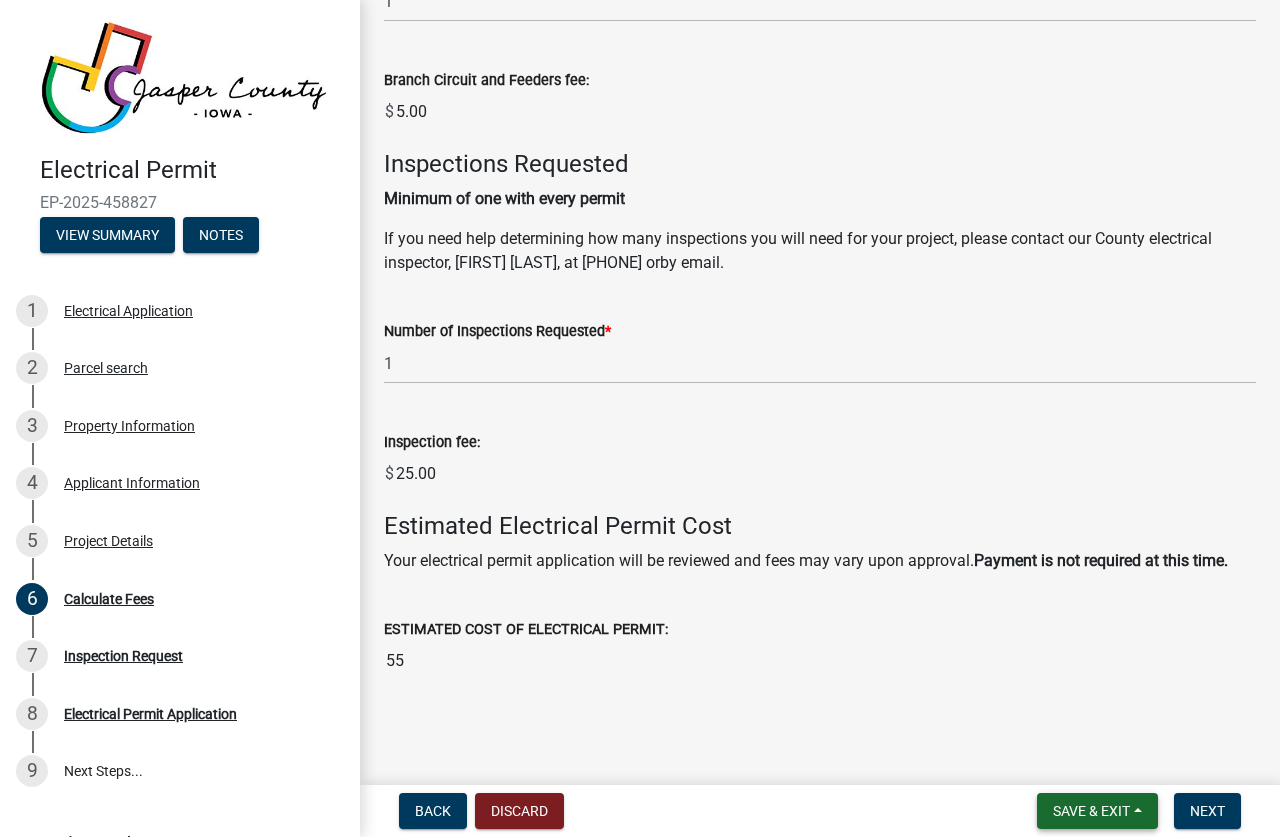 click on "Save & Exit" at bounding box center [1091, 811] 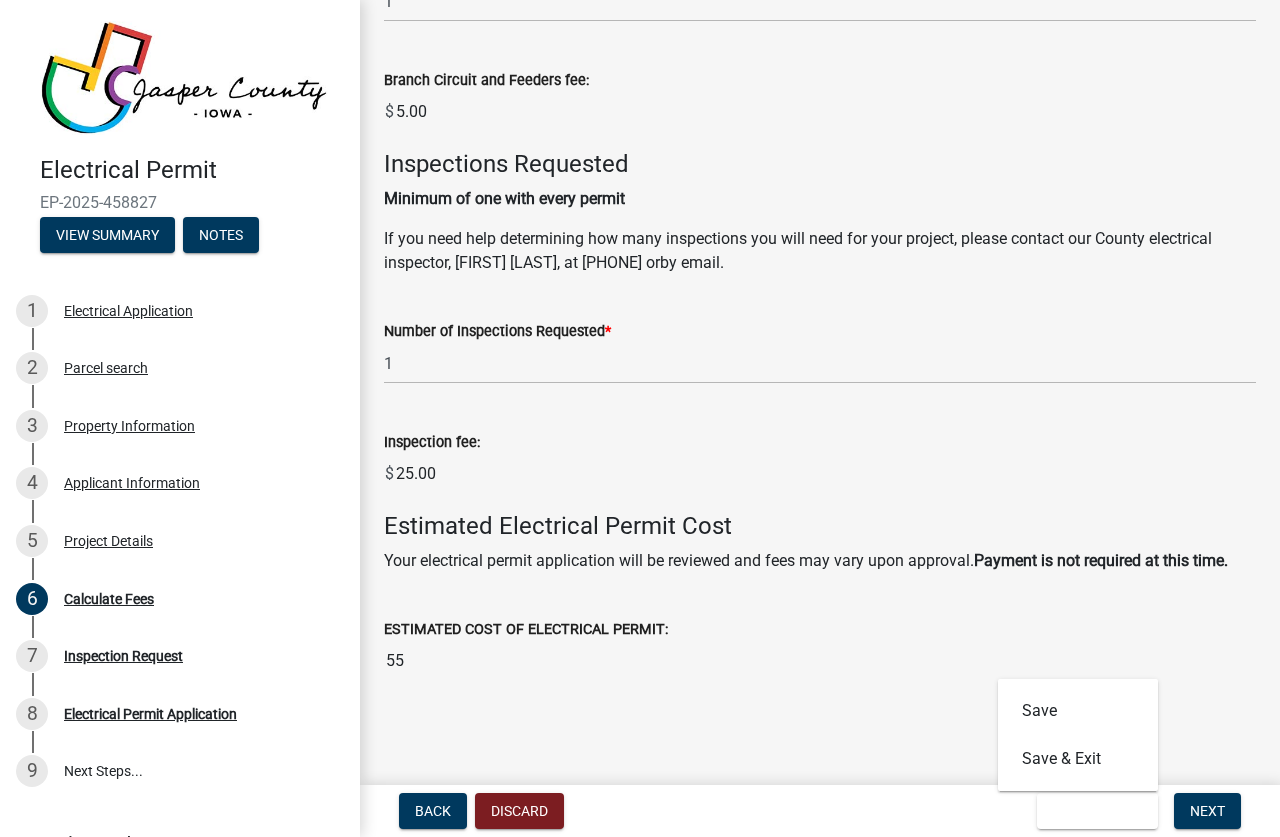 click on "Number of Inspections Requested  * 1" 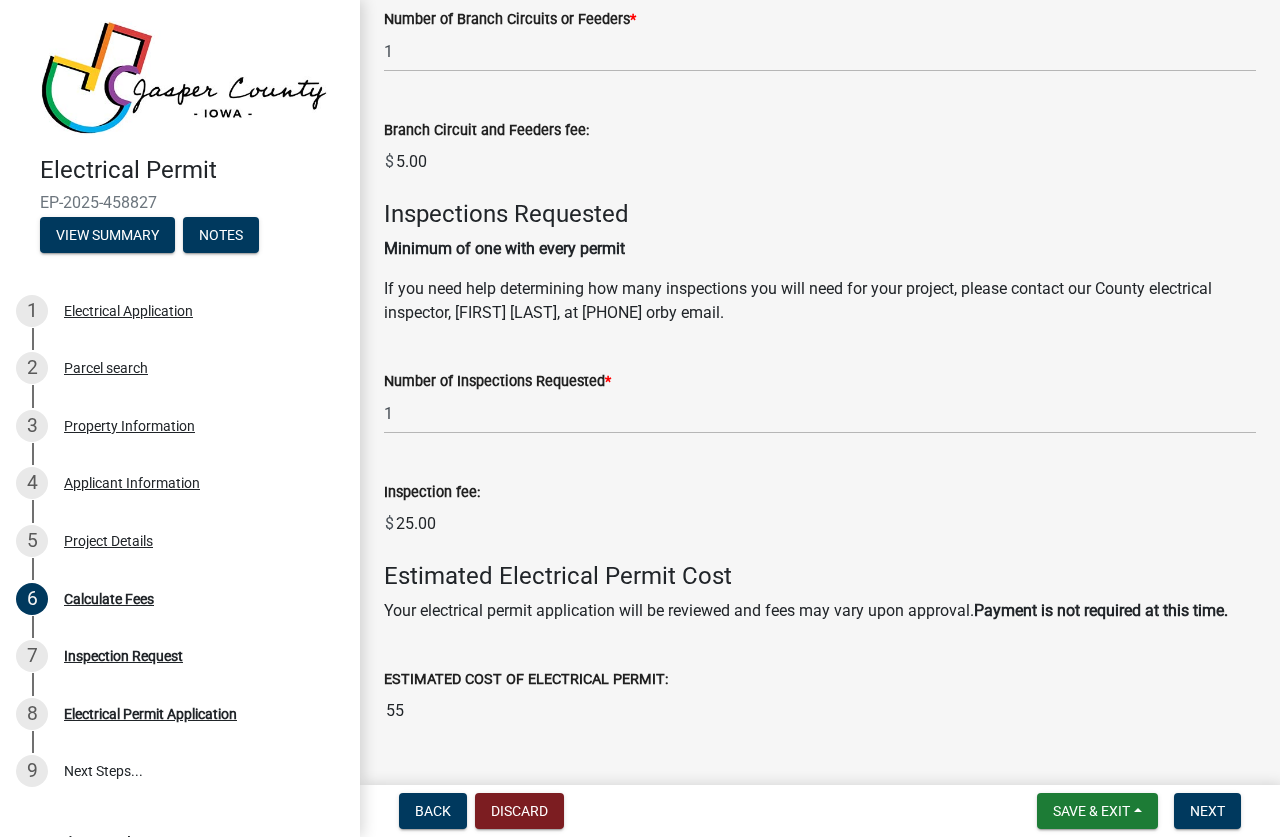 scroll, scrollTop: 1228, scrollLeft: 0, axis: vertical 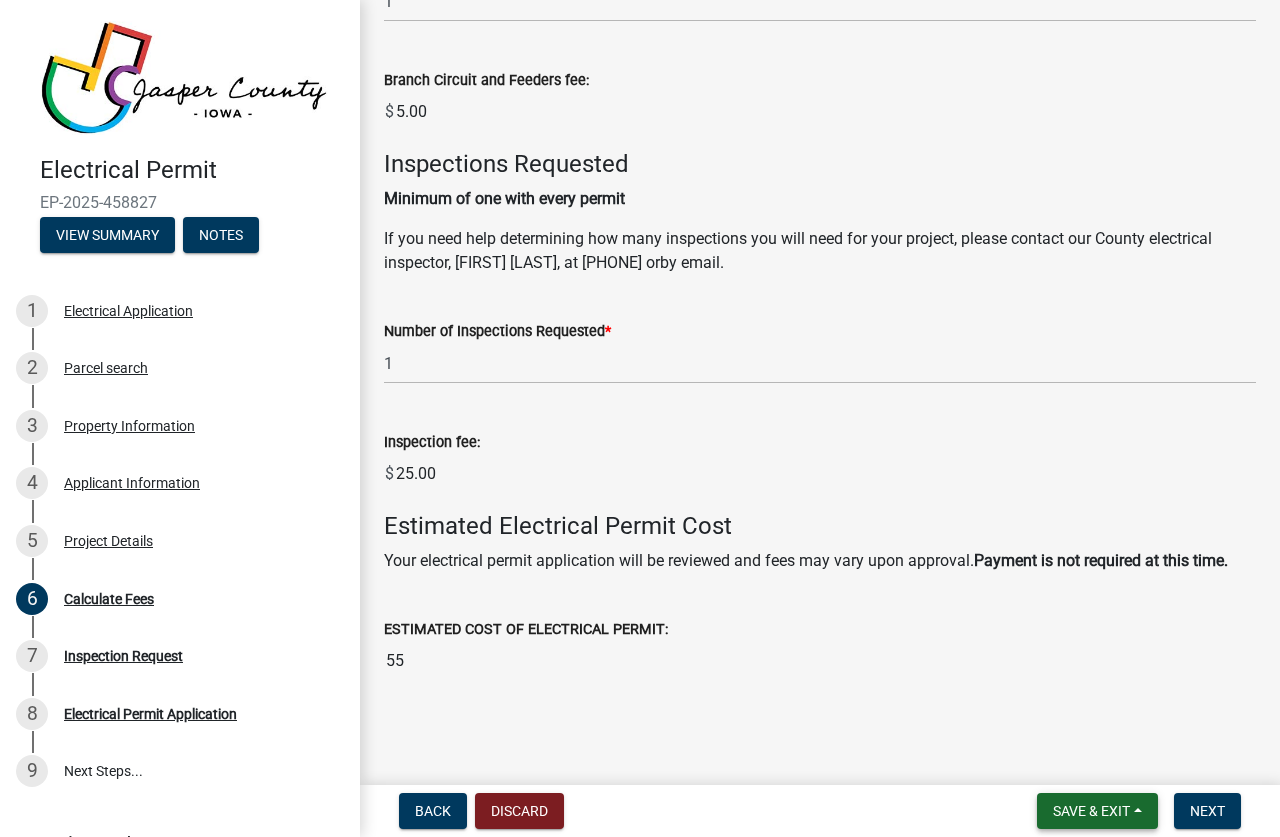 click on "Save & Exit" at bounding box center [1091, 811] 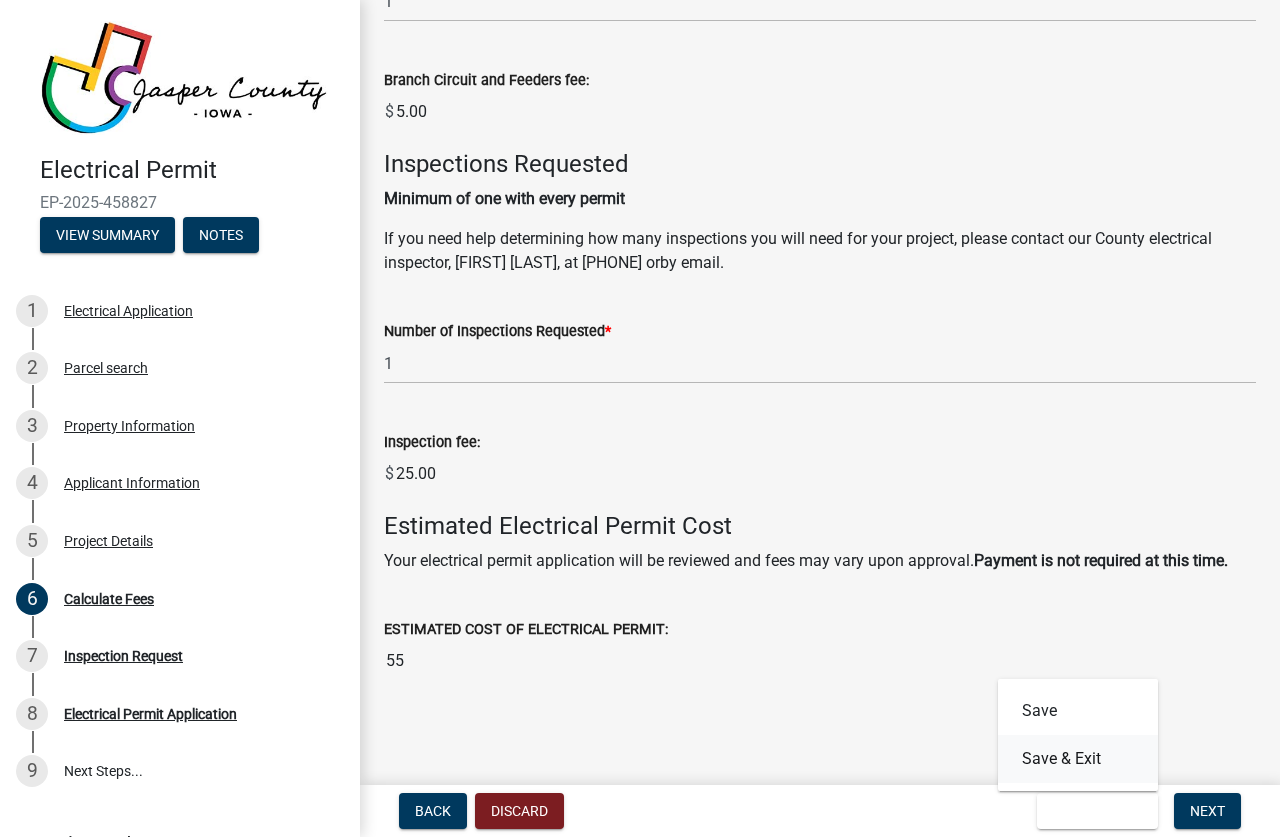 click on "Save & Exit" at bounding box center (1078, 759) 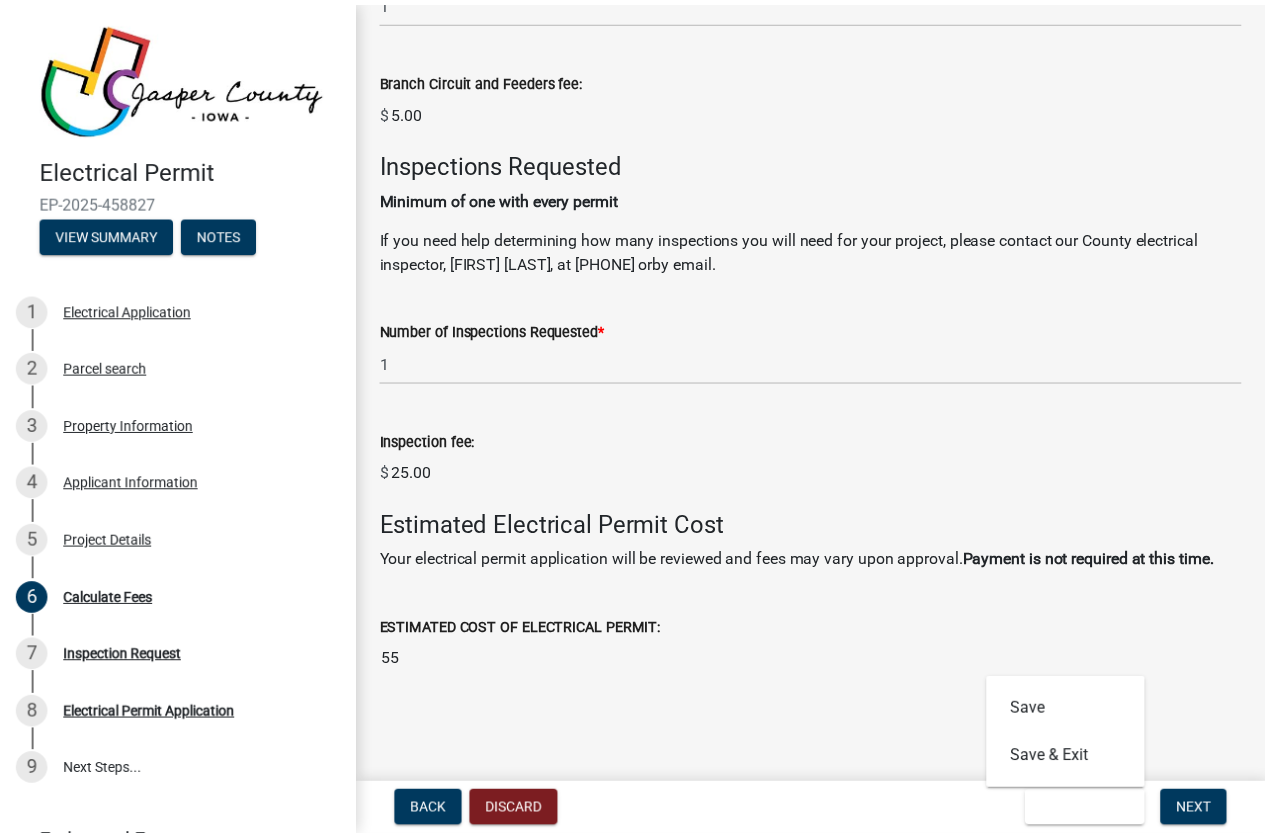 scroll, scrollTop: 0, scrollLeft: 0, axis: both 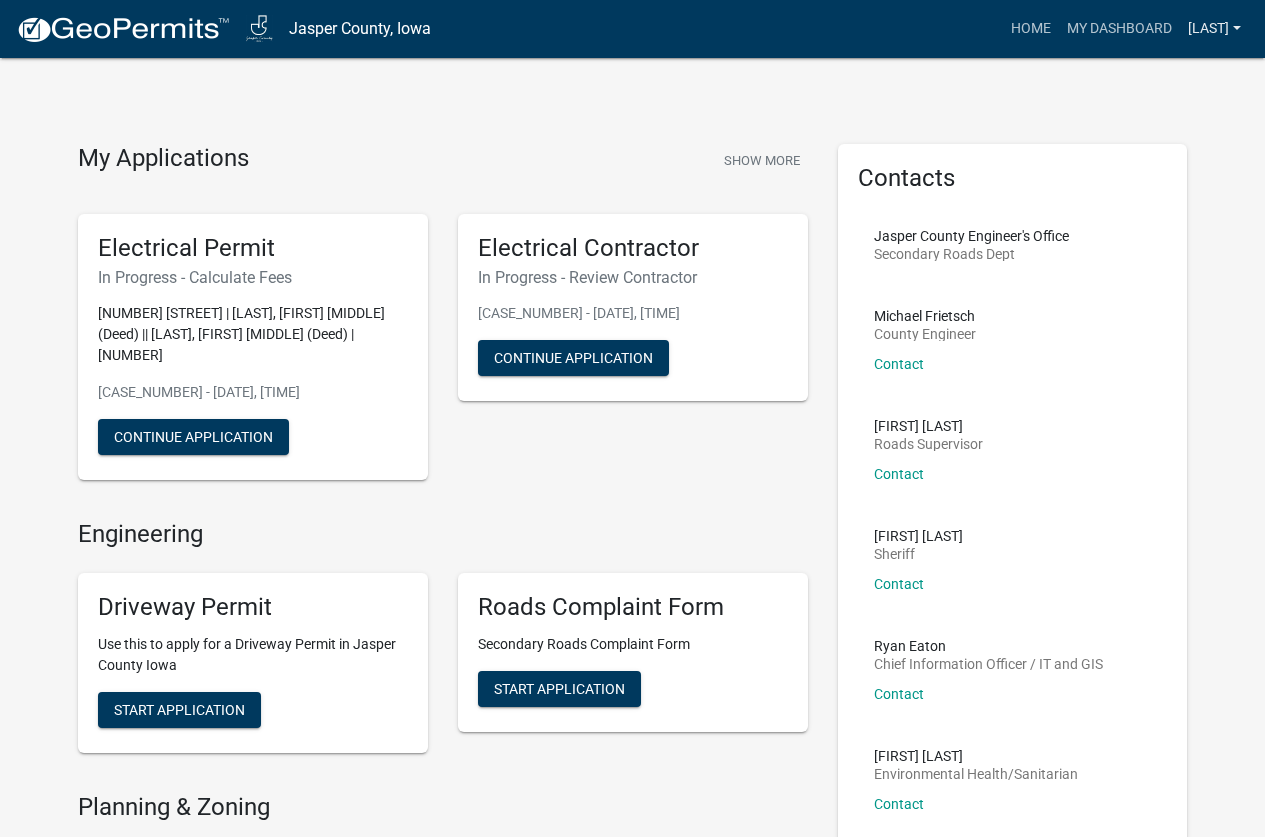 click on "[LAST]" at bounding box center [1214, 29] 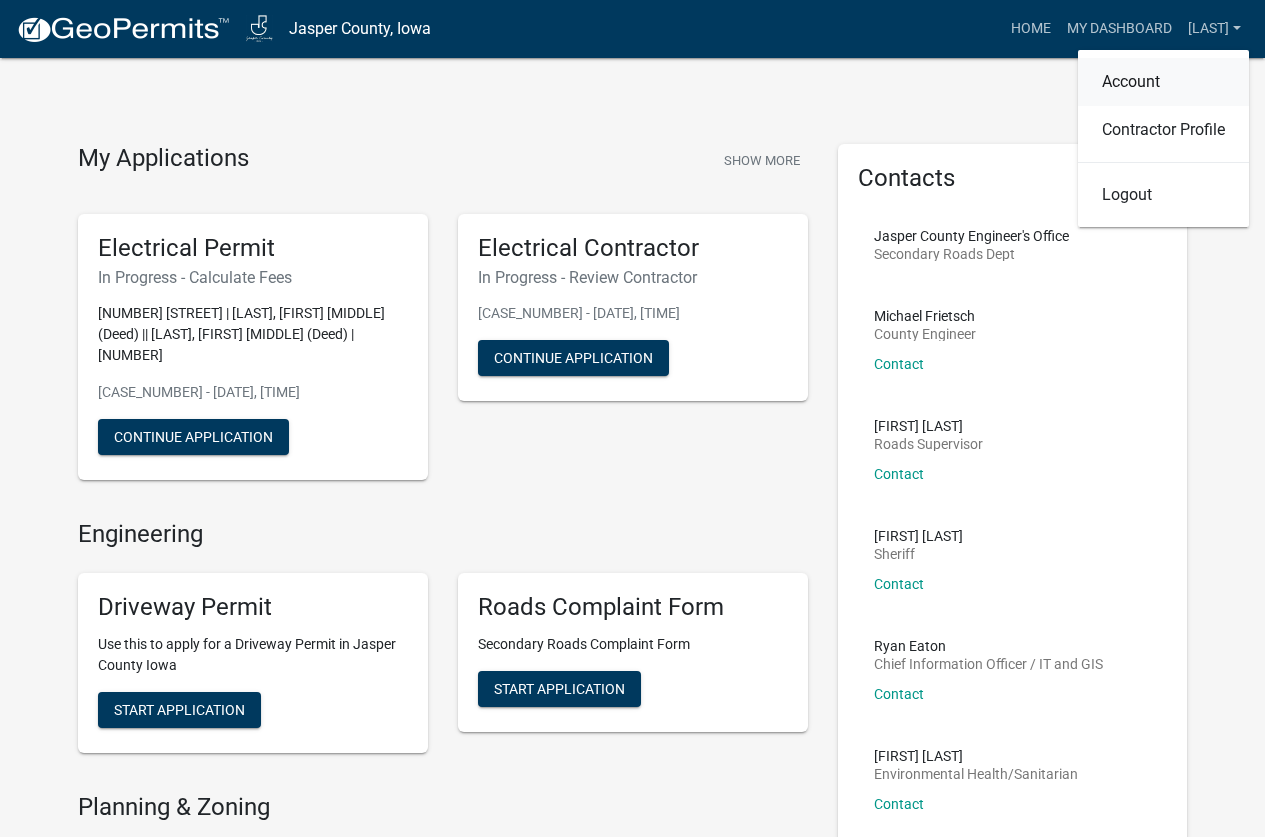 click on "Account" at bounding box center [1163, 82] 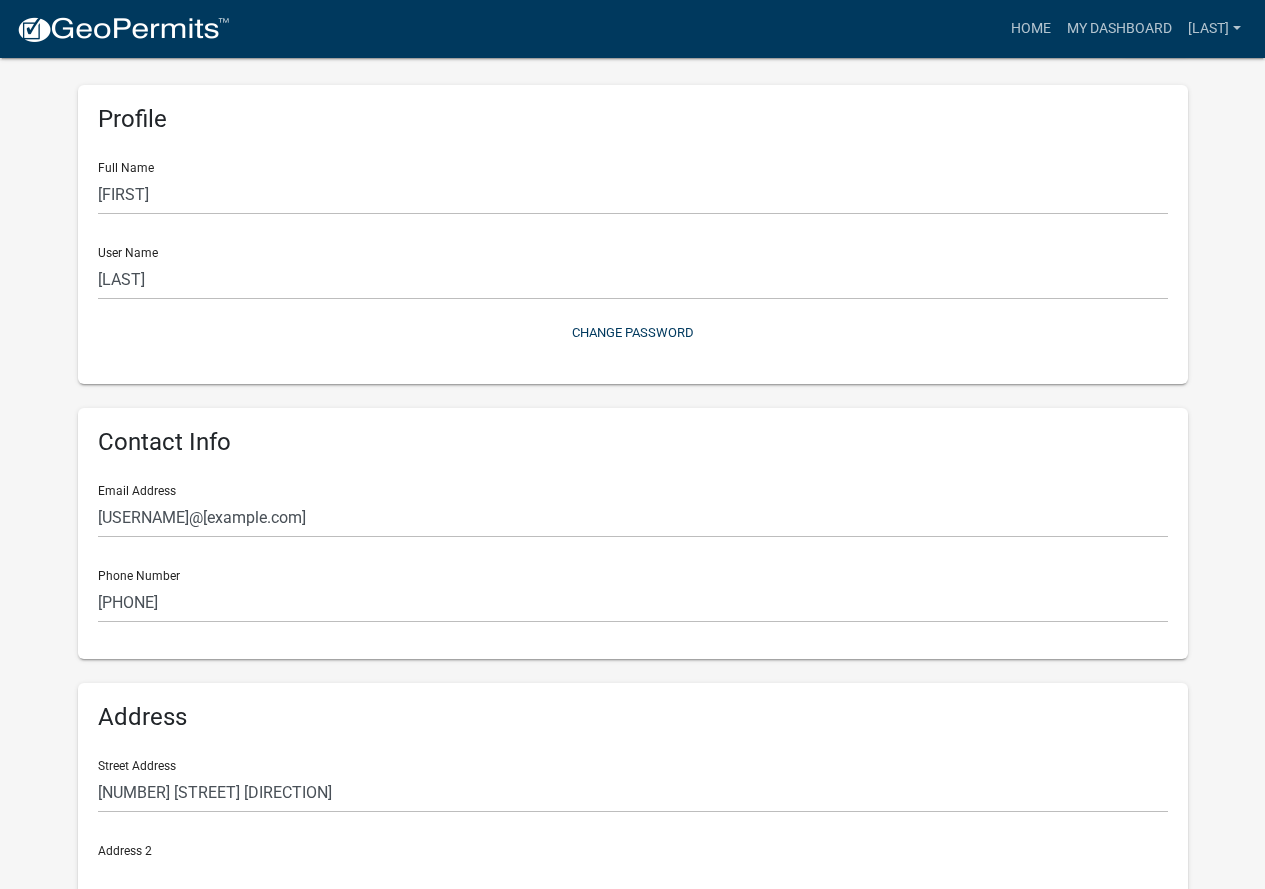 scroll, scrollTop: 276, scrollLeft: 0, axis: vertical 